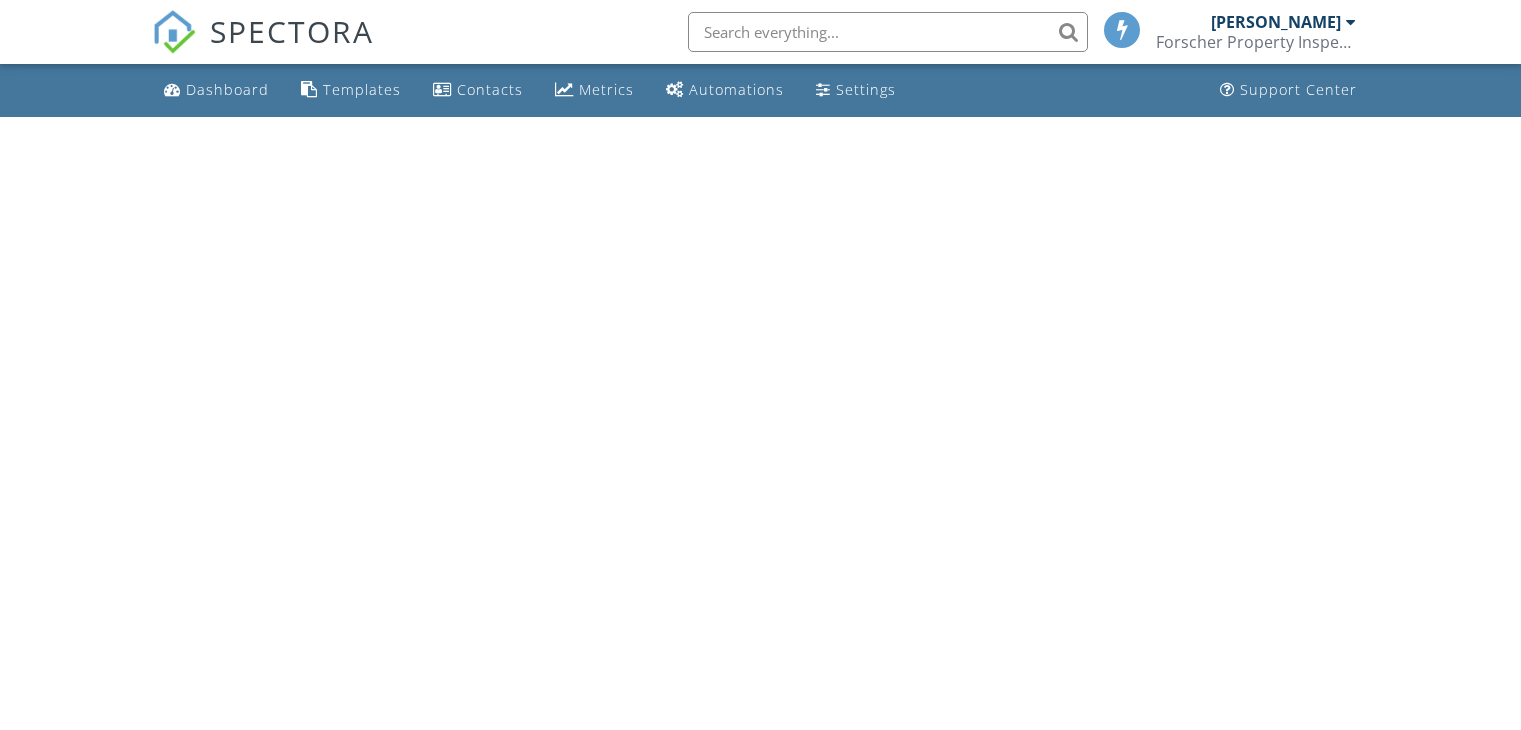 scroll, scrollTop: 0, scrollLeft: 0, axis: both 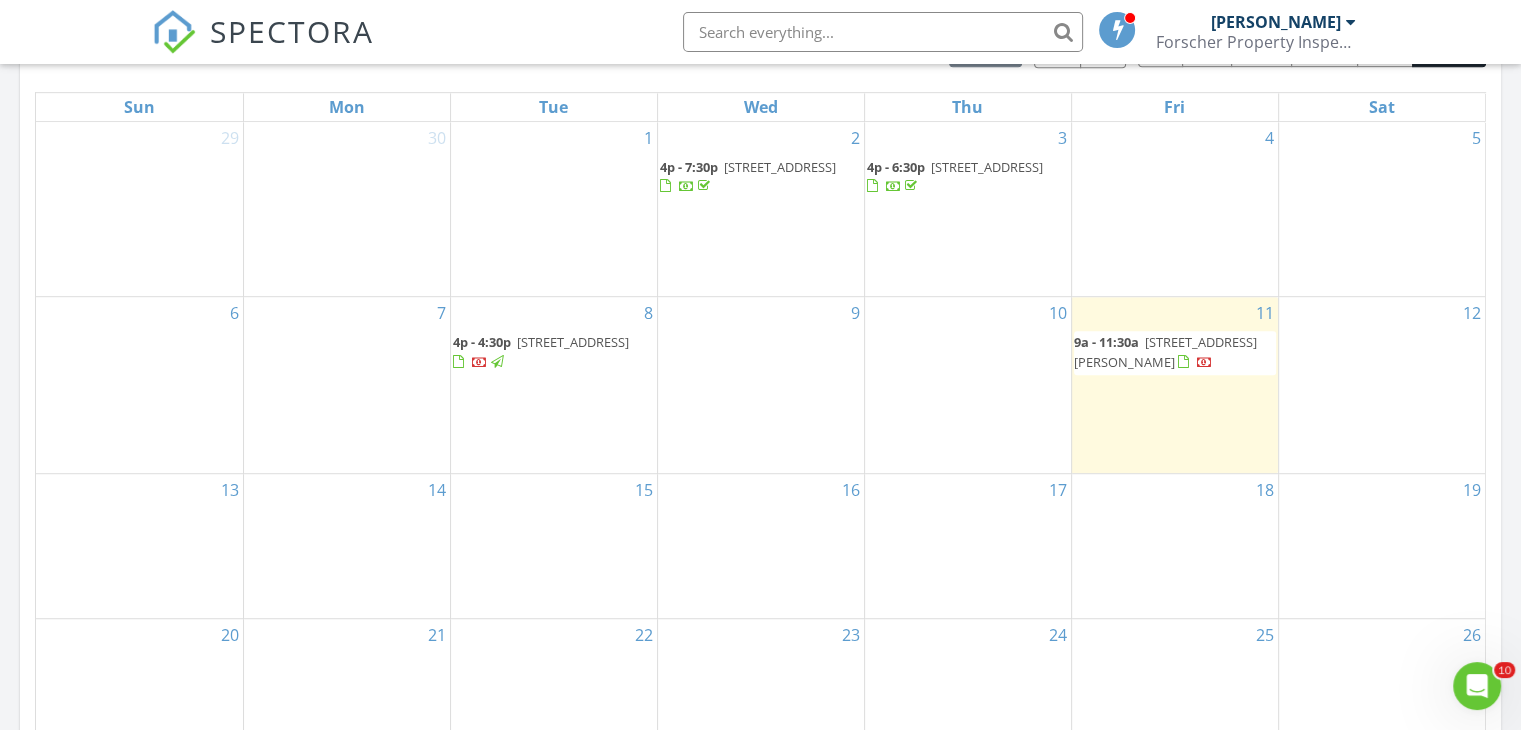 click on "303 N Duncan Ave, Clearwater 33755" at bounding box center (1165, 351) 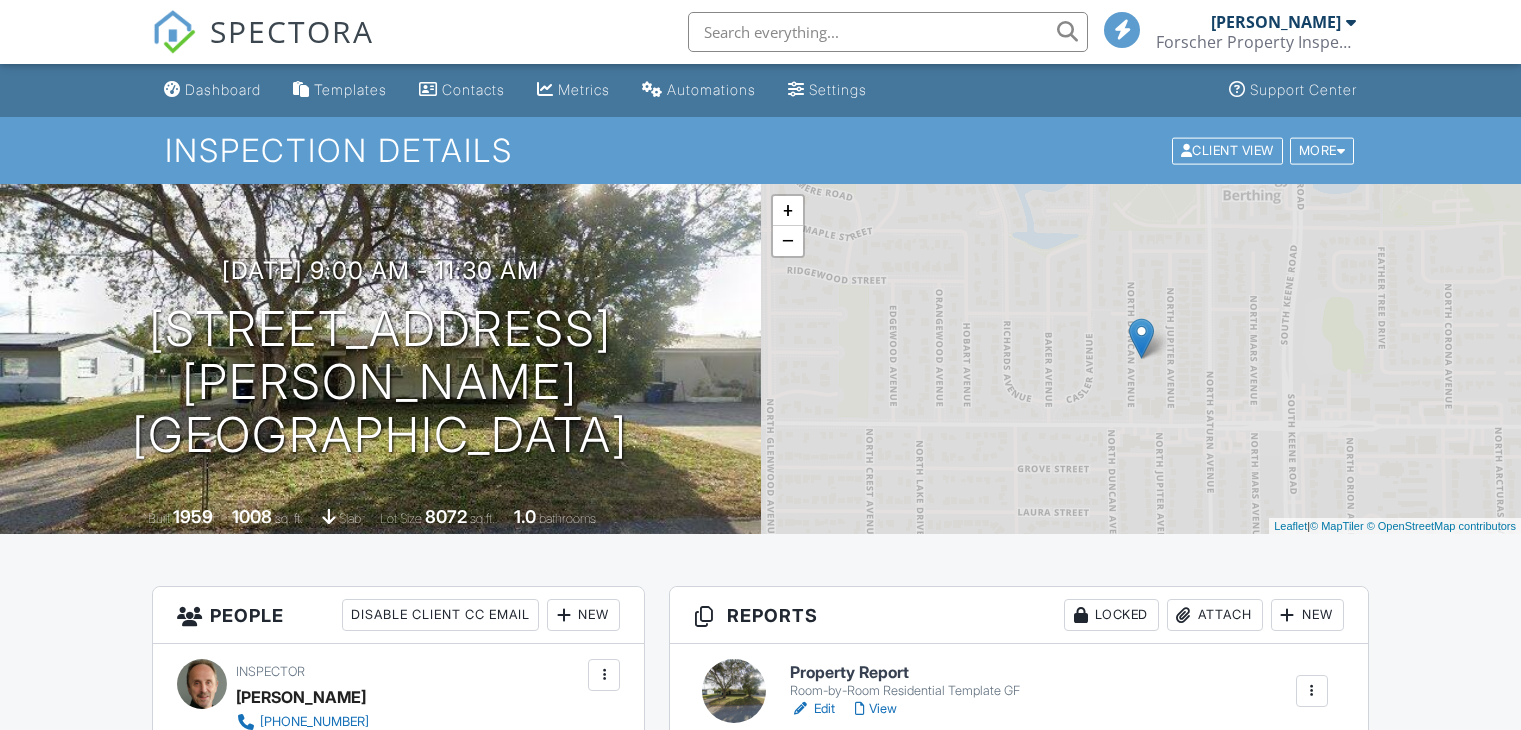 scroll, scrollTop: 0, scrollLeft: 0, axis: both 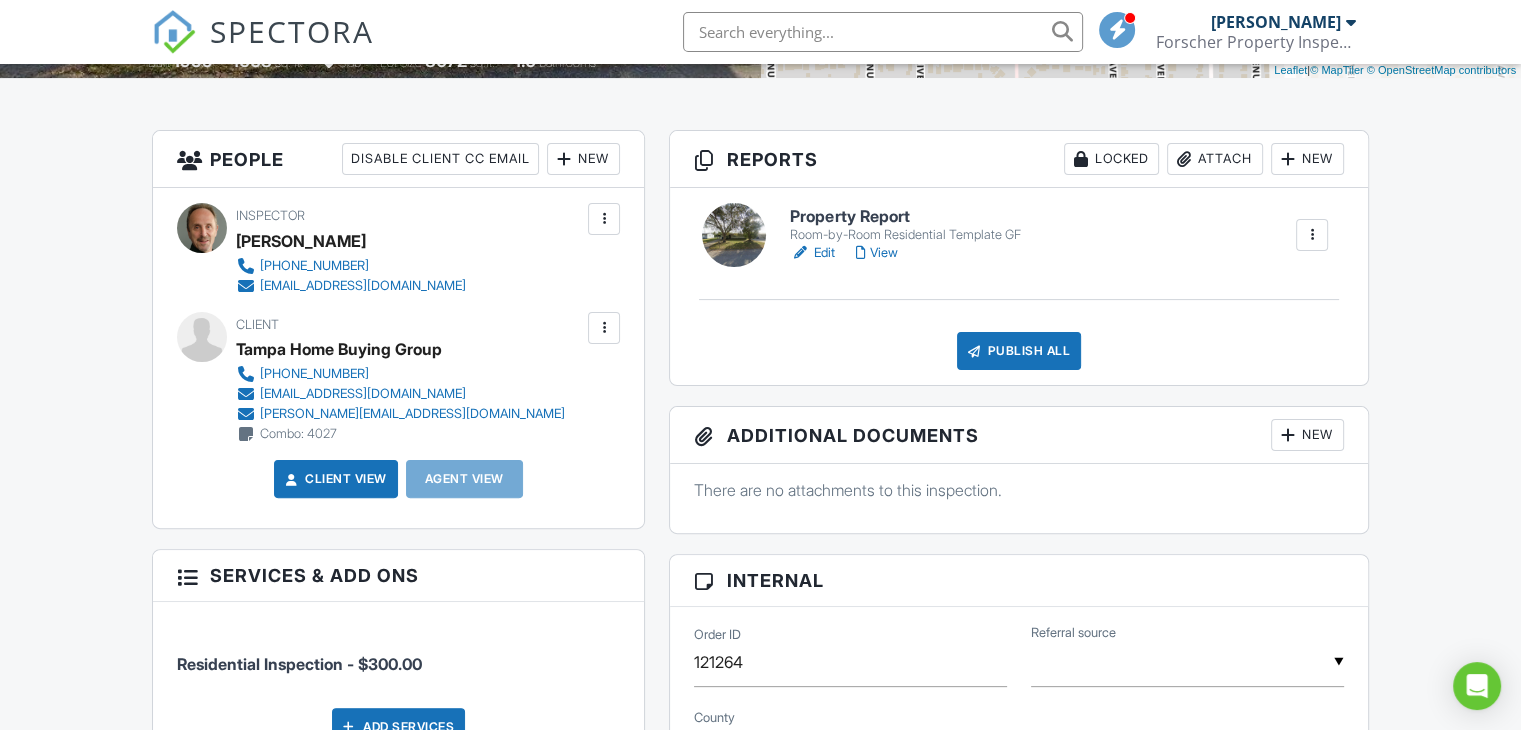 drag, startPoint x: 1533, startPoint y: 102, endPoint x: 1523, endPoint y: 197, distance: 95.524864 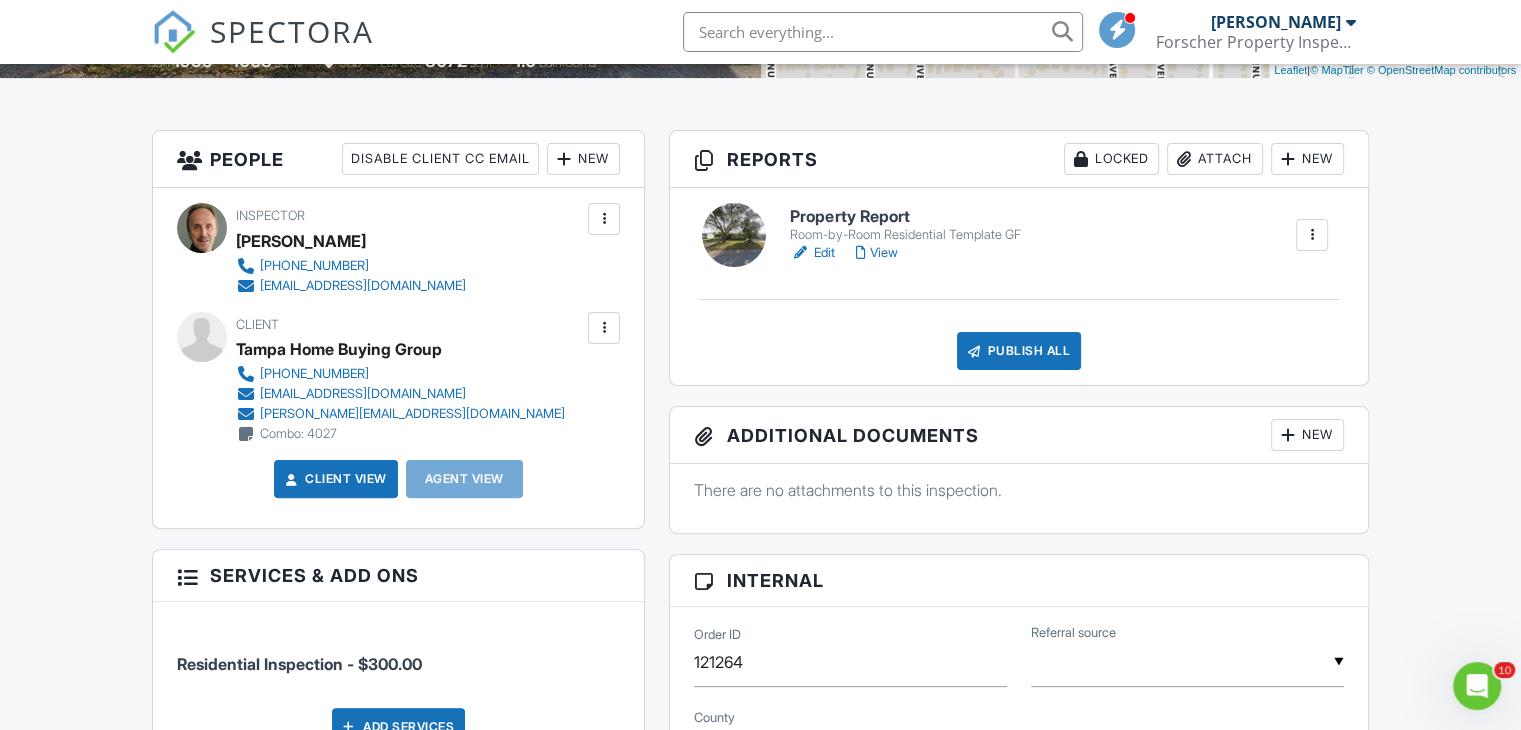 scroll, scrollTop: 0, scrollLeft: 0, axis: both 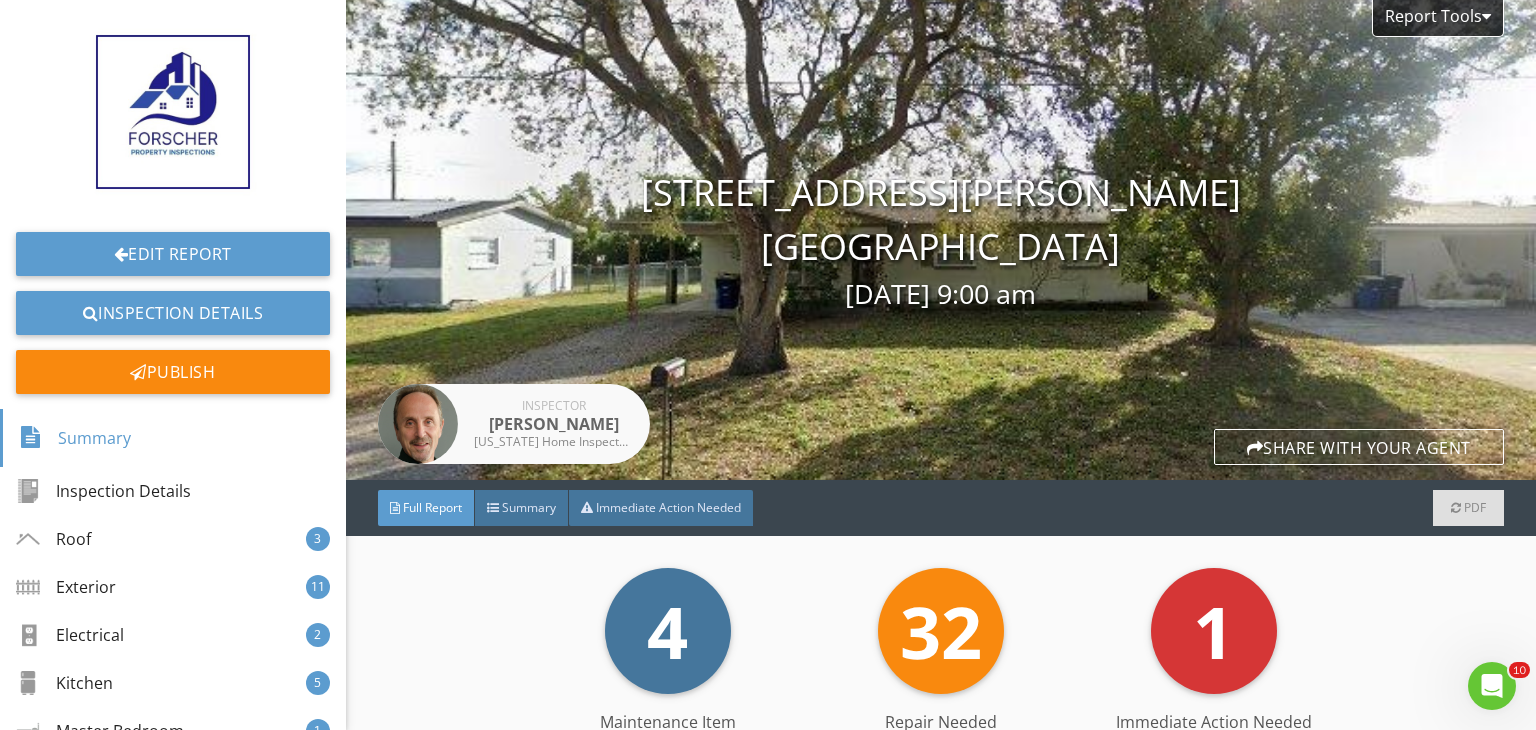 click on "32   Repair Needed" at bounding box center [940, 631] 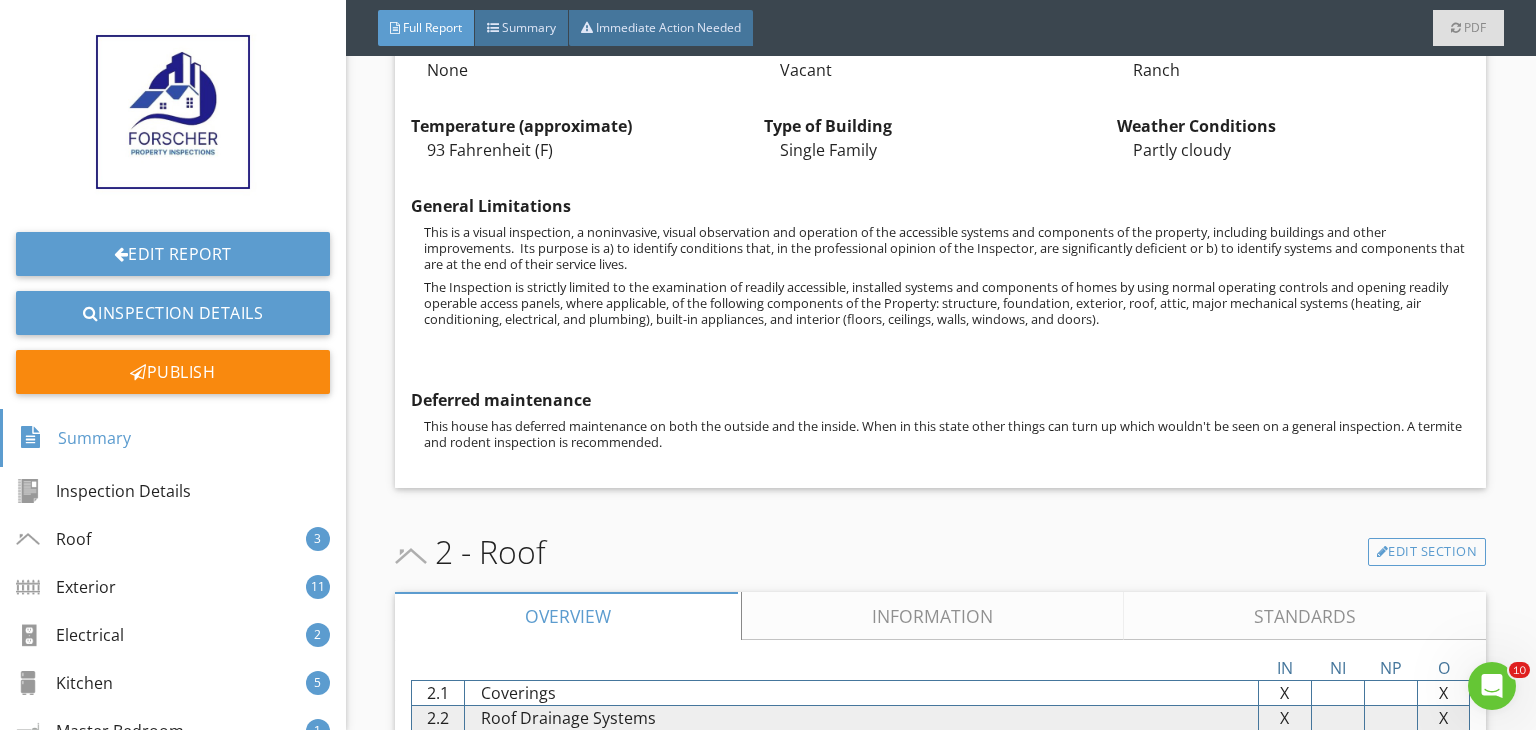 scroll, scrollTop: 840, scrollLeft: 0, axis: vertical 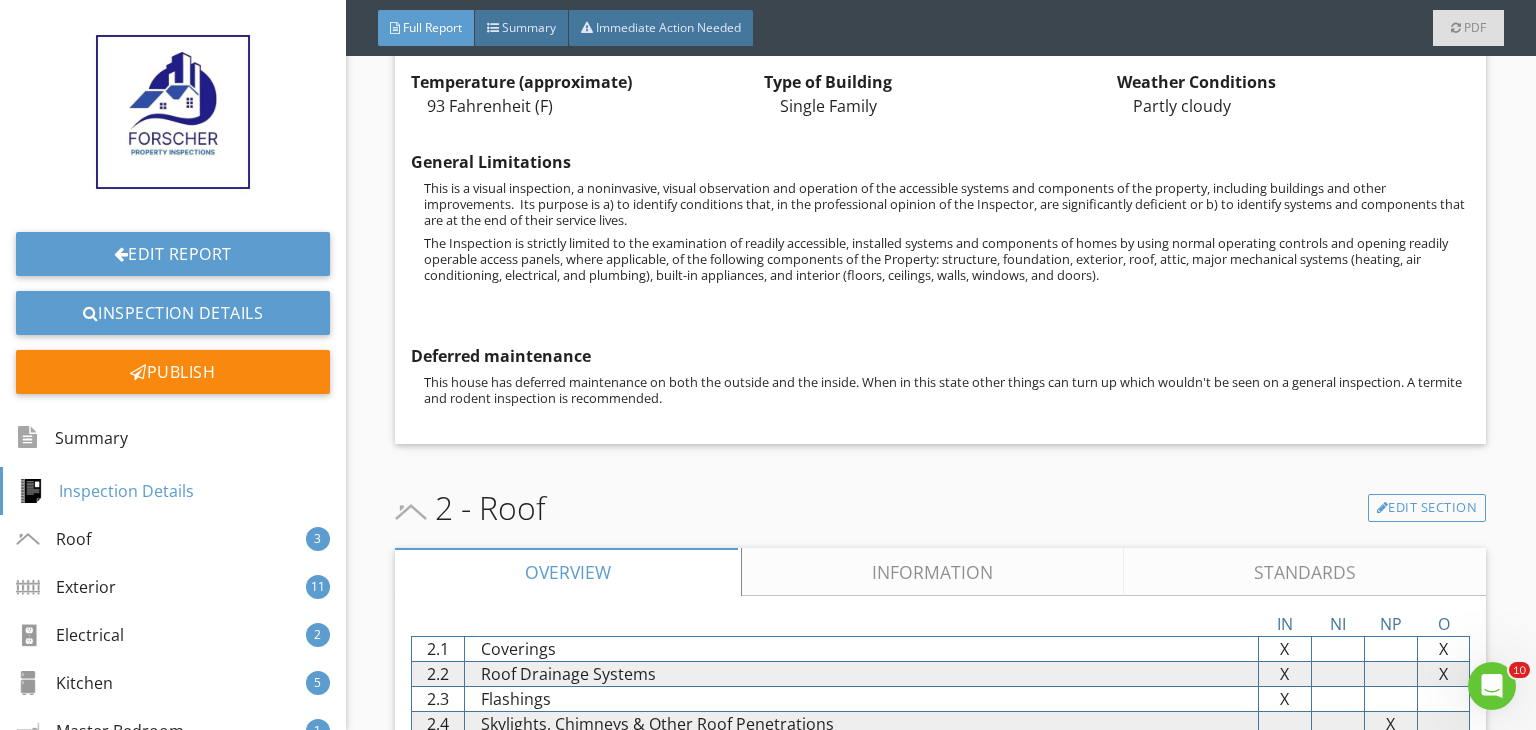 click on "Information" at bounding box center [933, 572] 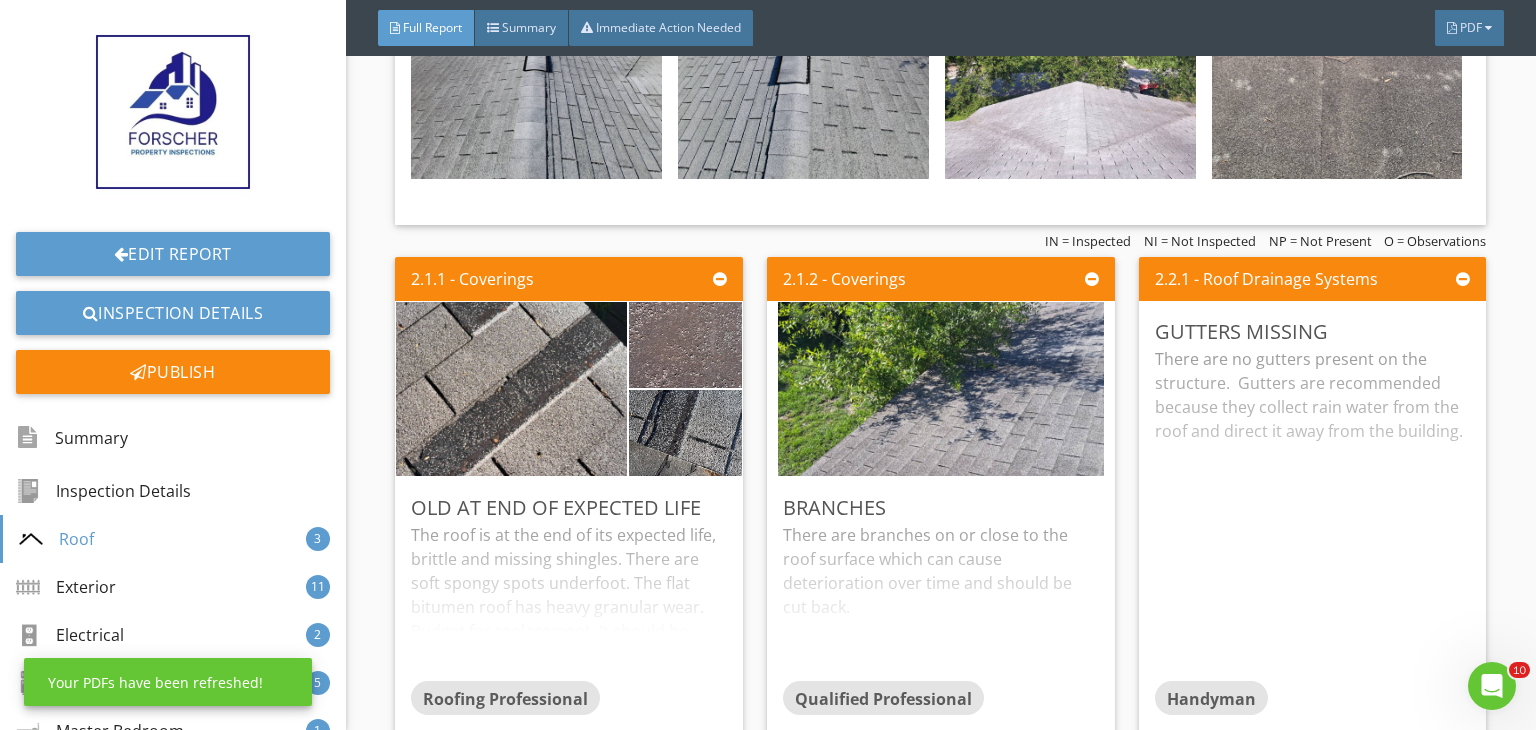 scroll, scrollTop: 1920, scrollLeft: 0, axis: vertical 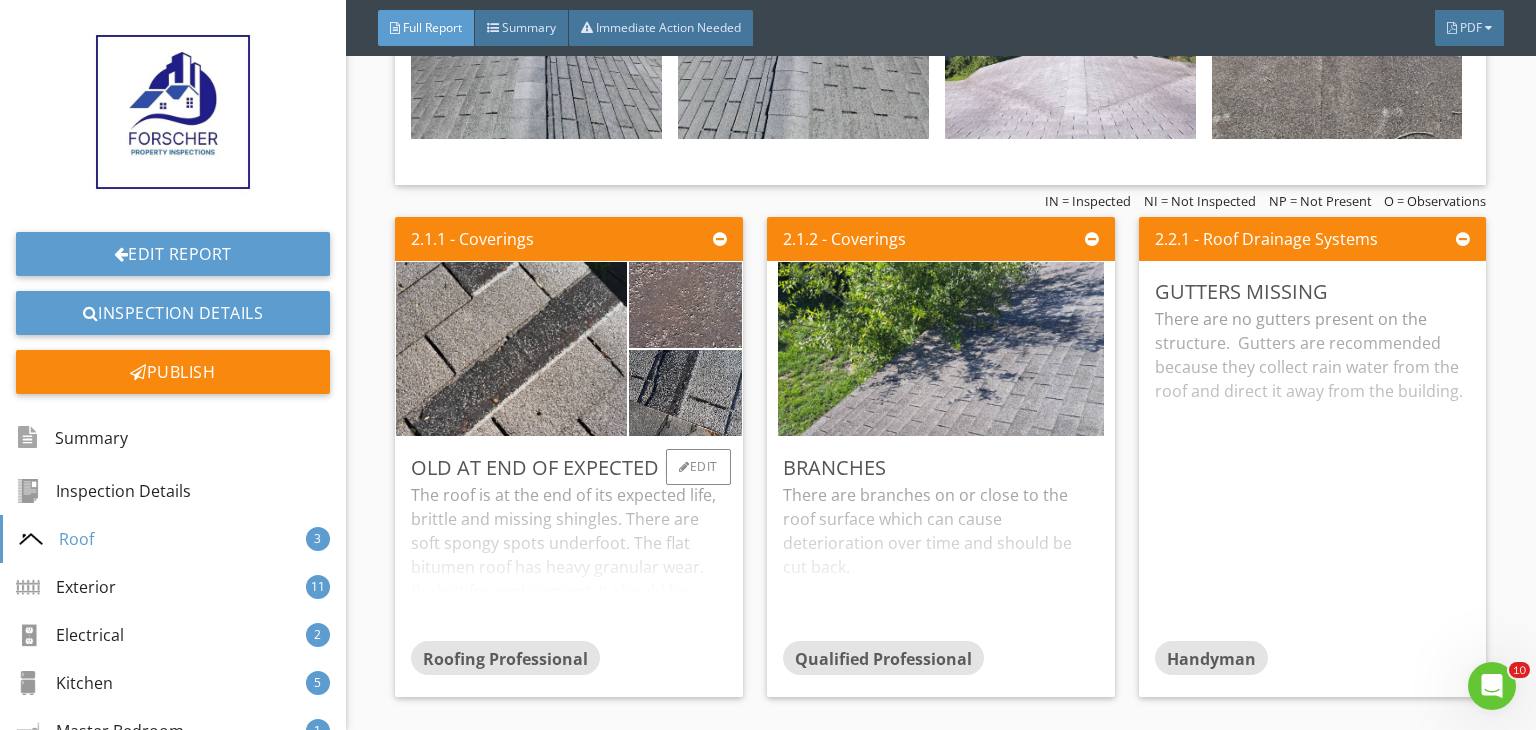 click on "The roof is at the end of its expected life, brittle and missing shingles. There are soft spongy spots underfoot. The flat bitumen roof has heavy granular wear. Budget for replacement. It should be further evaluated by a licensed qualified roofing professional." at bounding box center (569, 562) 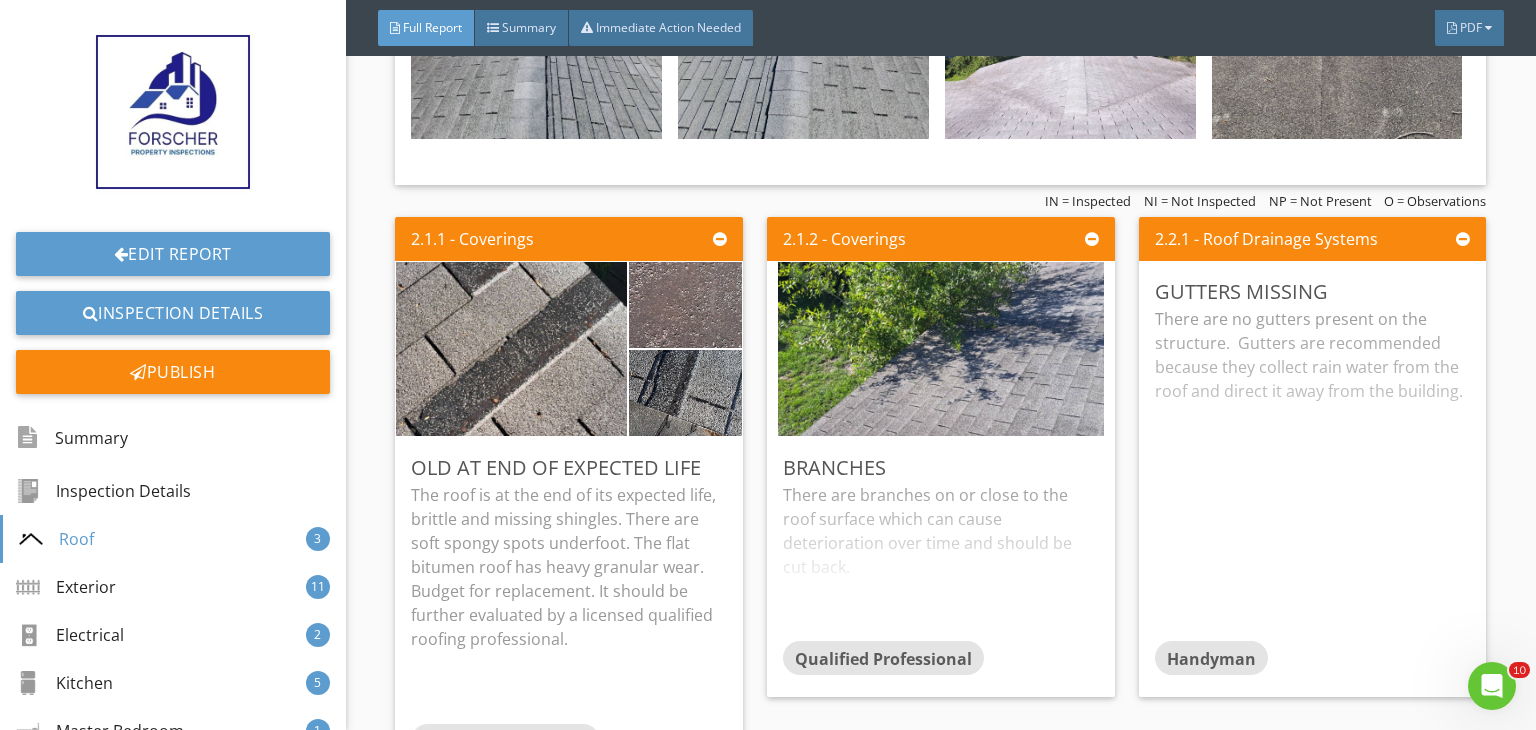 scroll, scrollTop: 2003, scrollLeft: 0, axis: vertical 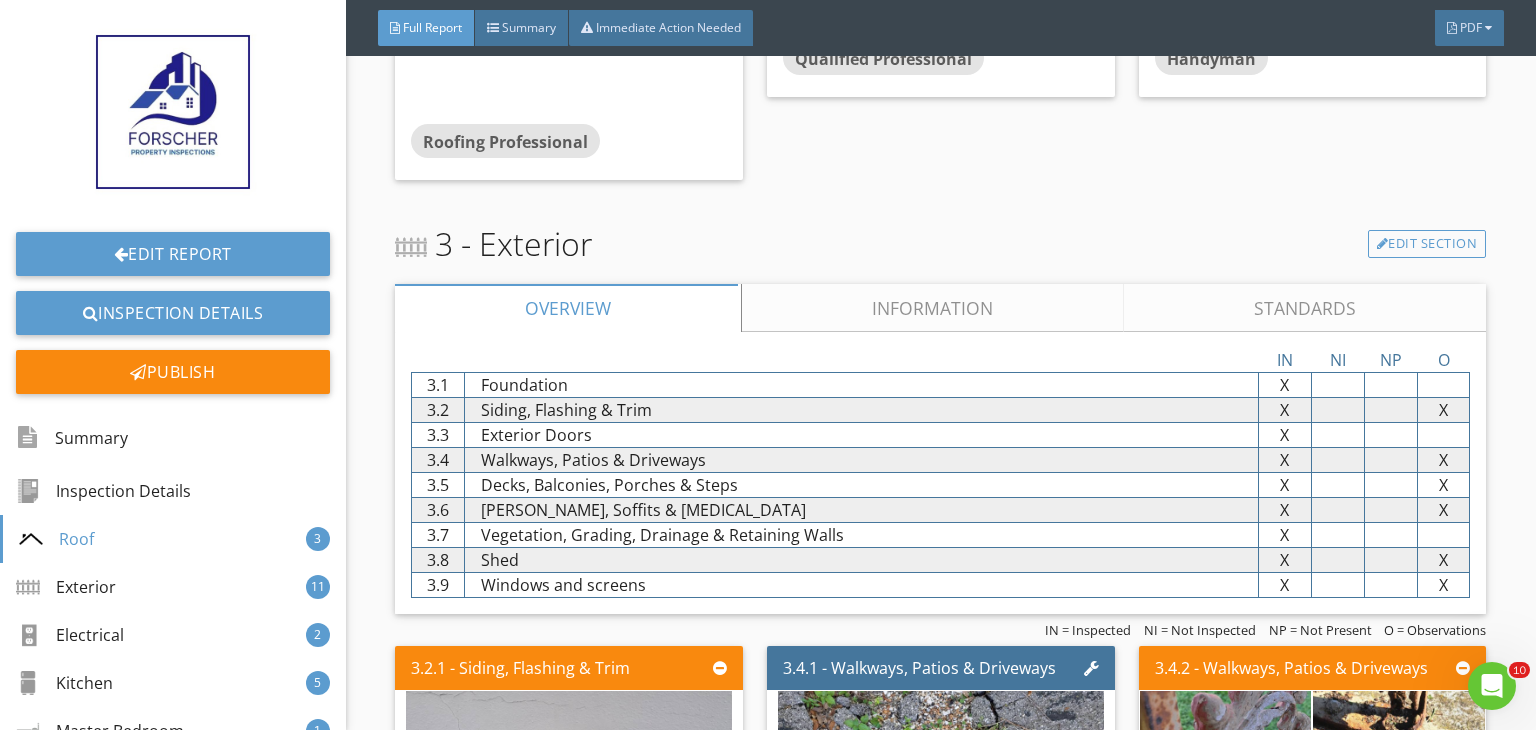click on "Information" at bounding box center (933, 308) 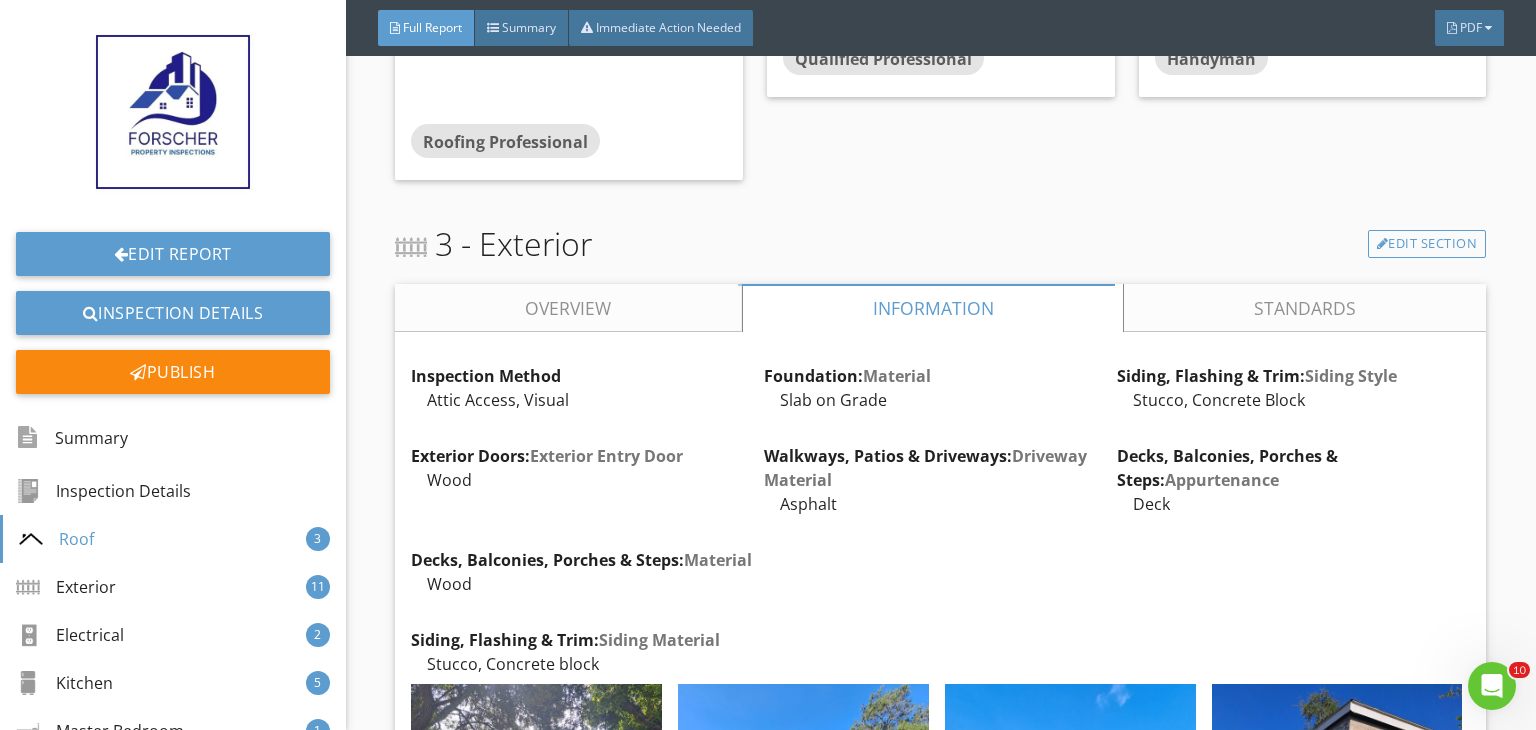 click on "Inspection Method
Attic Access, Visual
Edit
Foundation:
Material
Slab on Grade
Edit
Siding, Flashing & Trim:
Siding Style
Stucco, Concrete Block
Edit
Exterior Doors:
Exterior Entry Door
Wood
Edit
Walkways, Patios & Driveways:
Driveway Material
Asphalt
Edit
Decks, Balconies, Porches & Steps:
Appurtenance
Deck
Edit
Decks, Balconies, Porches & Steps:
Material
Wood
Edit
Siding, Flashing & Trim:
Siding Material
Stucco, Concrete block
Edit" at bounding box center [940, 698] 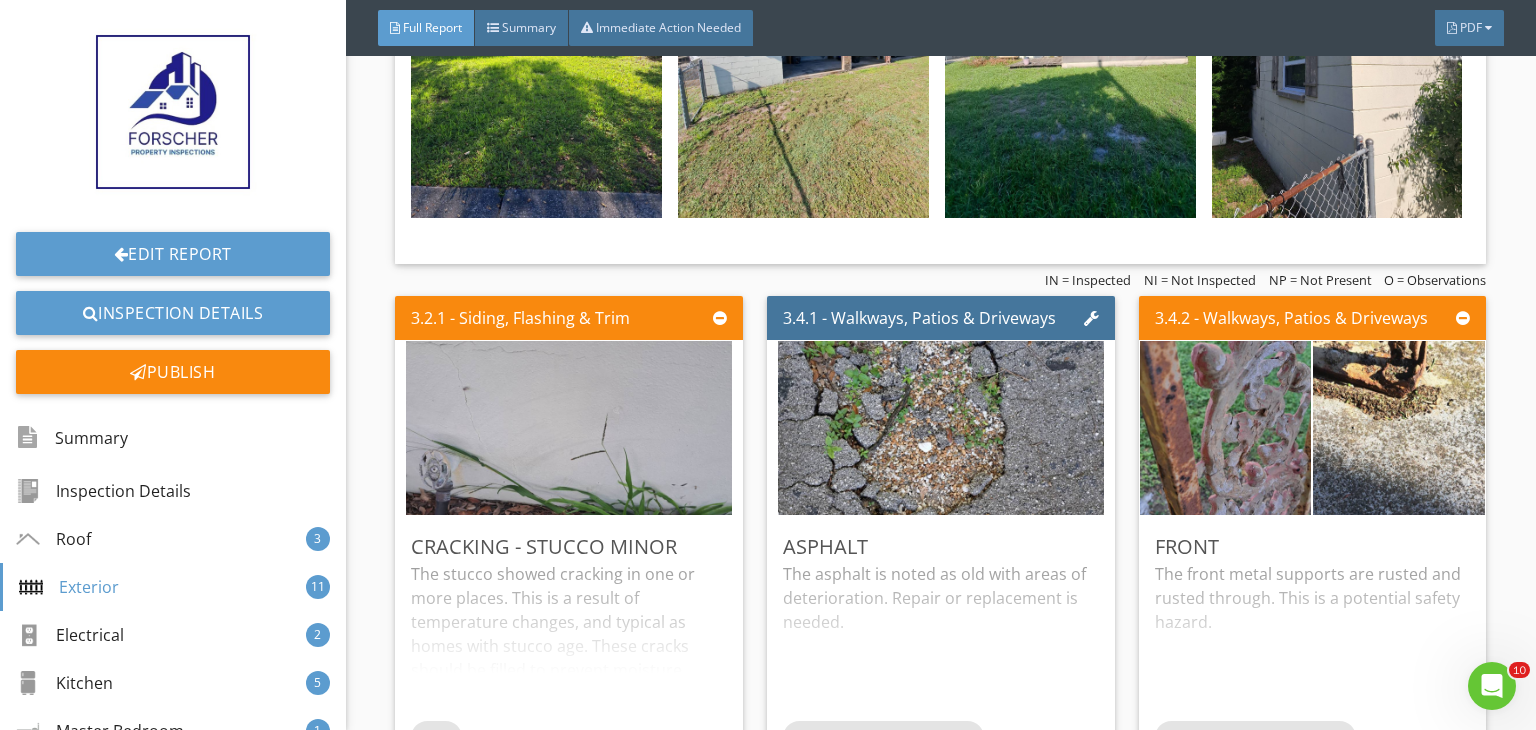 scroll, scrollTop: 3360, scrollLeft: 0, axis: vertical 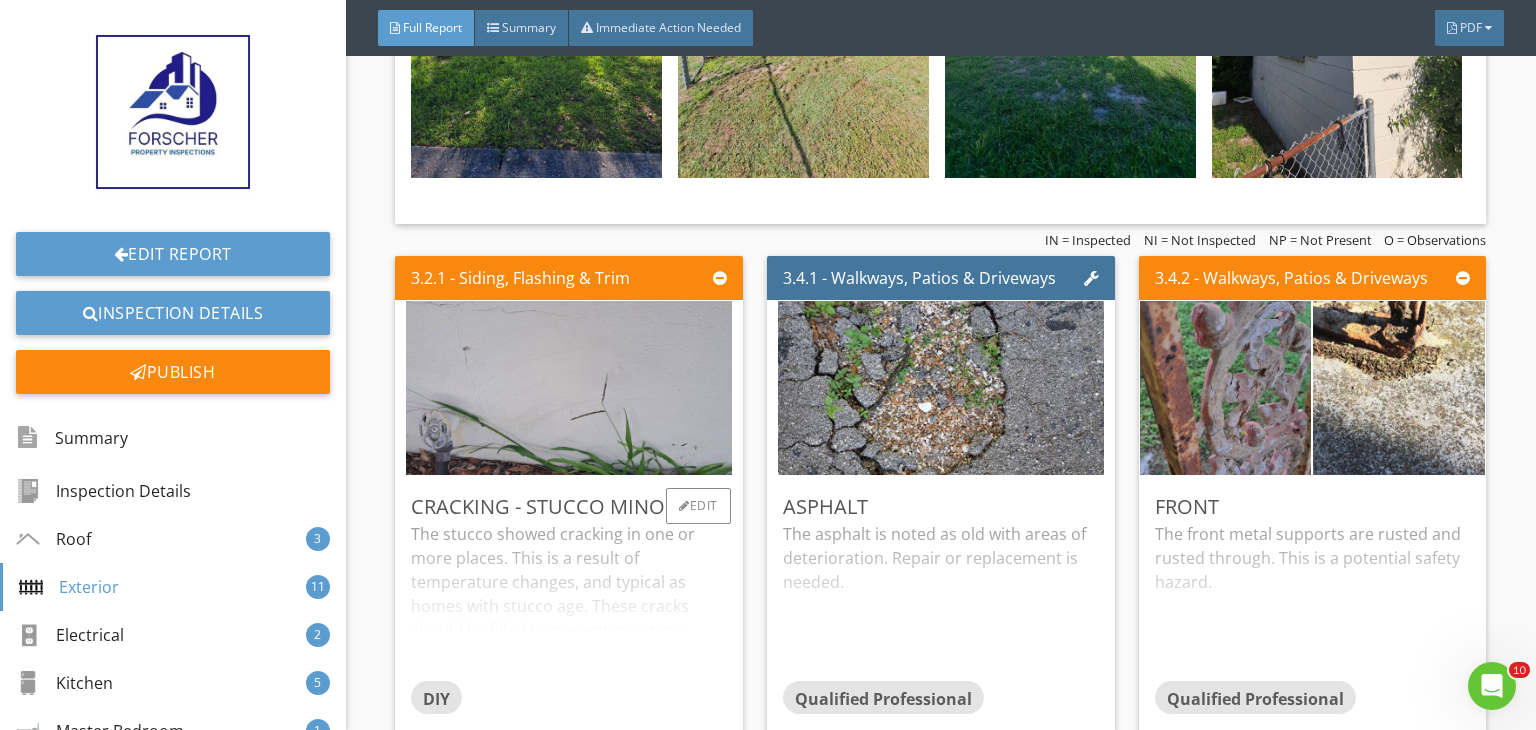click on "DIY" at bounding box center (569, 701) 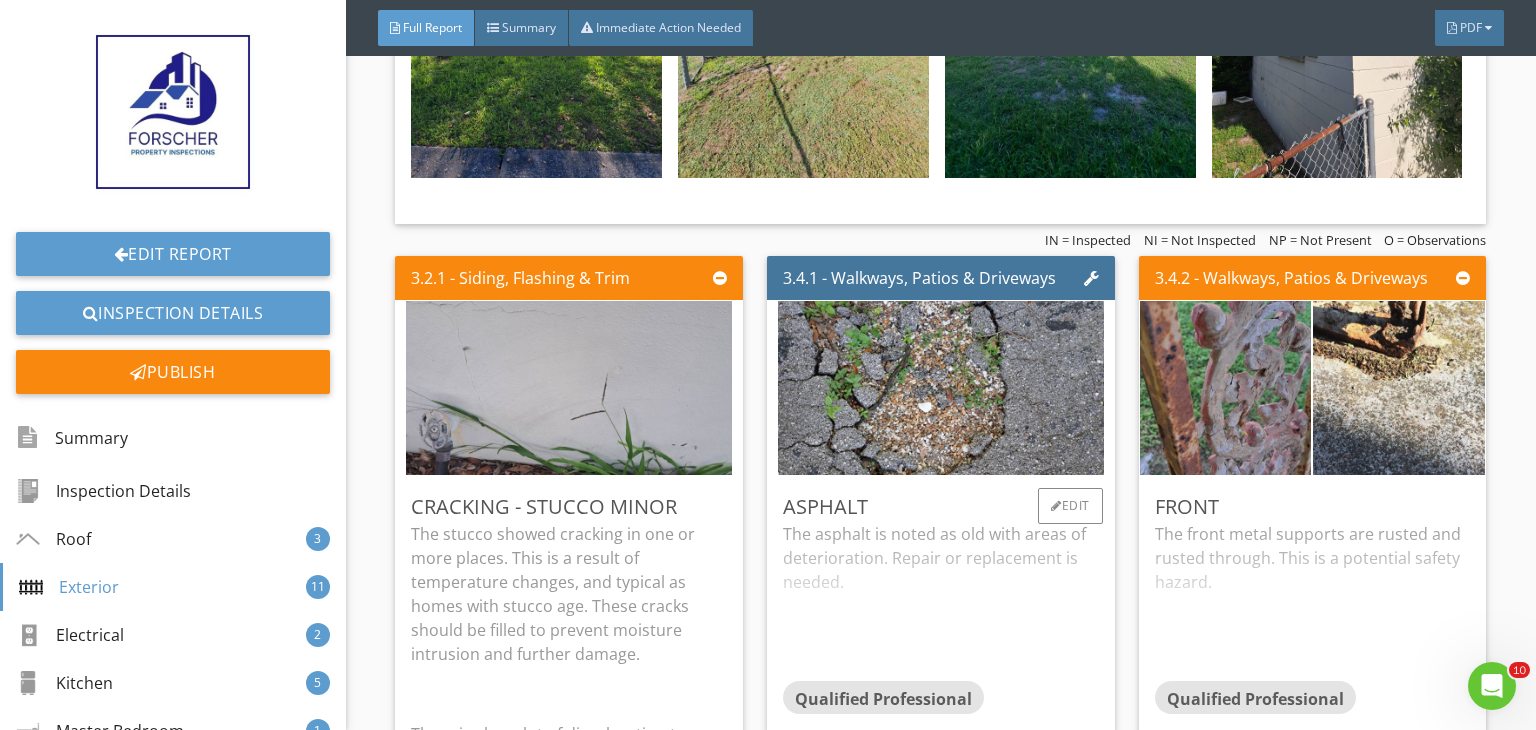 click on "The asphalt is noted as old with areas of deterioration. Repair or replacement is needed." at bounding box center (941, 601) 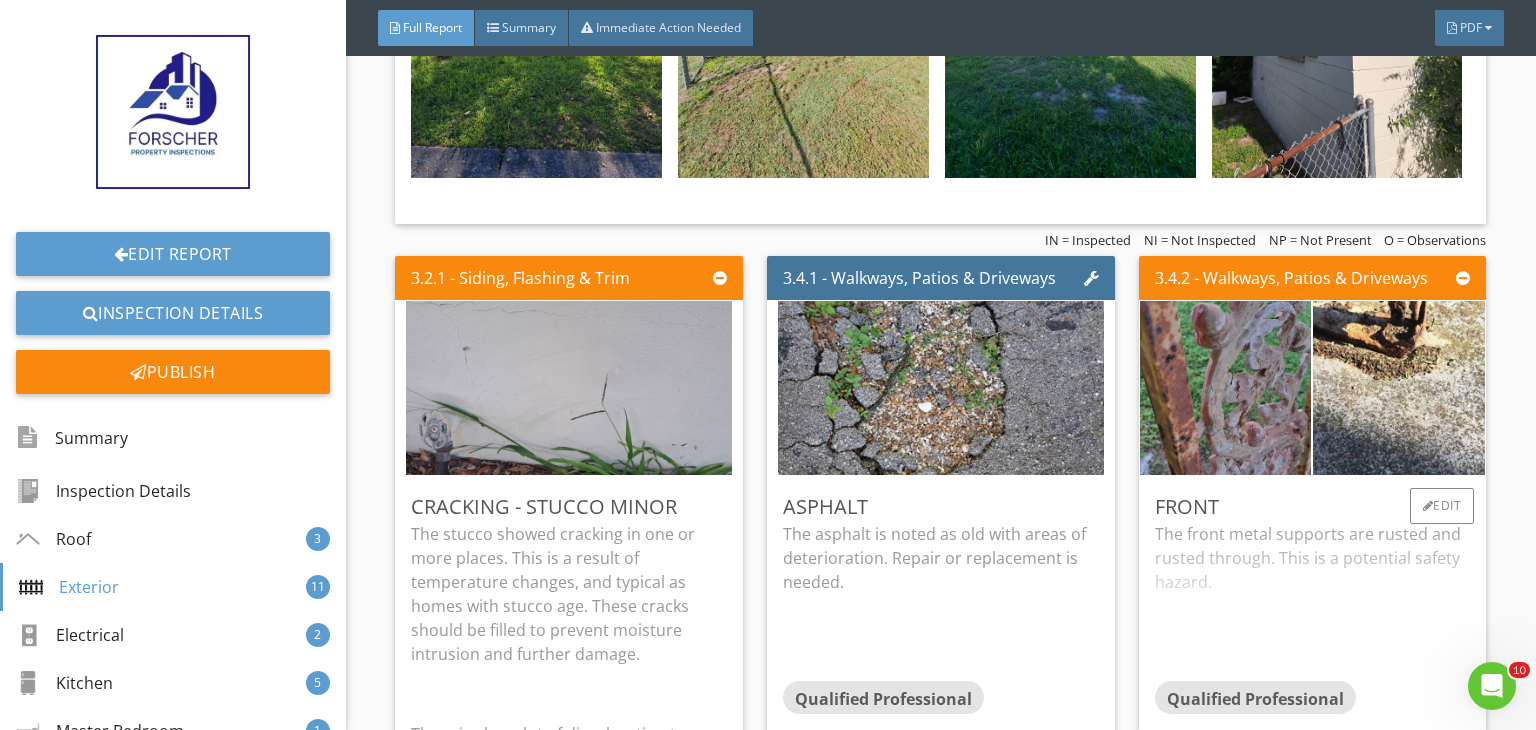 click on "The front metal supports are rusted and rusted through. This is a potential safety hazard." at bounding box center [1313, 601] 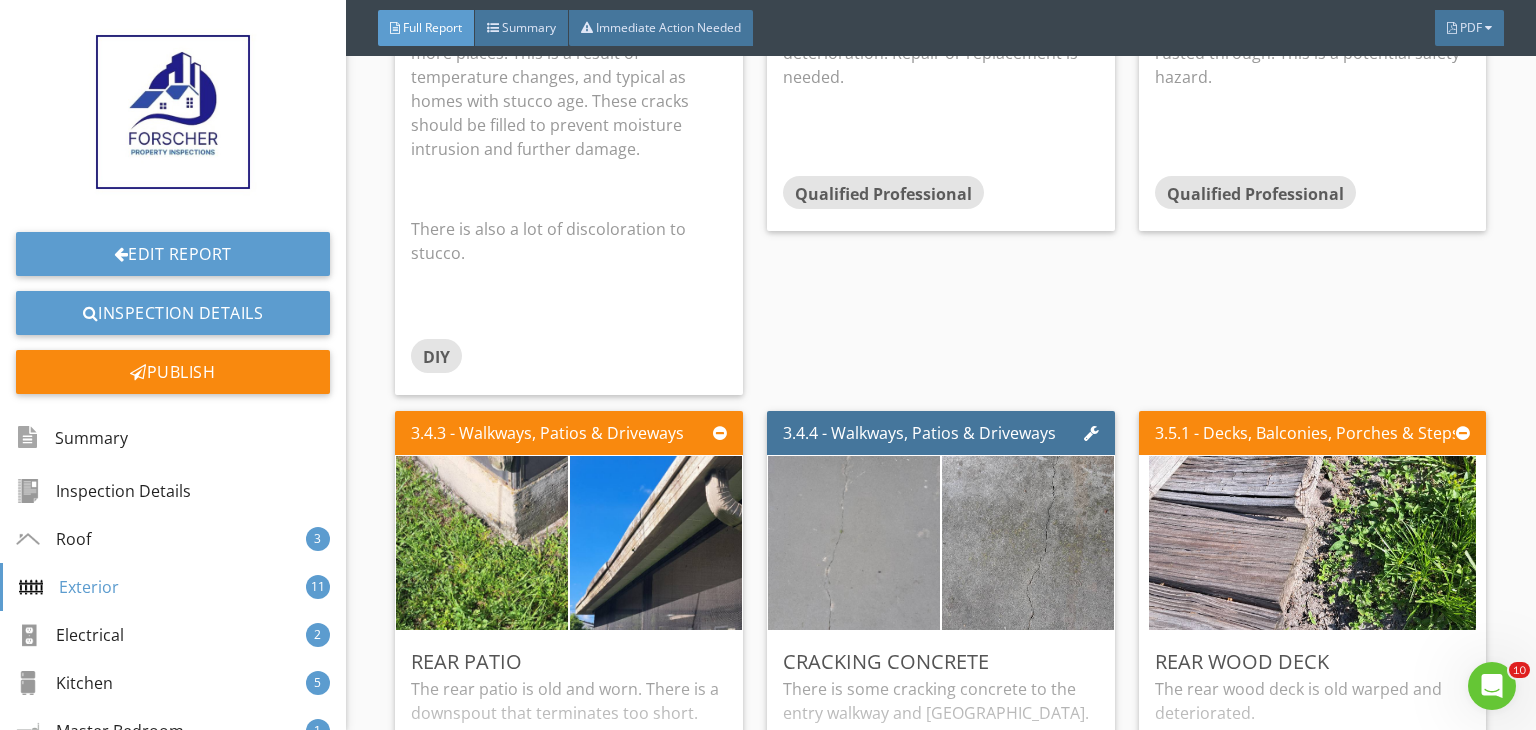 scroll, scrollTop: 3847, scrollLeft: 0, axis: vertical 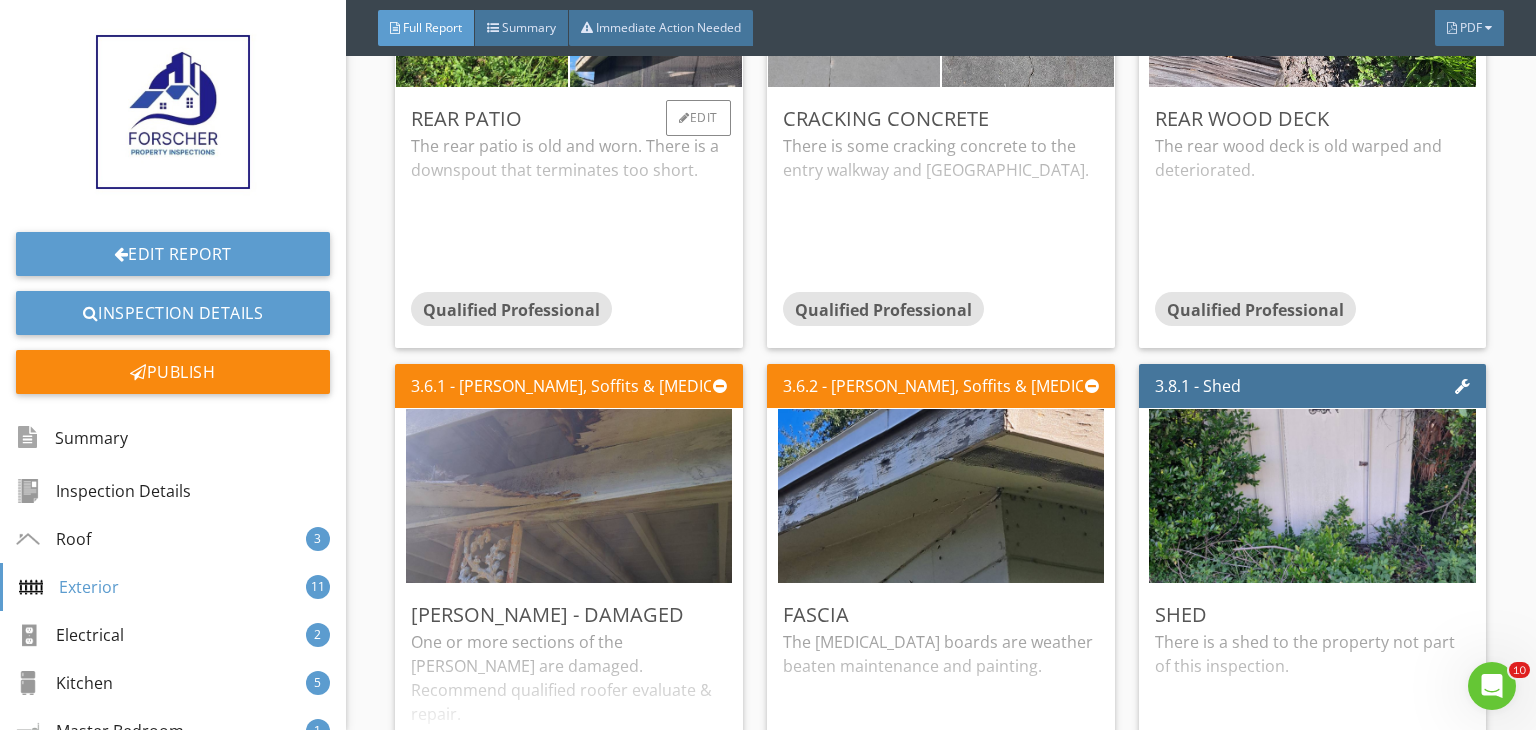 click on "The rear patio is old and worn. There is a downspout that terminates too short." at bounding box center (569, 213) 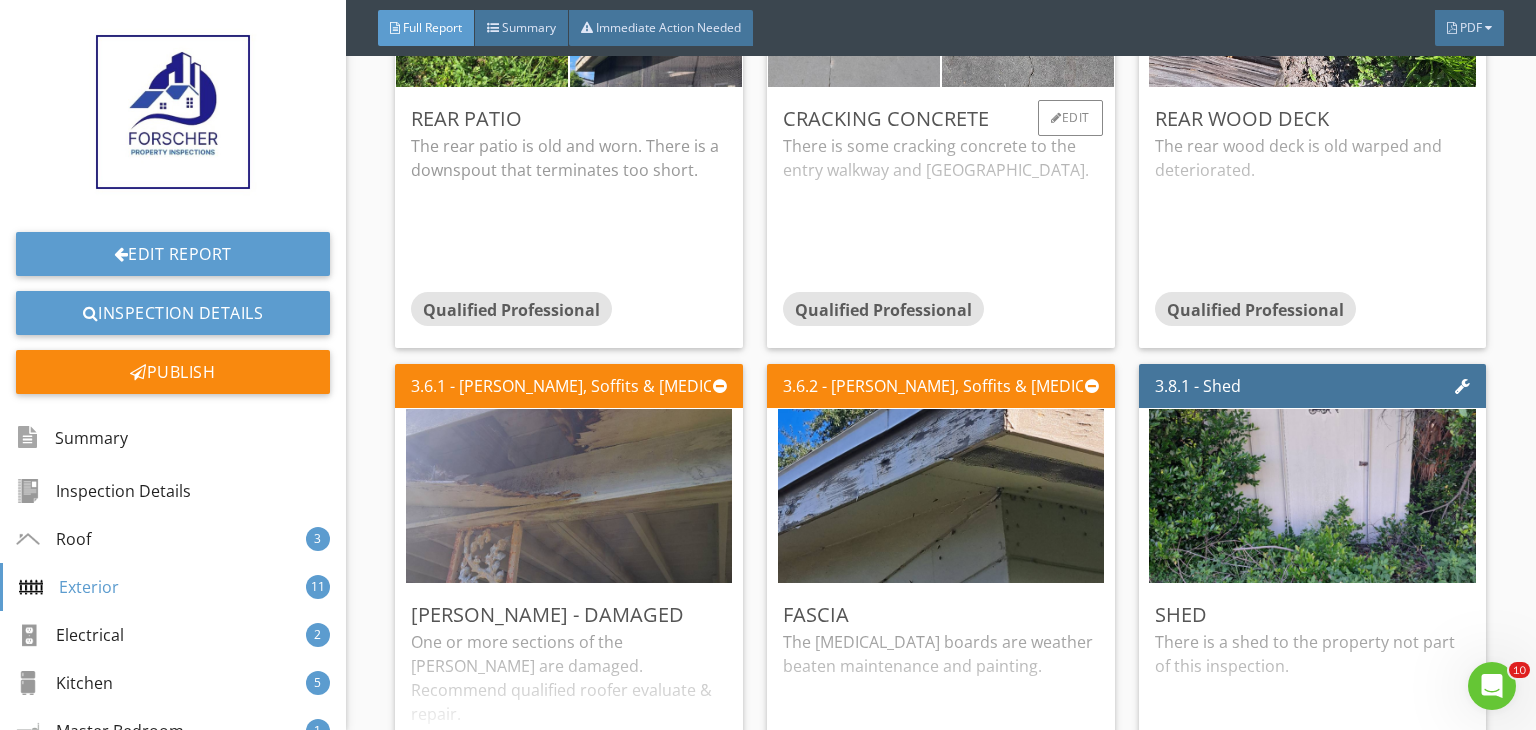 click on "There is some cracking concrete to the entry walkway and carport." at bounding box center [941, 213] 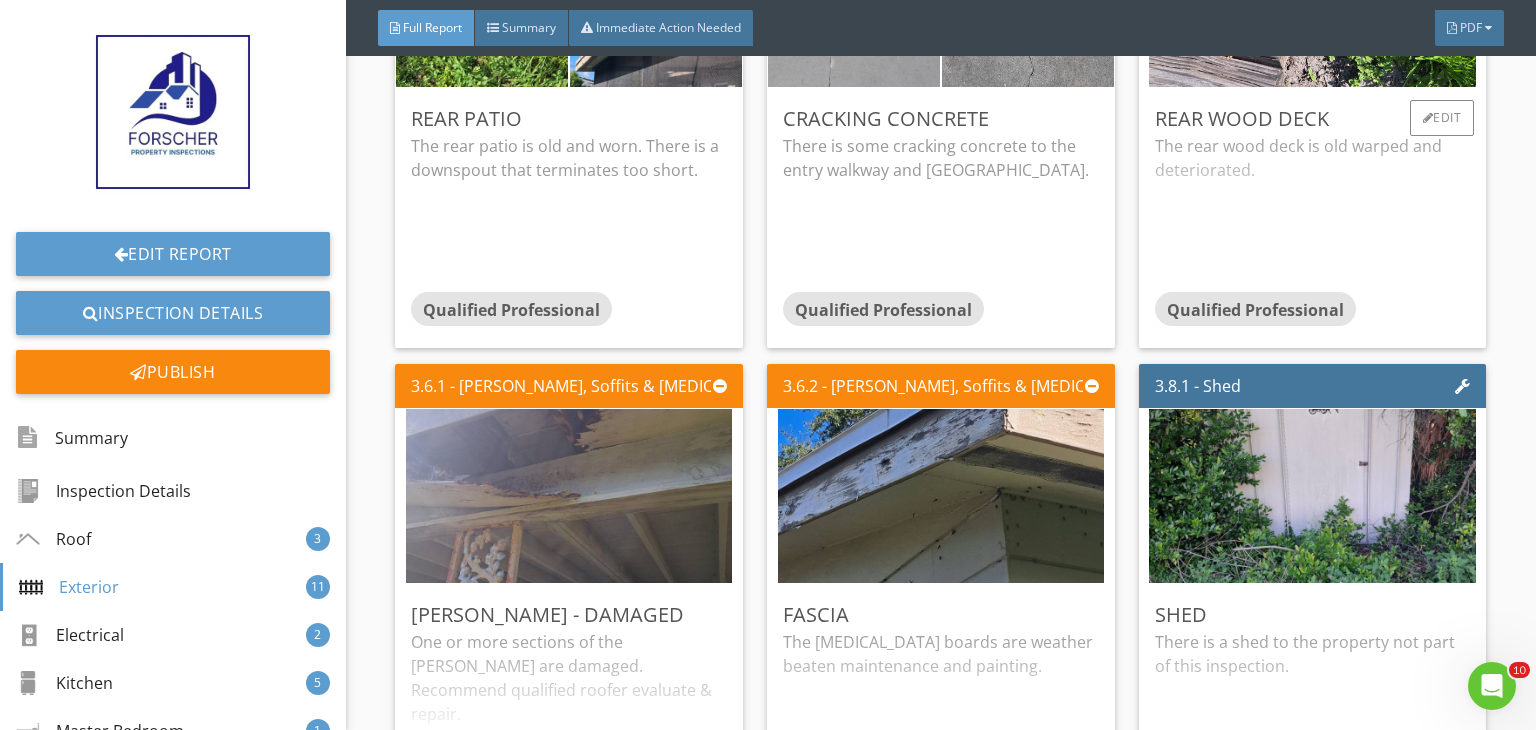 click on "The rear wood deck is old warped and deteriorated." at bounding box center [1313, 213] 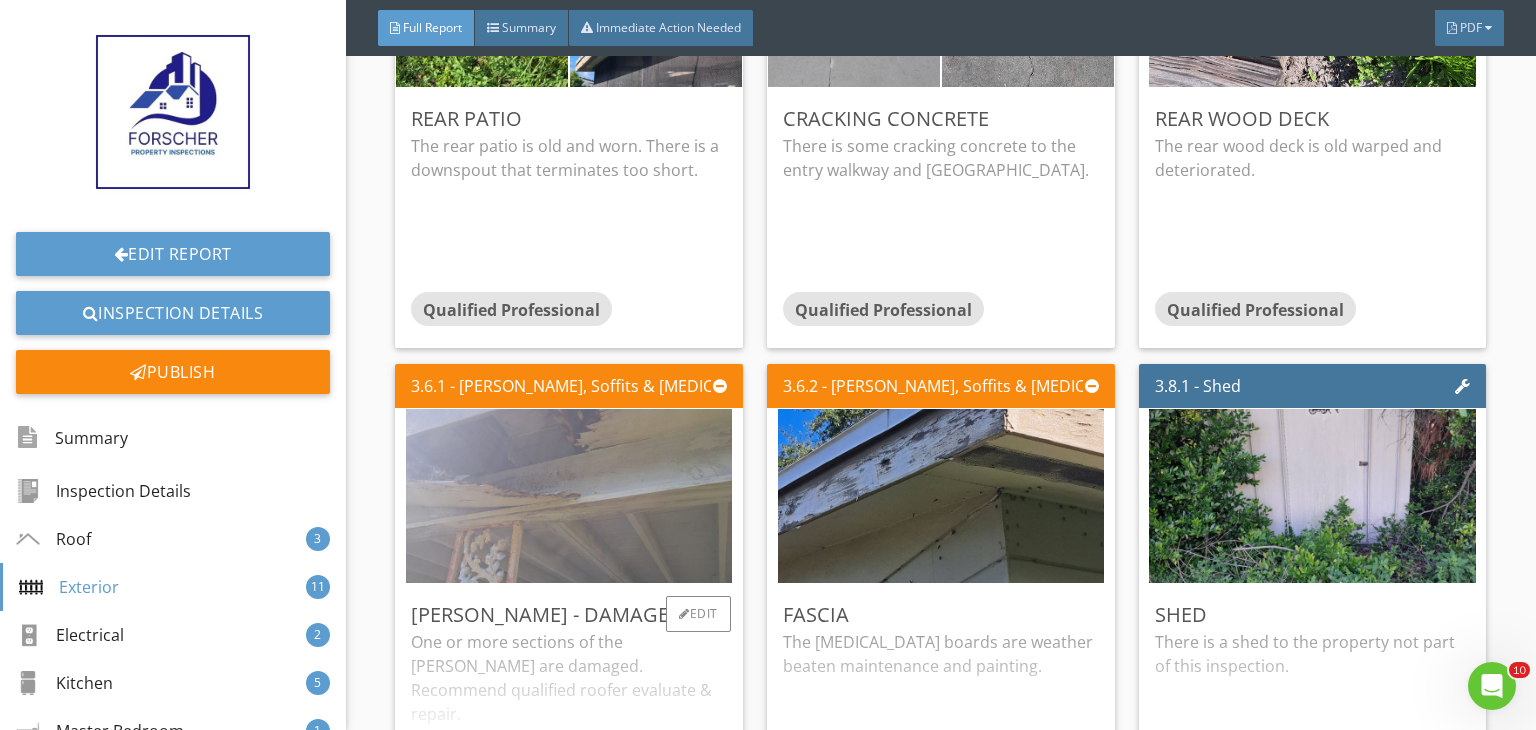 click at bounding box center (569, 495) 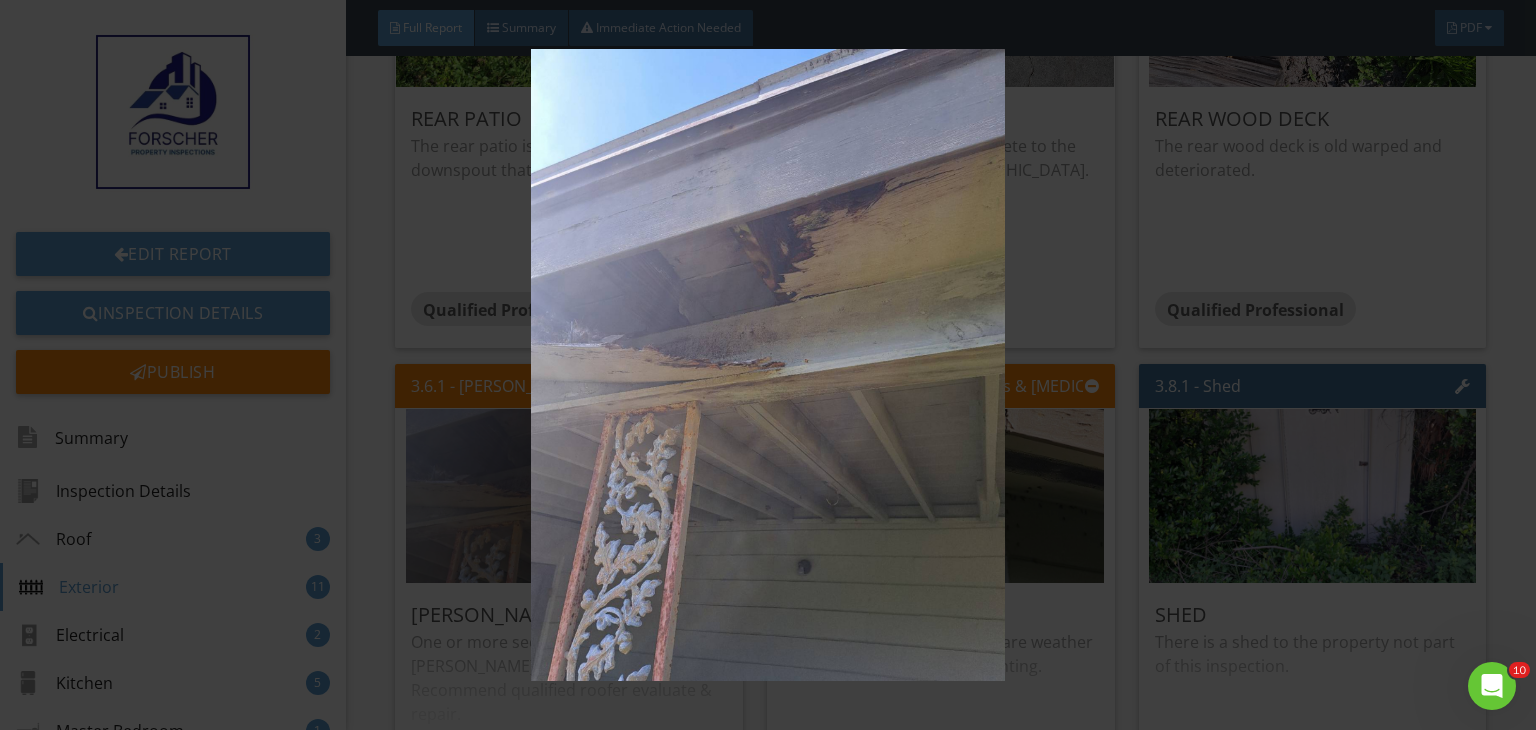 click at bounding box center (768, 365) 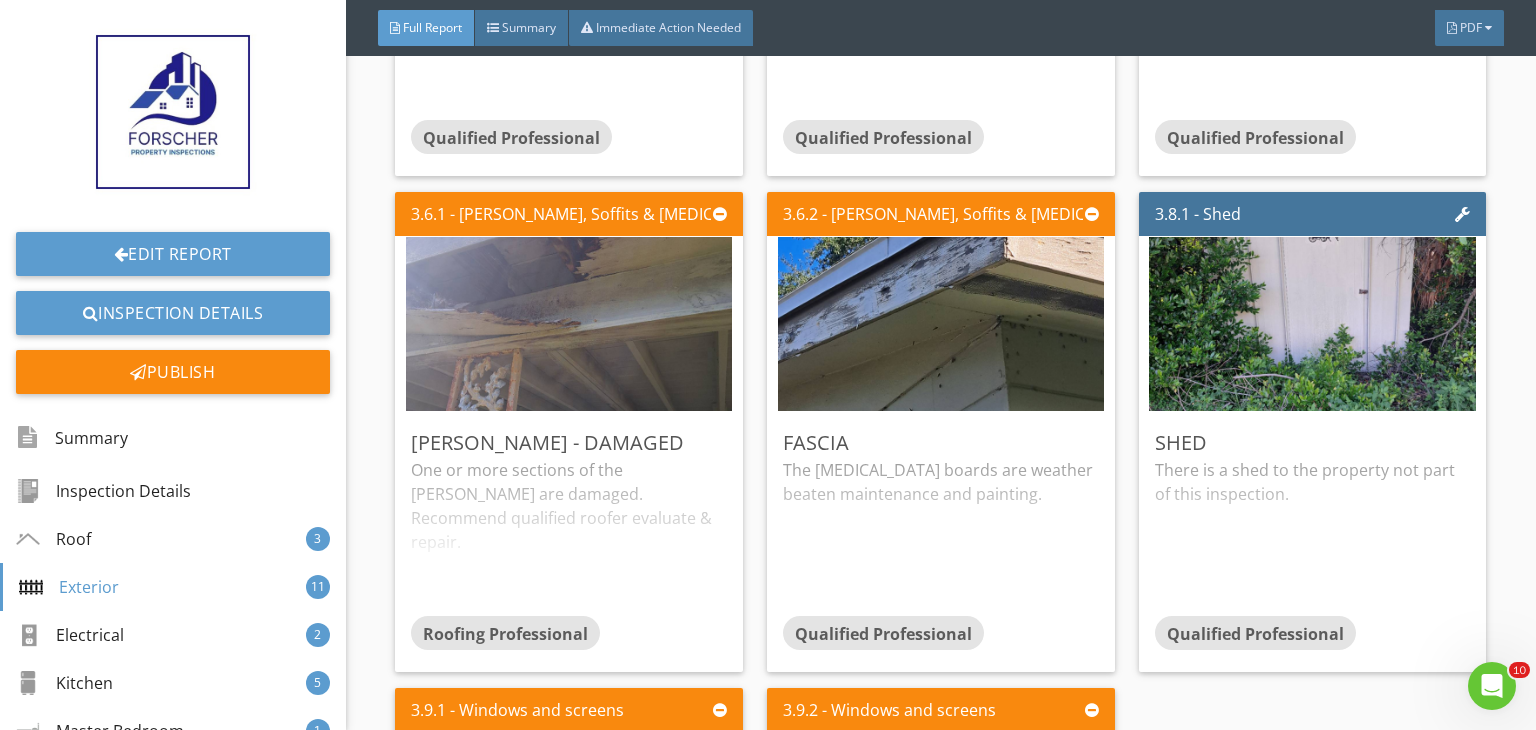 scroll, scrollTop: 4562, scrollLeft: 0, axis: vertical 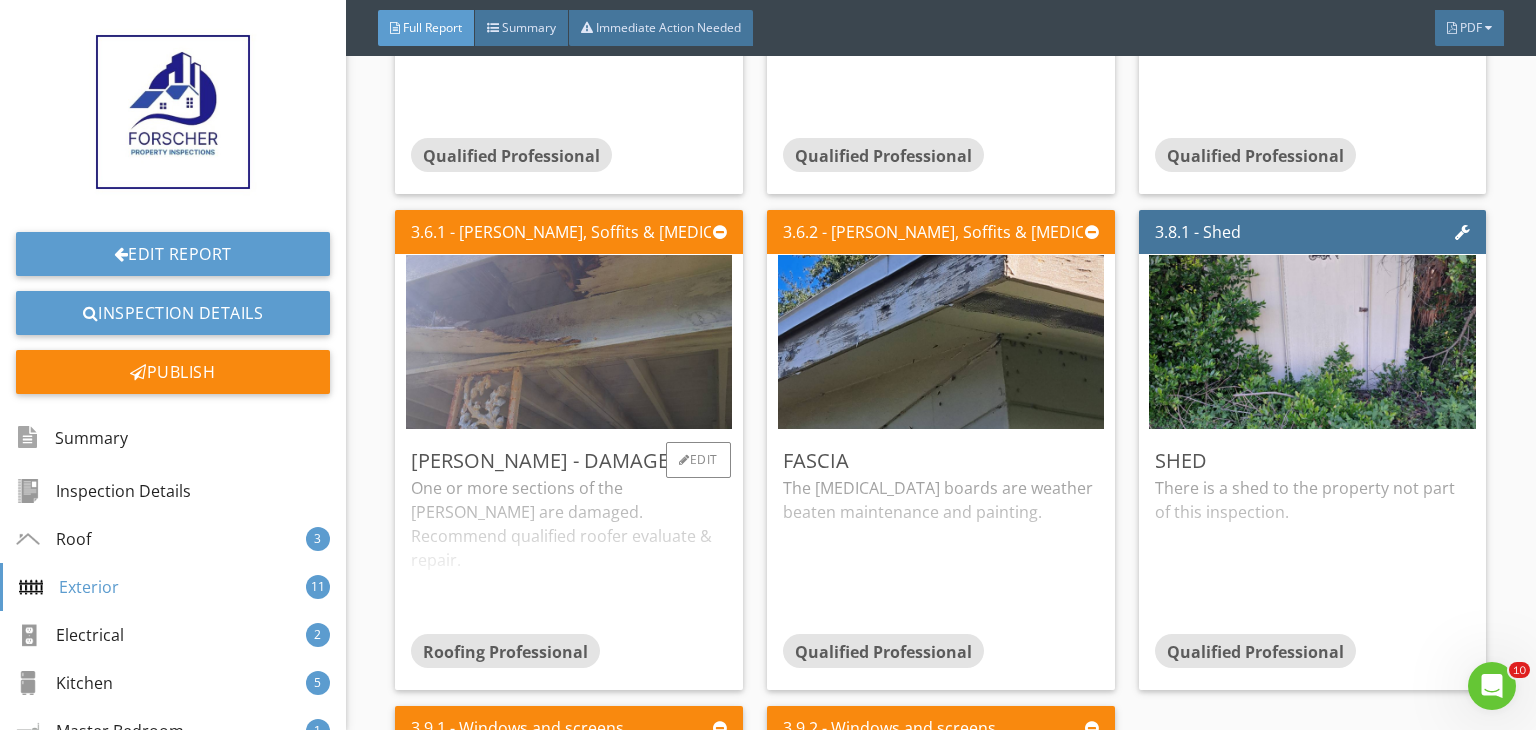 click on "One or more sections of the eaves are damaged. Recommend qualified roofer evaluate & repair. A termite inspection is recommended." at bounding box center (569, 555) 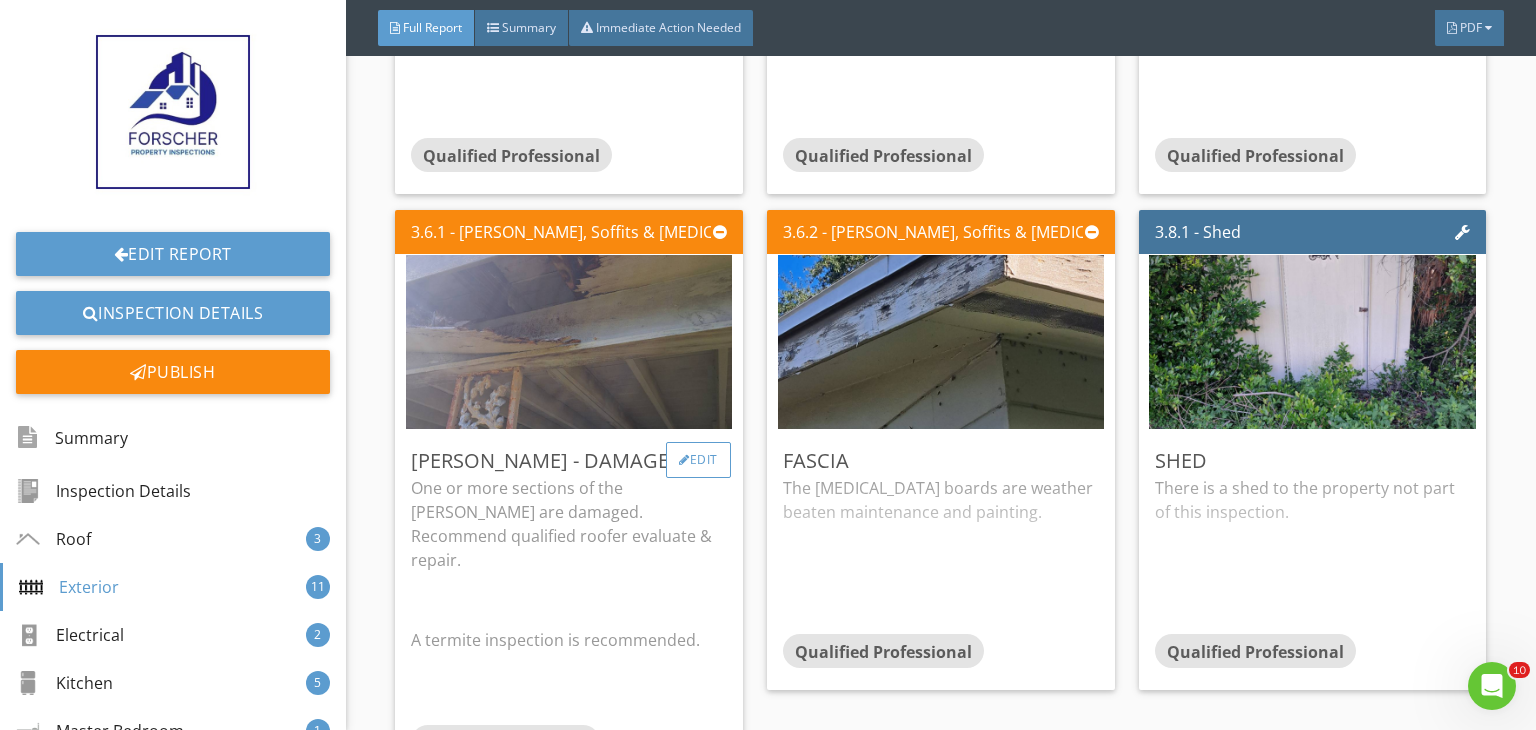 click on "Edit" at bounding box center [698, 460] 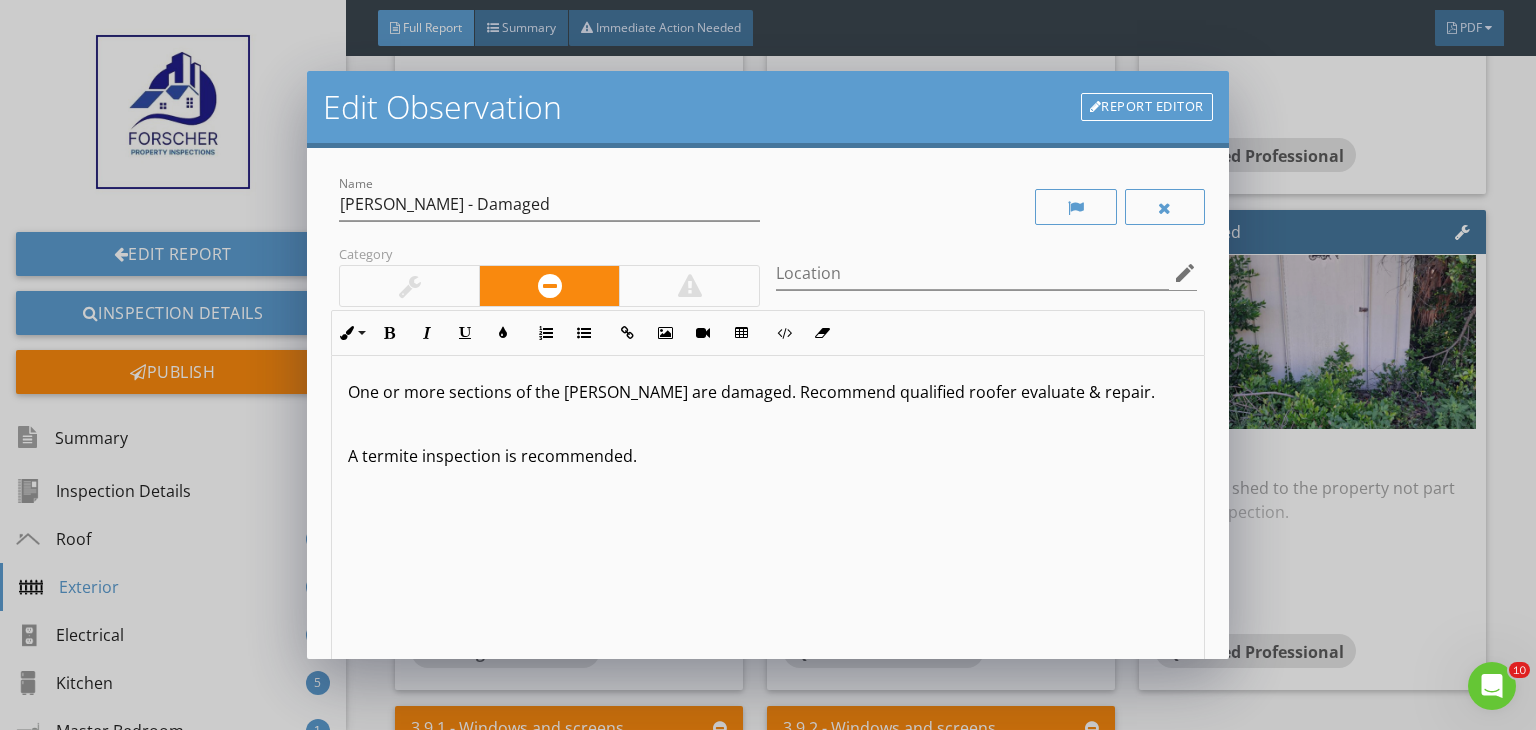 click at bounding box center [768, 424] 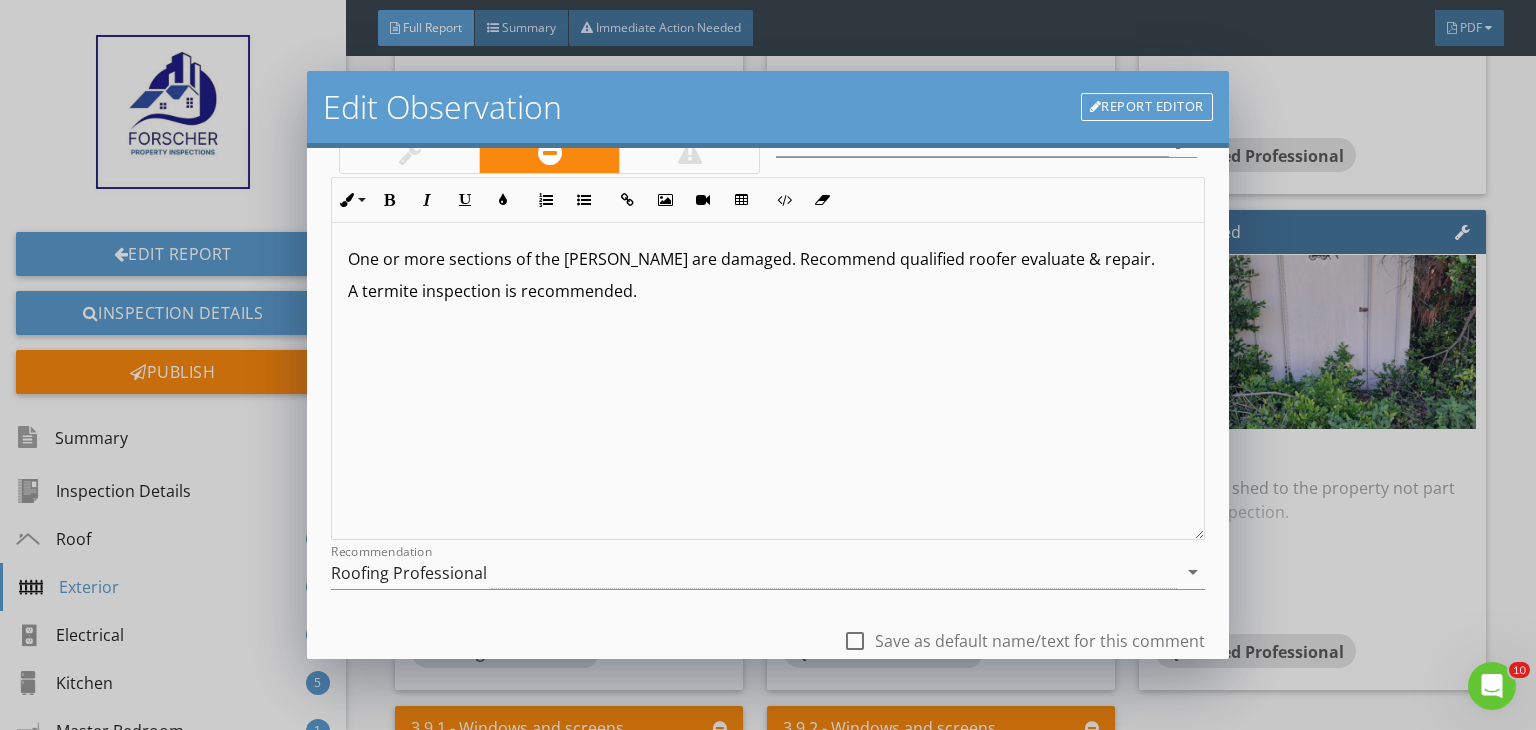 scroll, scrollTop: 125, scrollLeft: 0, axis: vertical 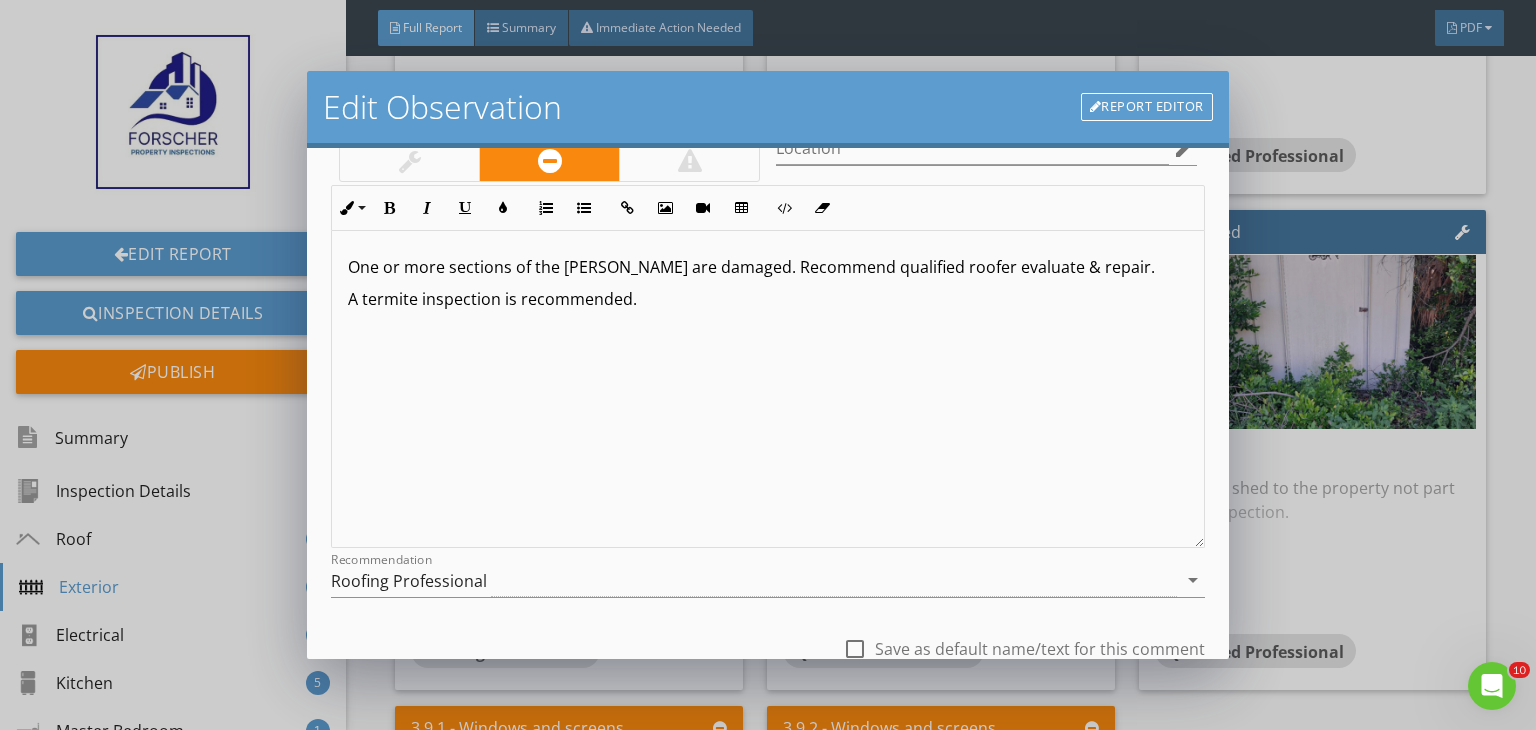 click on "One or more sections of the eaves are damaged. Recommend qualified roofer evaluate & repair. A termite inspection is recommended." at bounding box center (768, 389) 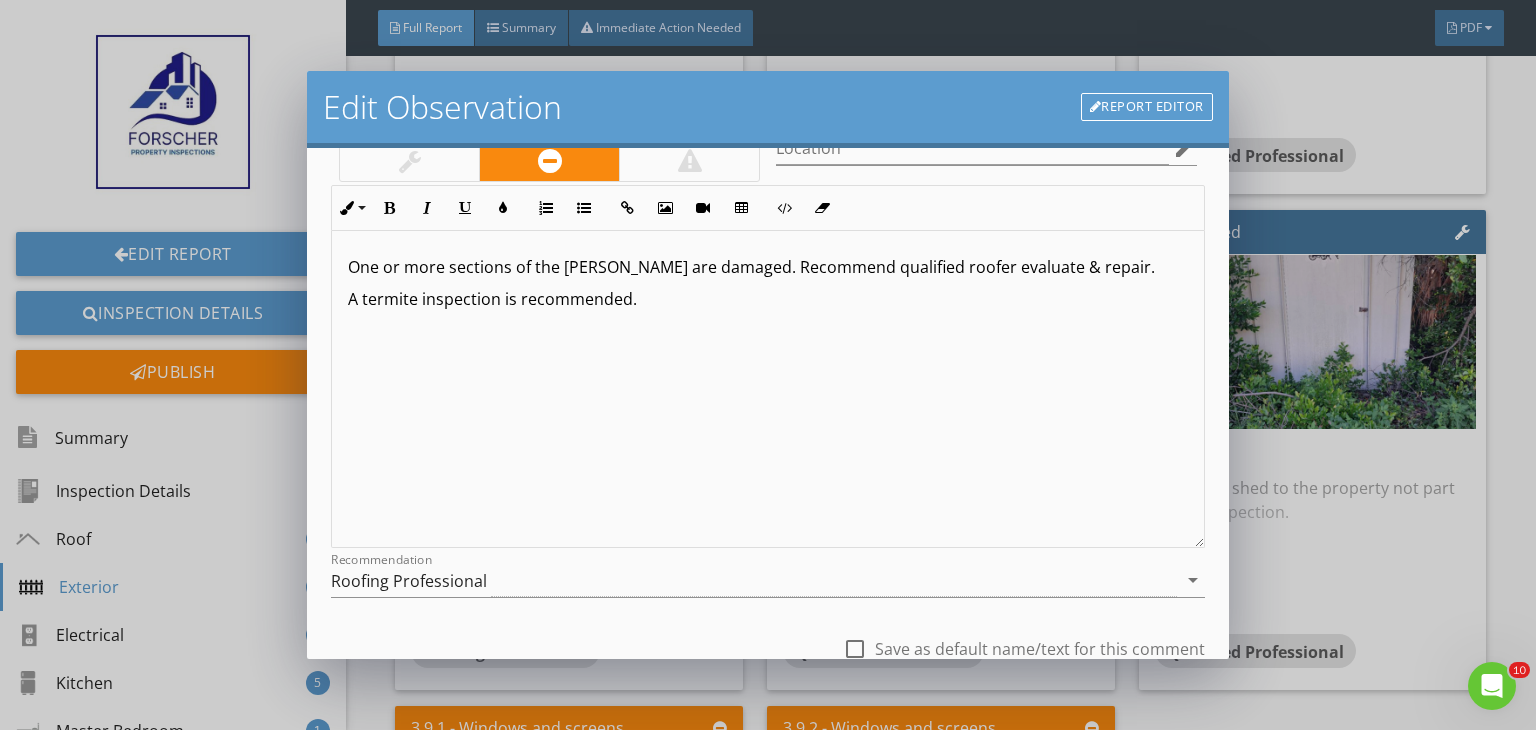 click on "One or more sections of the eaves are damaged. Recommend qualified roofer evaluate & repair." at bounding box center [768, 267] 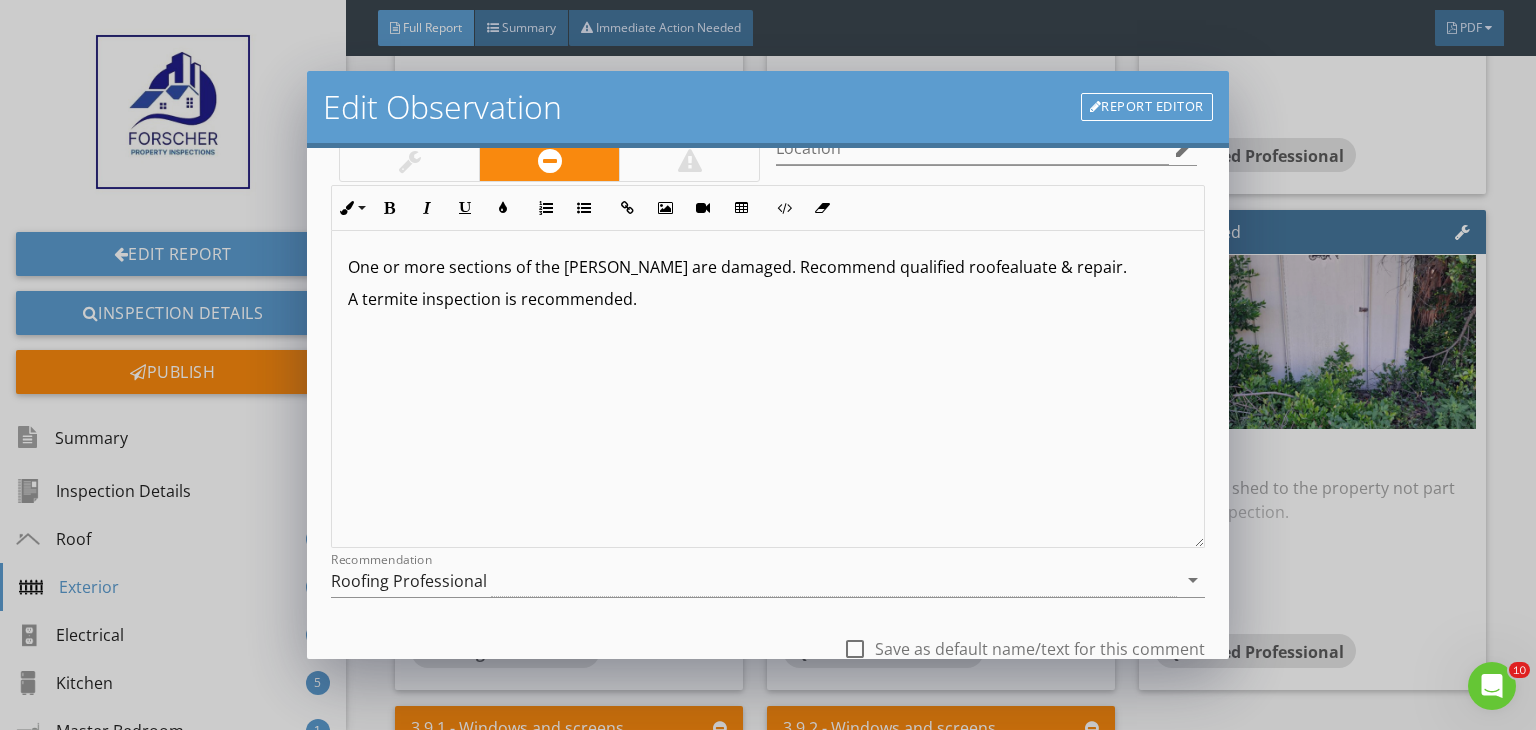 click on "One or more sections of the eaves are damaged. Recommend qualified roofealuate & repair." at bounding box center [768, 267] 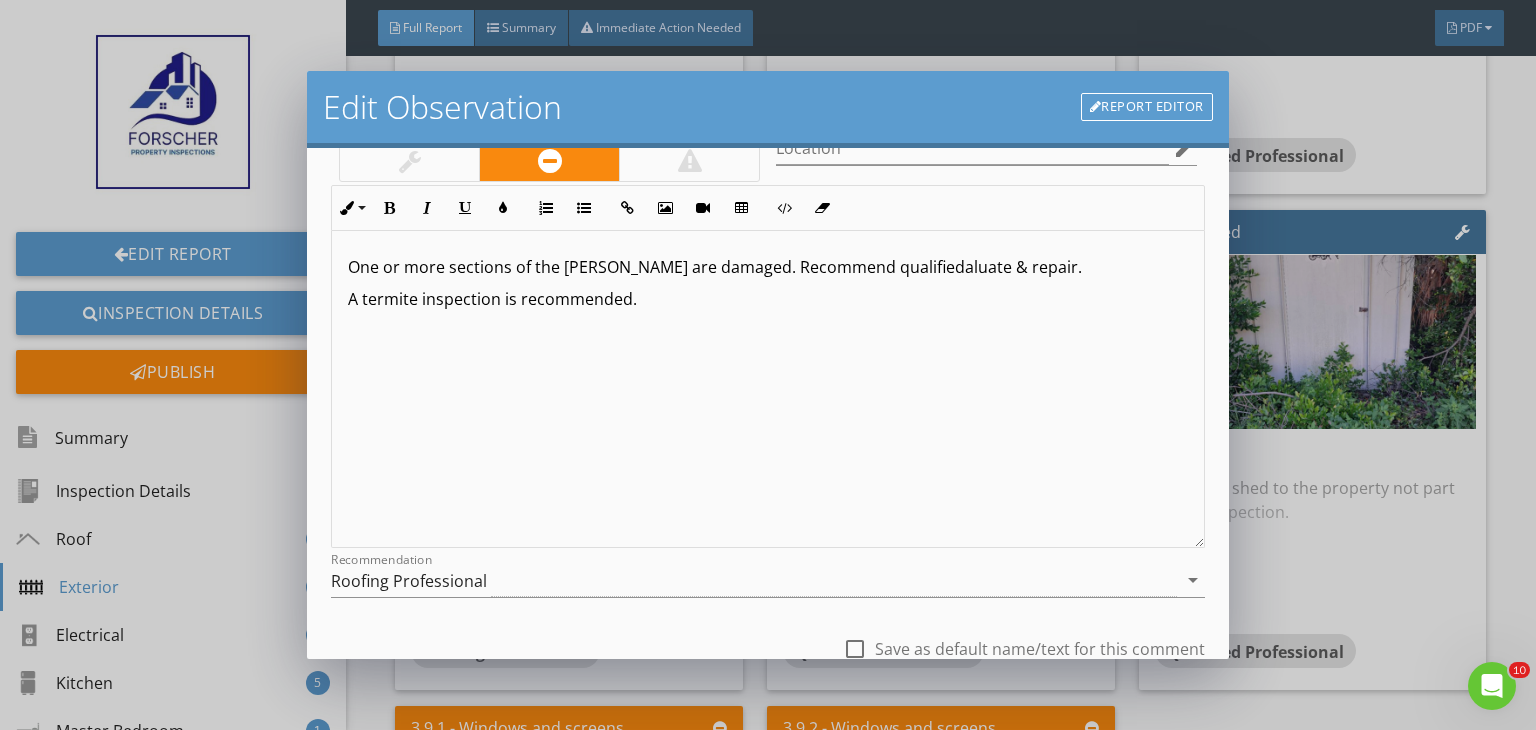 type 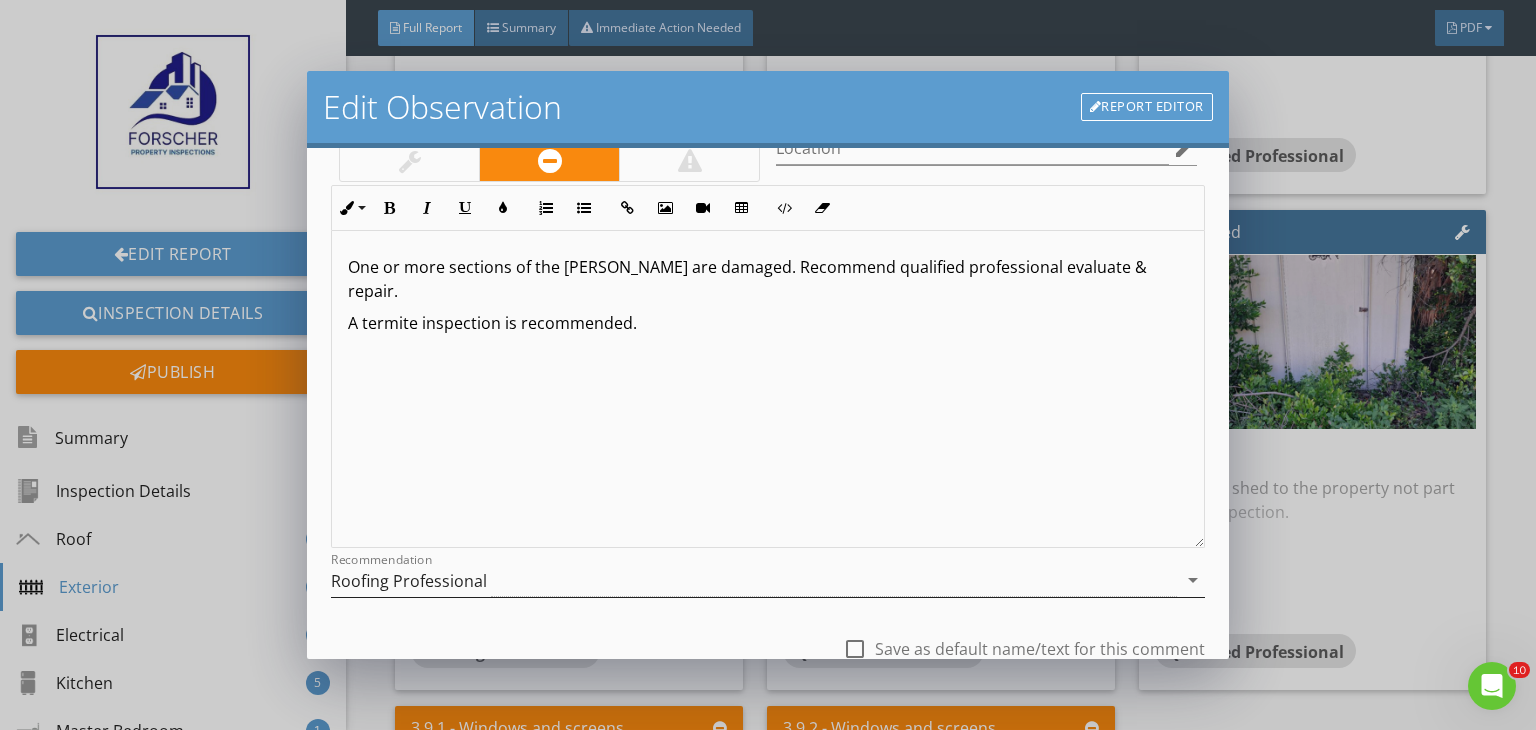 click on "Roofing Professional" at bounding box center (409, 581) 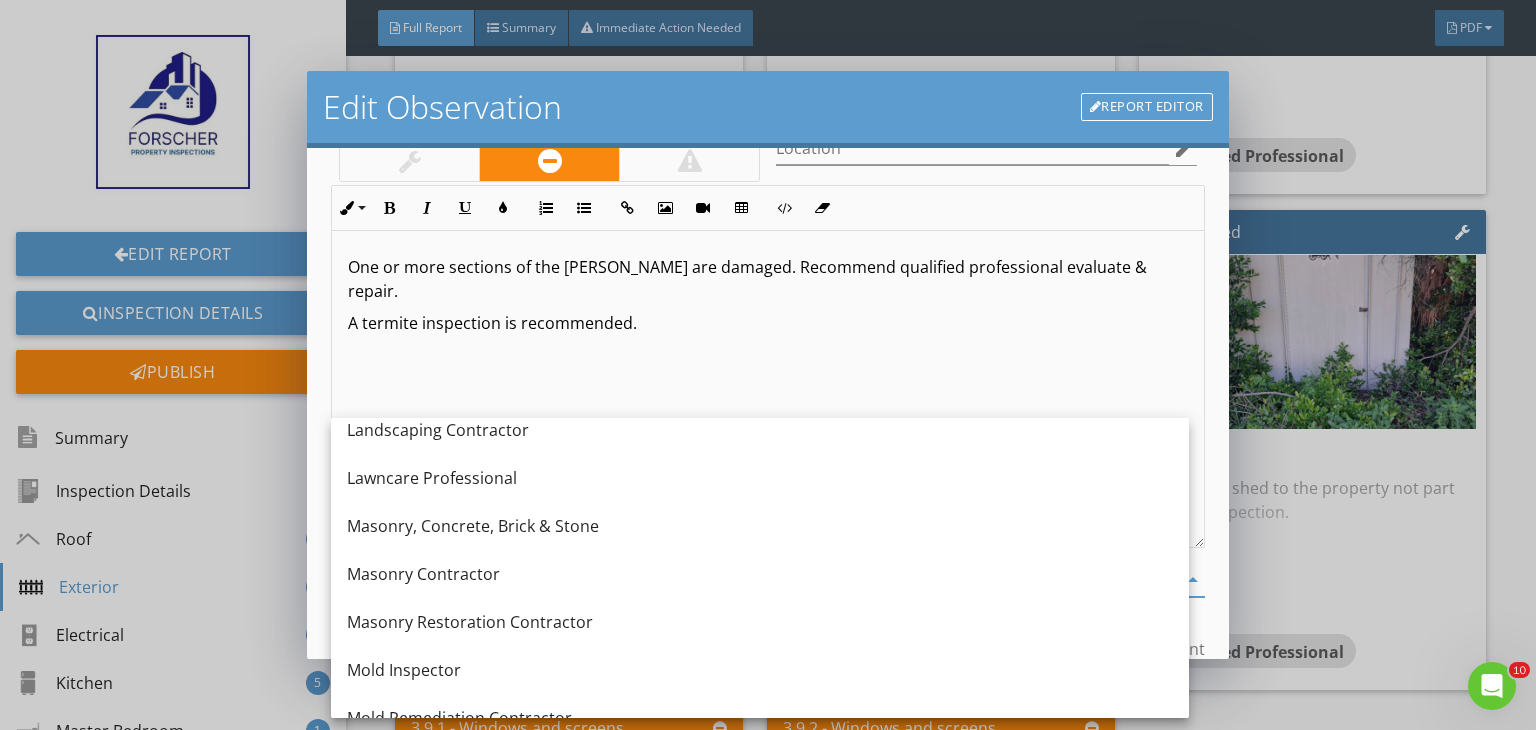 scroll, scrollTop: 1691, scrollLeft: 0, axis: vertical 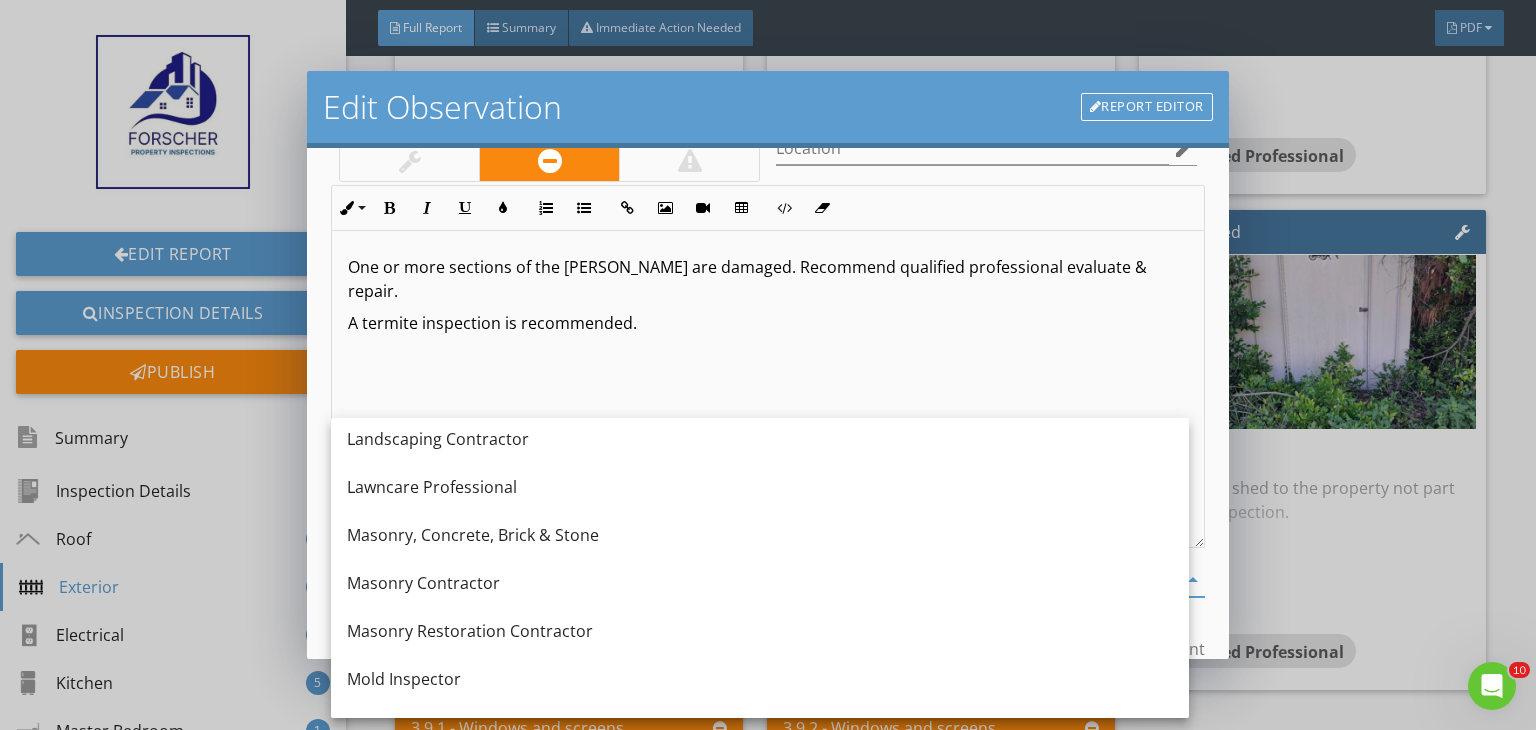 click on "One or more sections of the eaves are damaged. Recommend qualified professional evaluate & repair. A termite inspection is recommended." at bounding box center (768, 389) 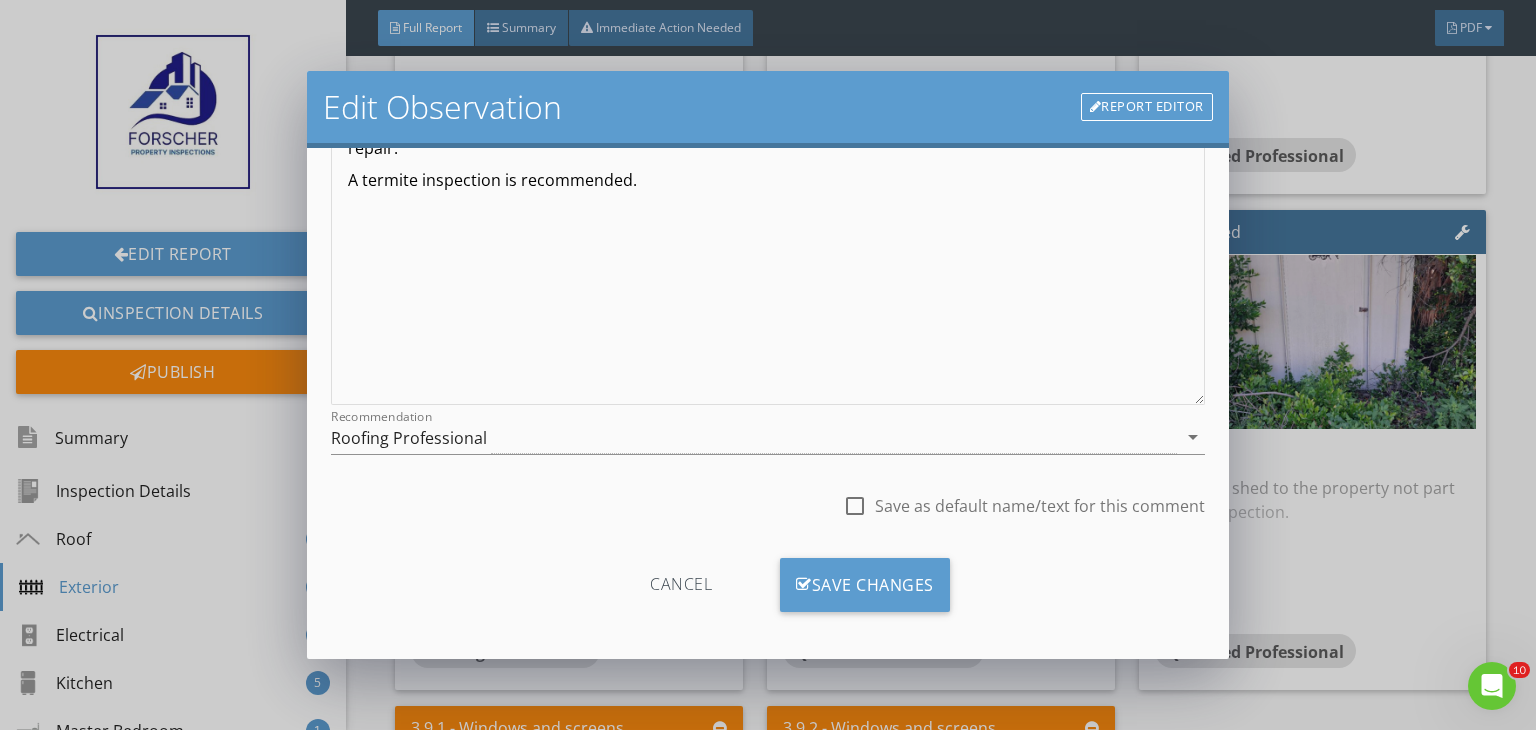 scroll, scrollTop: 276, scrollLeft: 0, axis: vertical 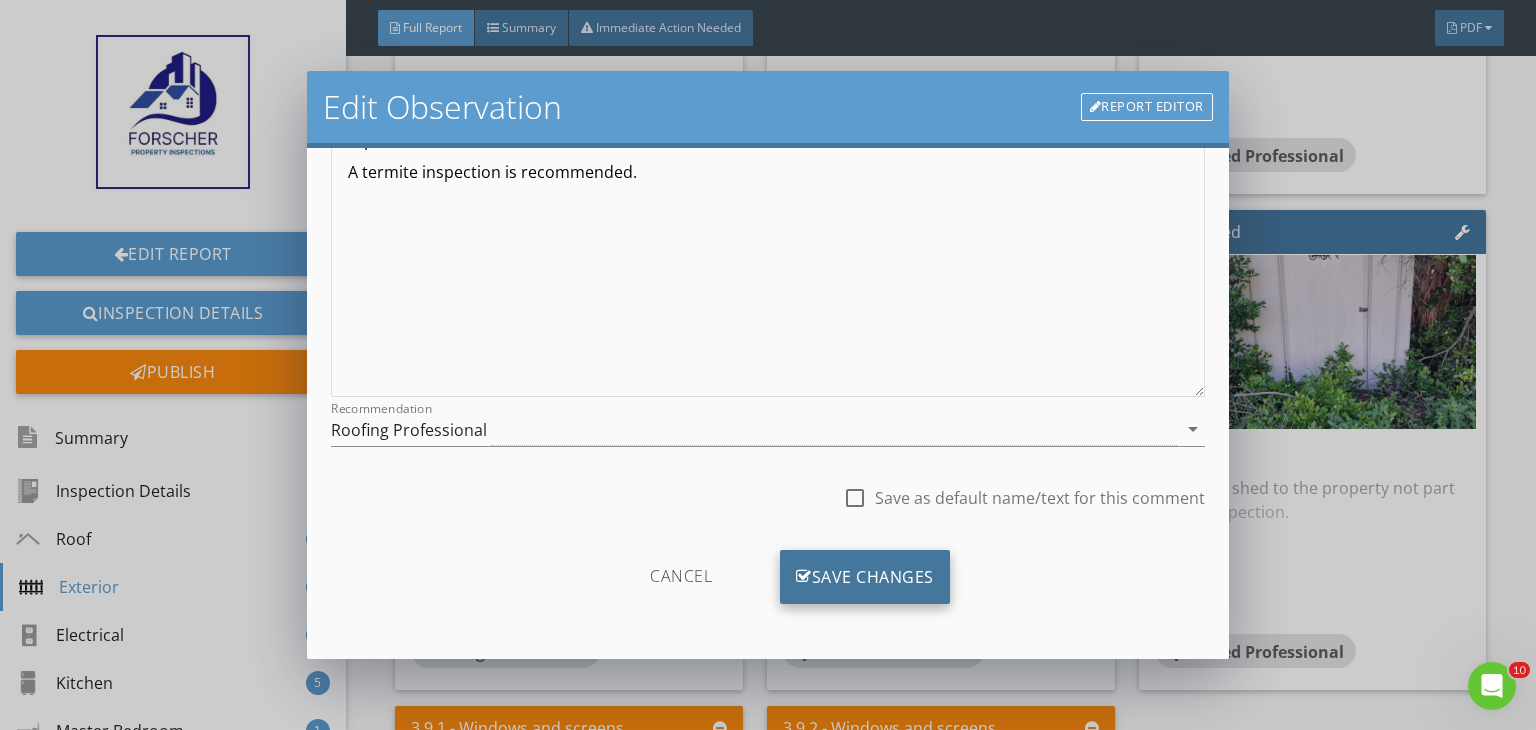 click on "Save Changes" at bounding box center (865, 577) 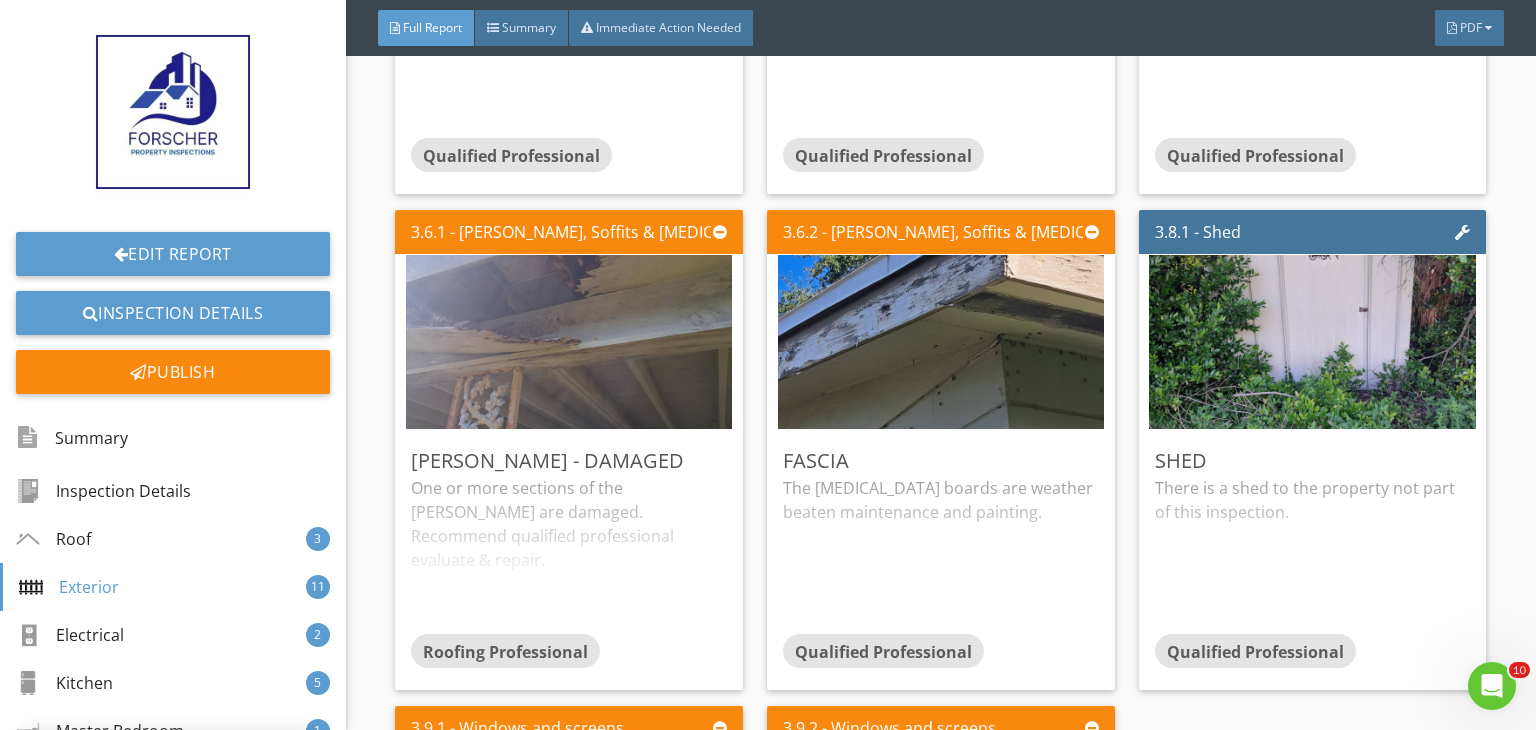 scroll, scrollTop: 39, scrollLeft: 0, axis: vertical 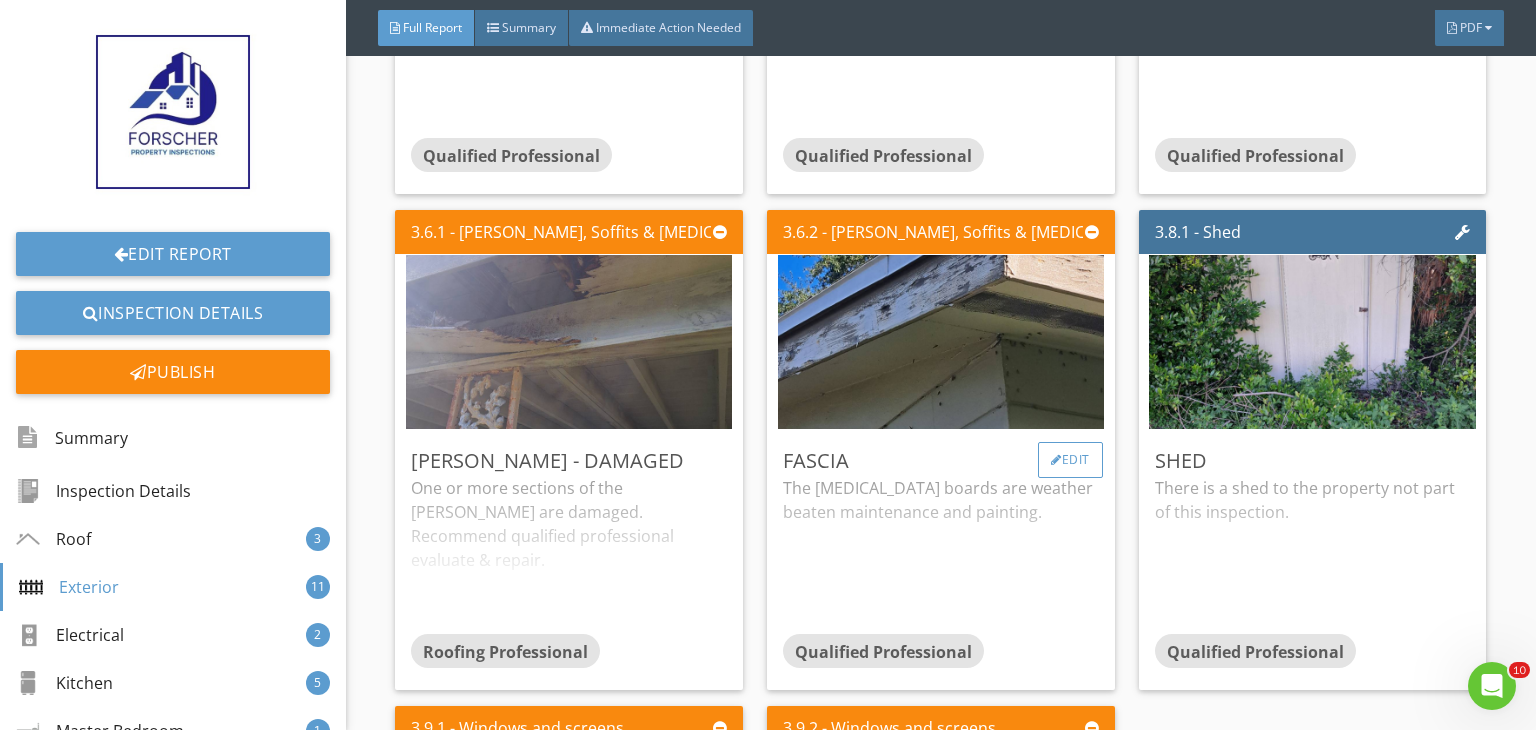 click on "Edit" at bounding box center (1070, 460) 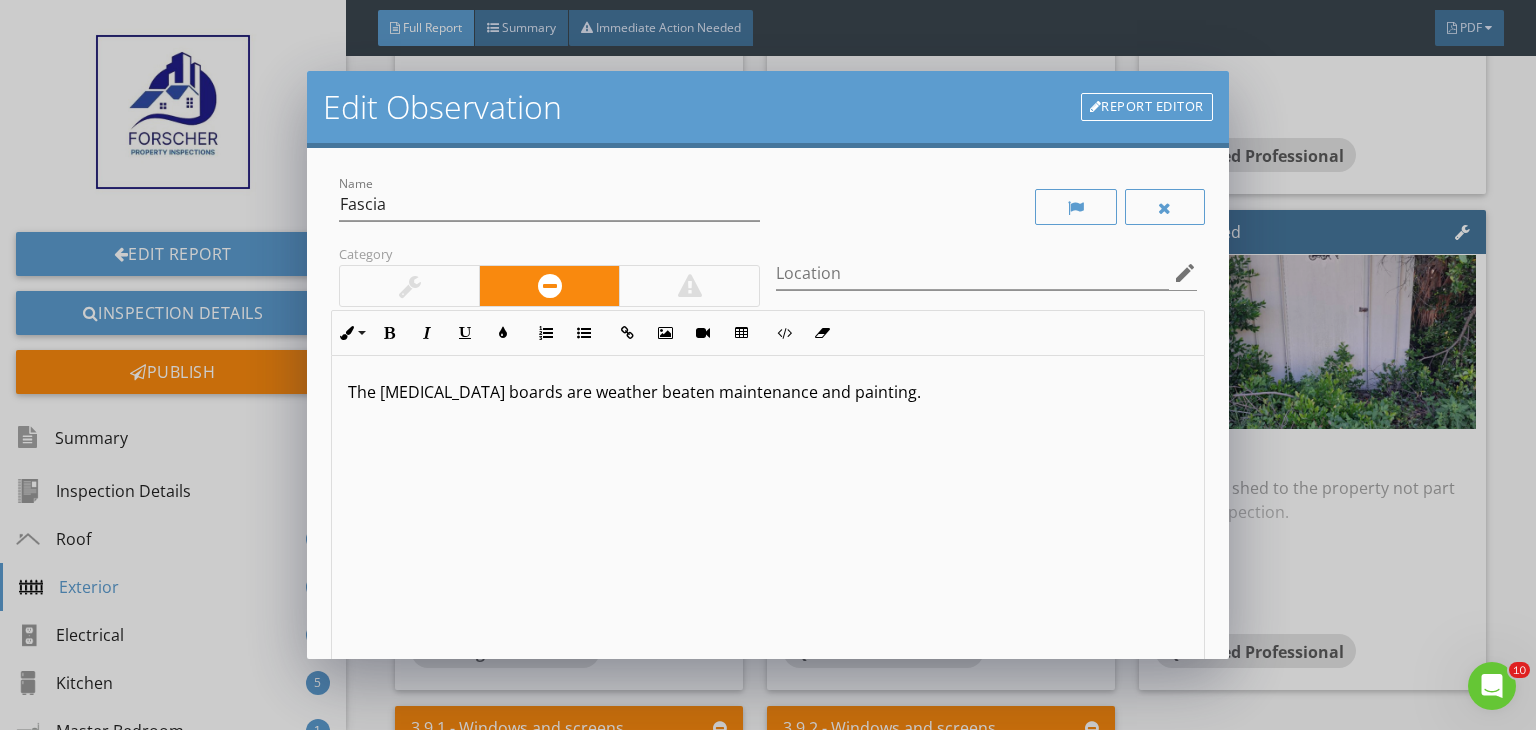 click on "The fascia boards are weather beaten maintenance and painting." at bounding box center [768, 392] 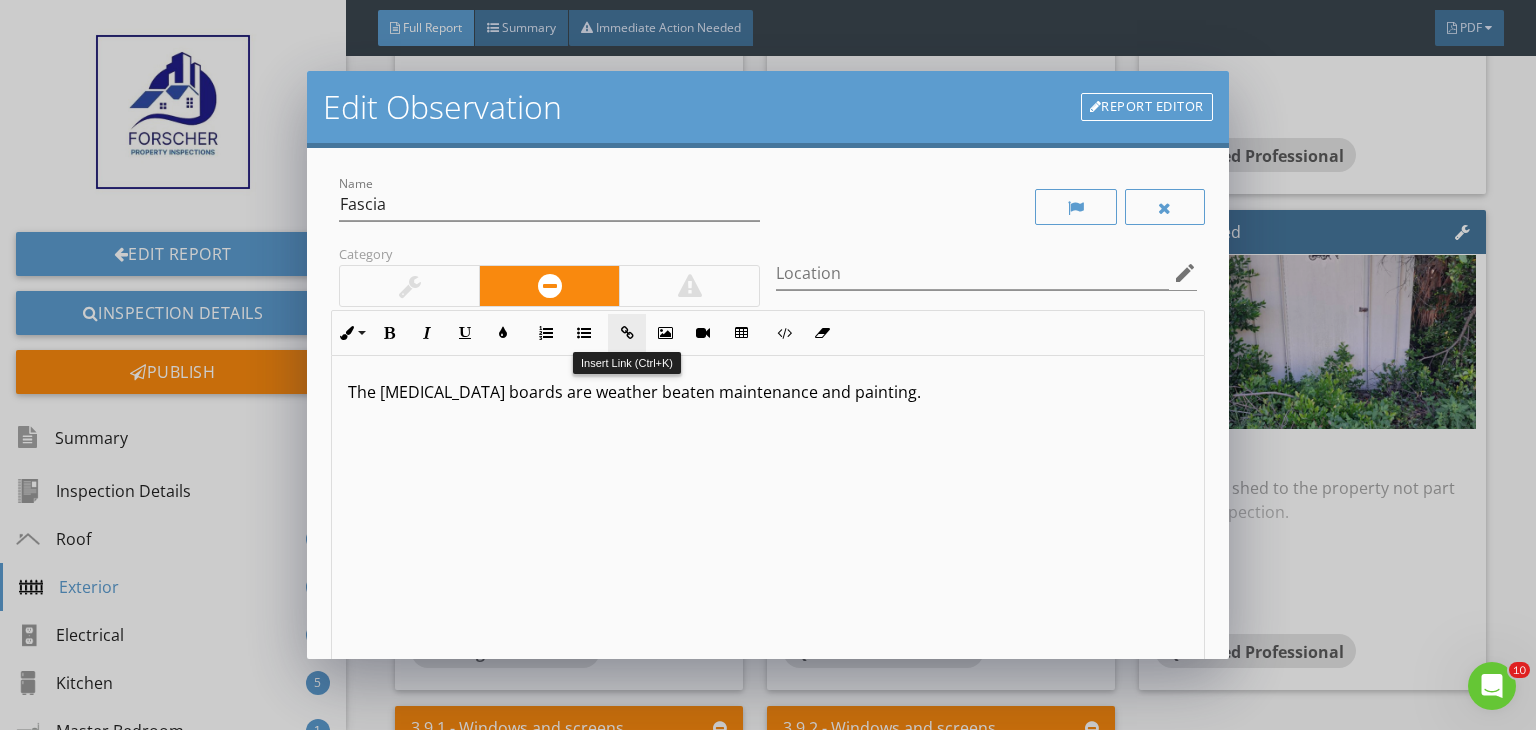 type 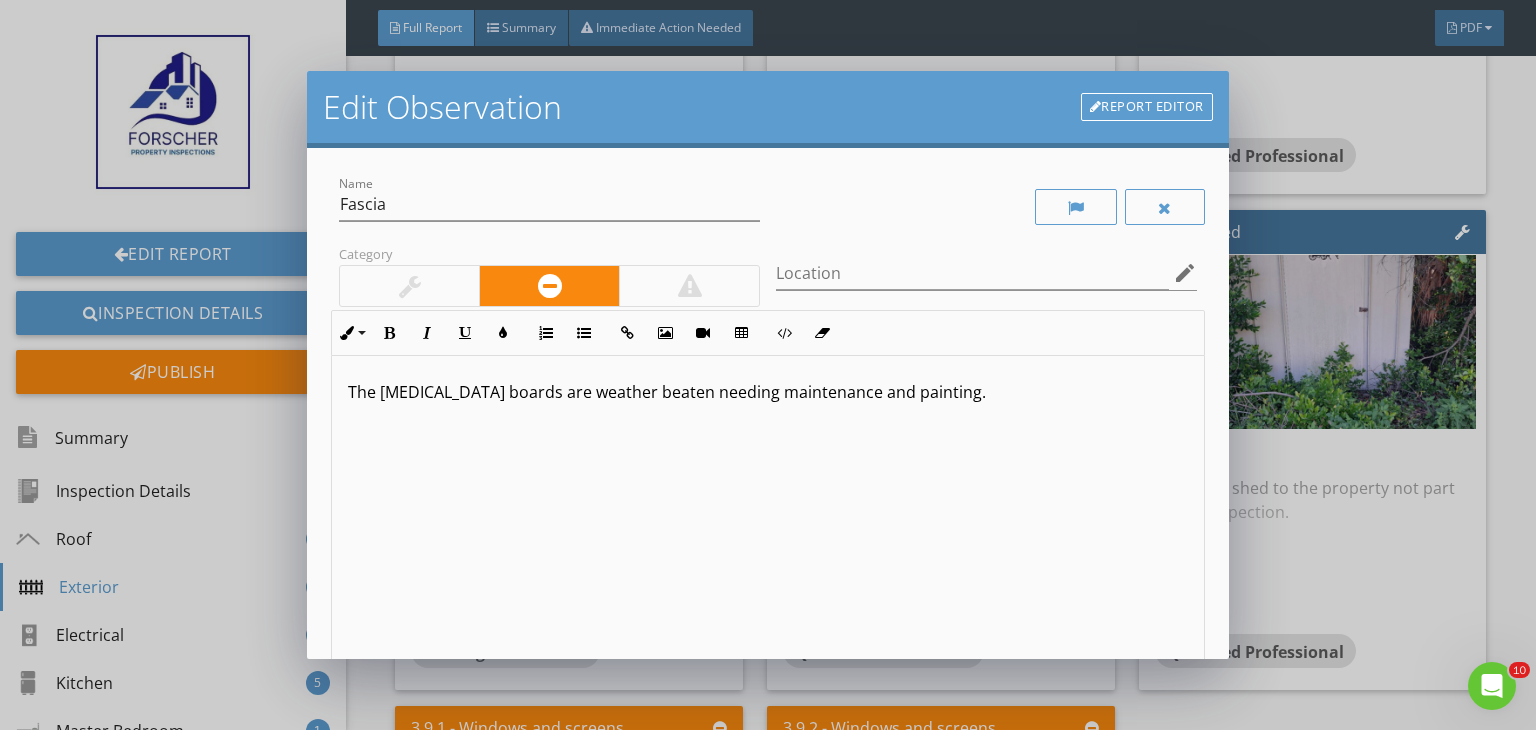 scroll, scrollTop: 208, scrollLeft: 0, axis: vertical 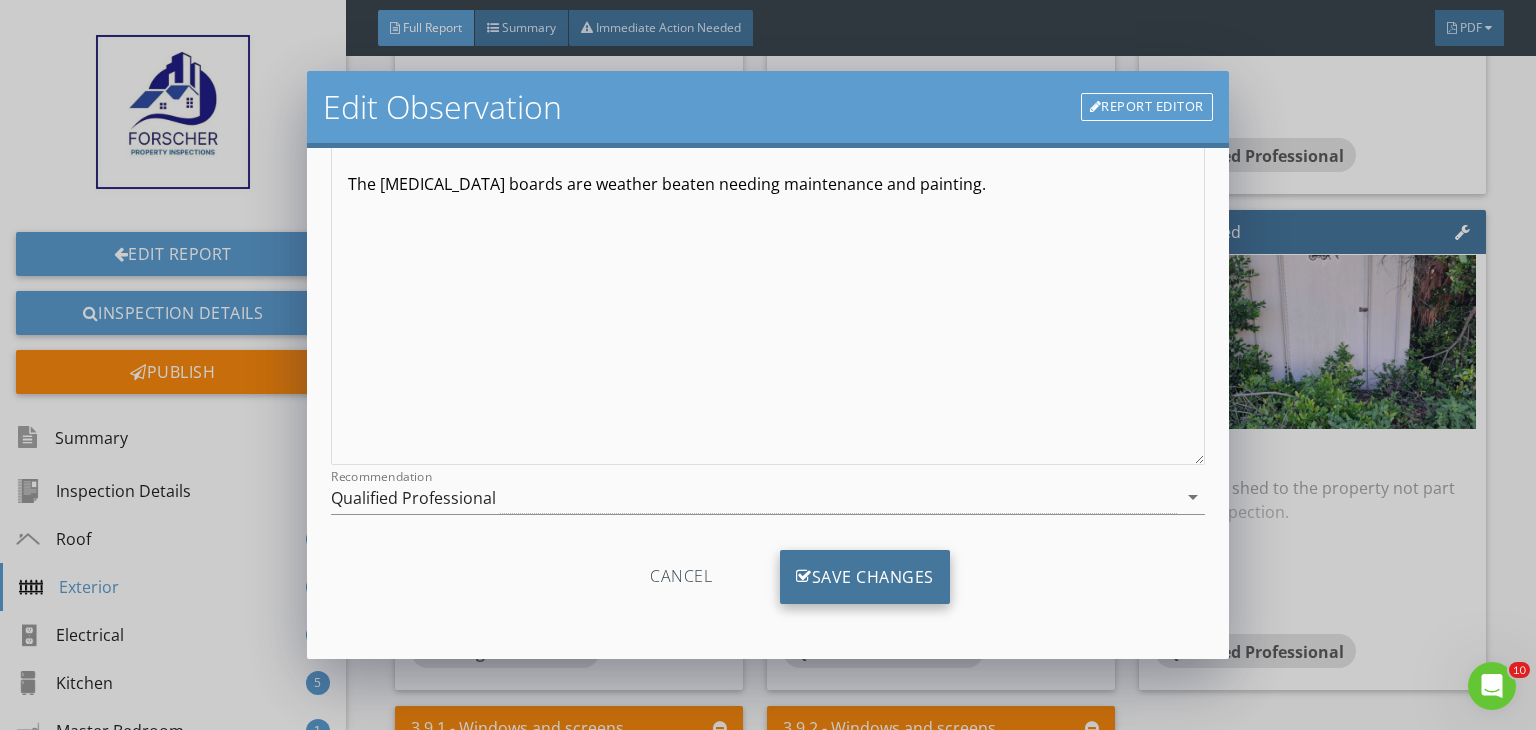 click on "Save Changes" at bounding box center [865, 577] 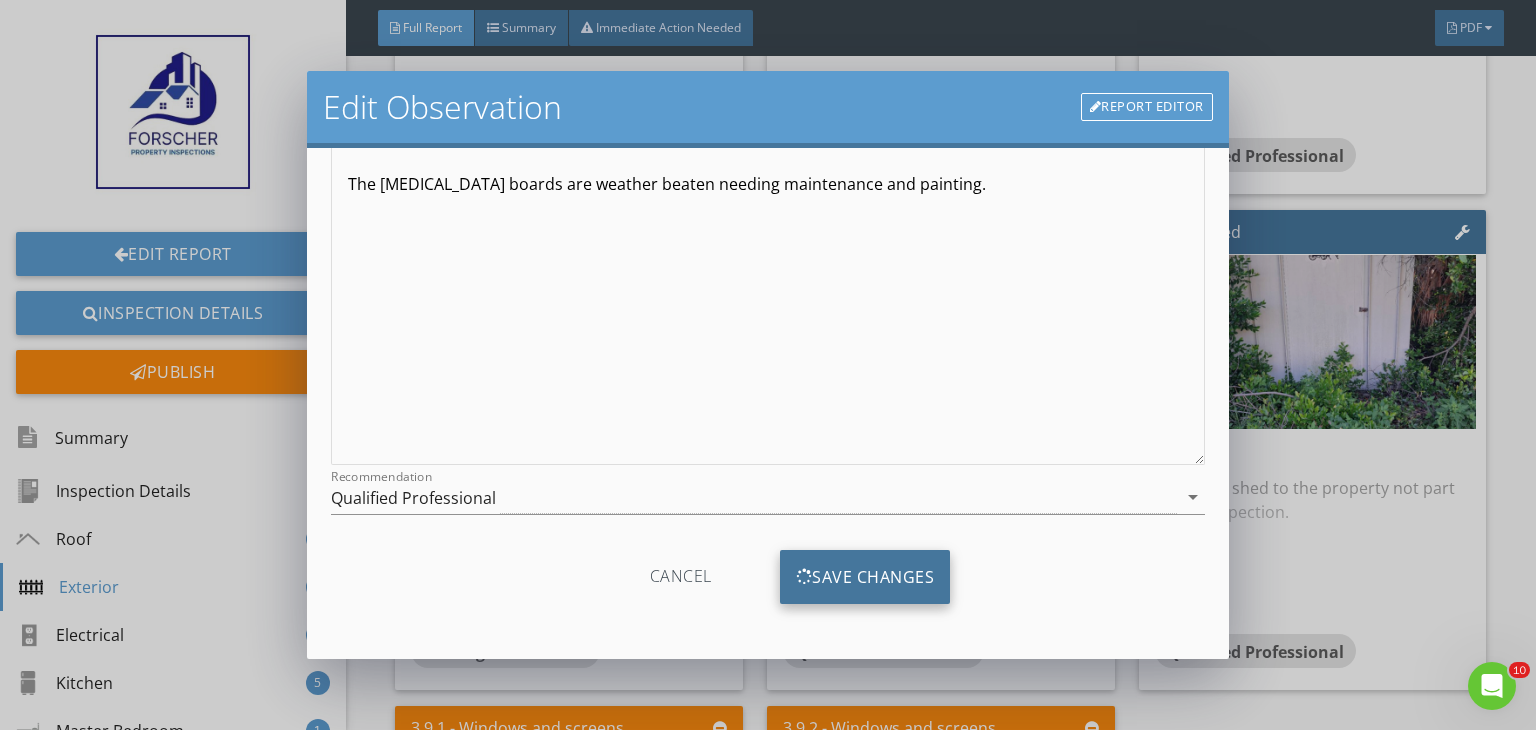 scroll, scrollTop: 0, scrollLeft: 0, axis: both 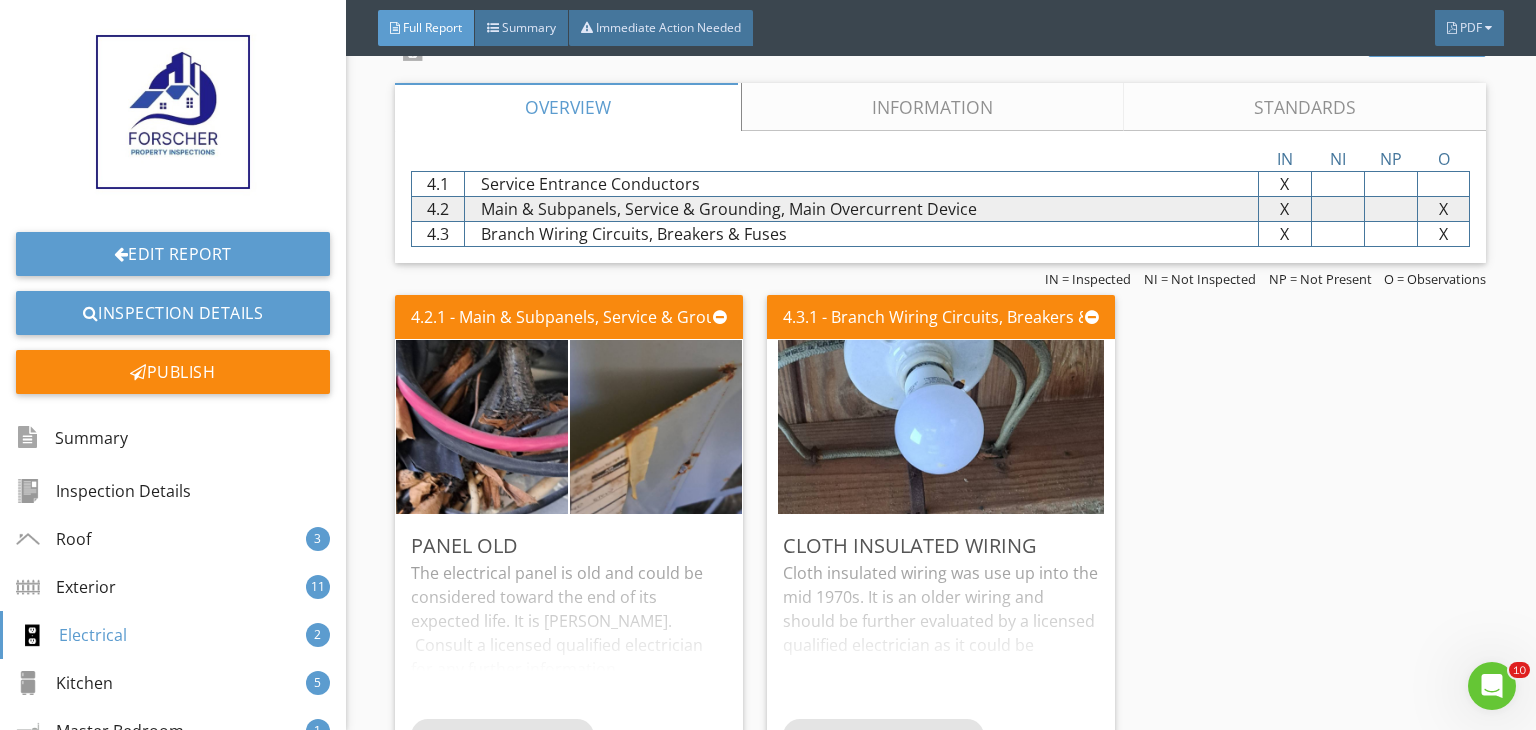 click on "Information" at bounding box center (933, 107) 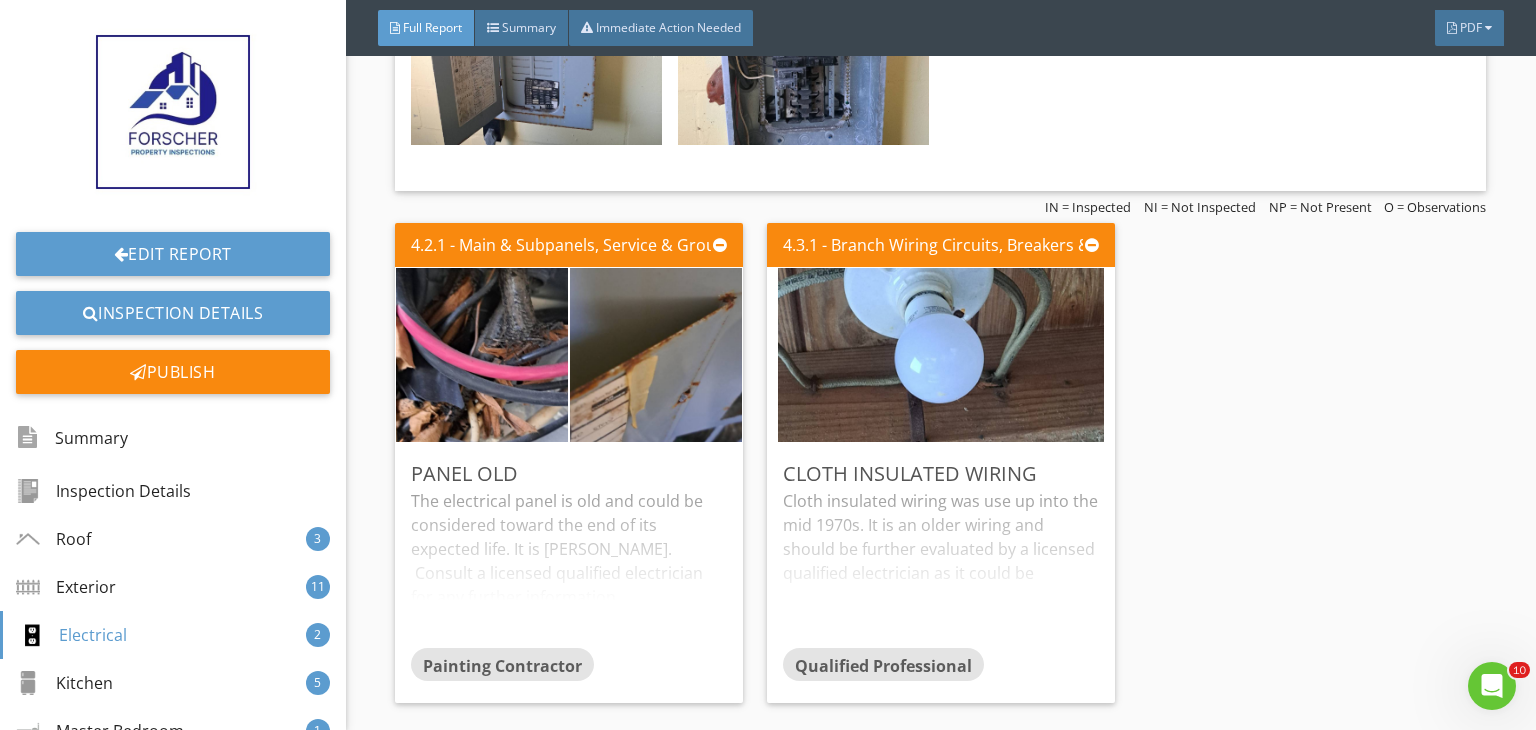 scroll, scrollTop: 7058, scrollLeft: 0, axis: vertical 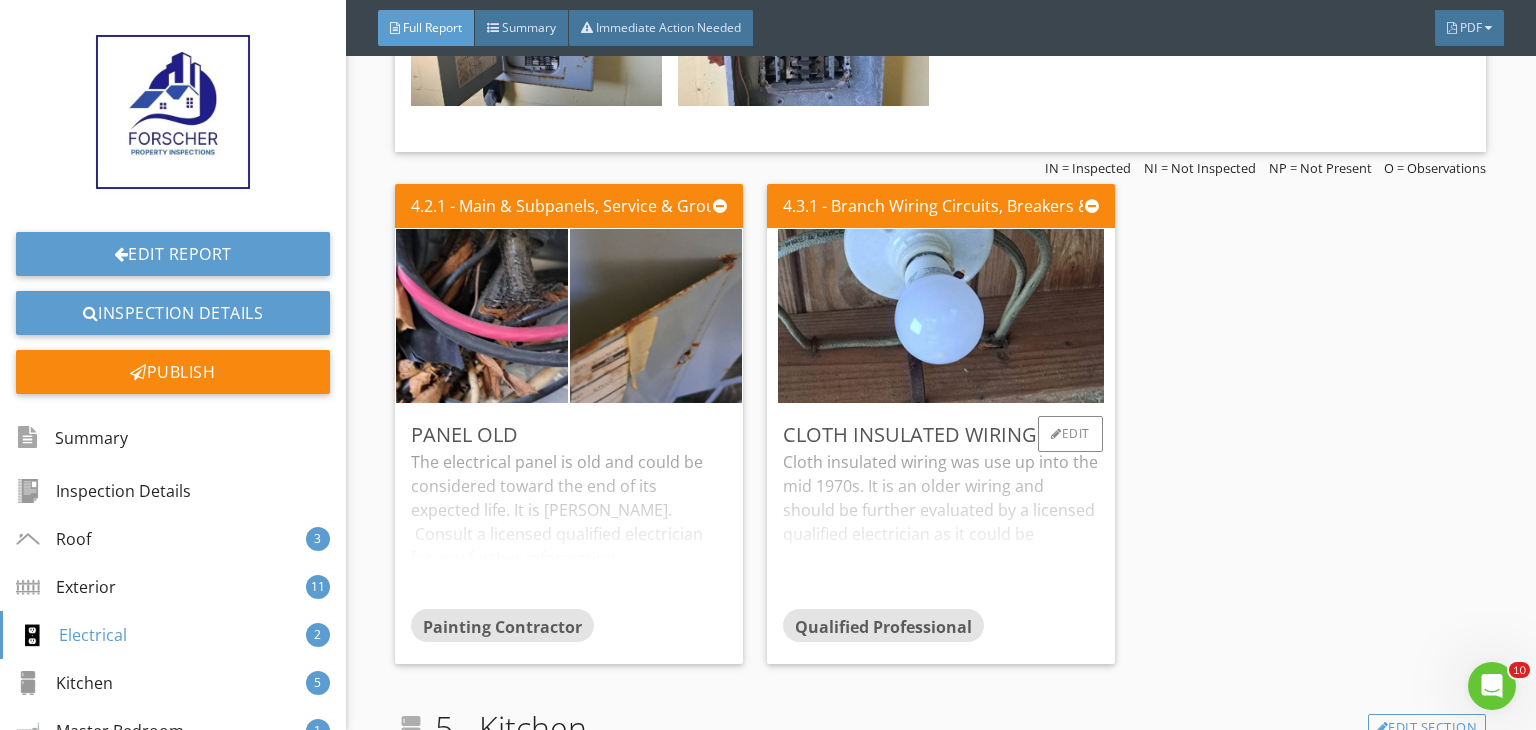 click on "Qualified Professional" at bounding box center (941, 629) 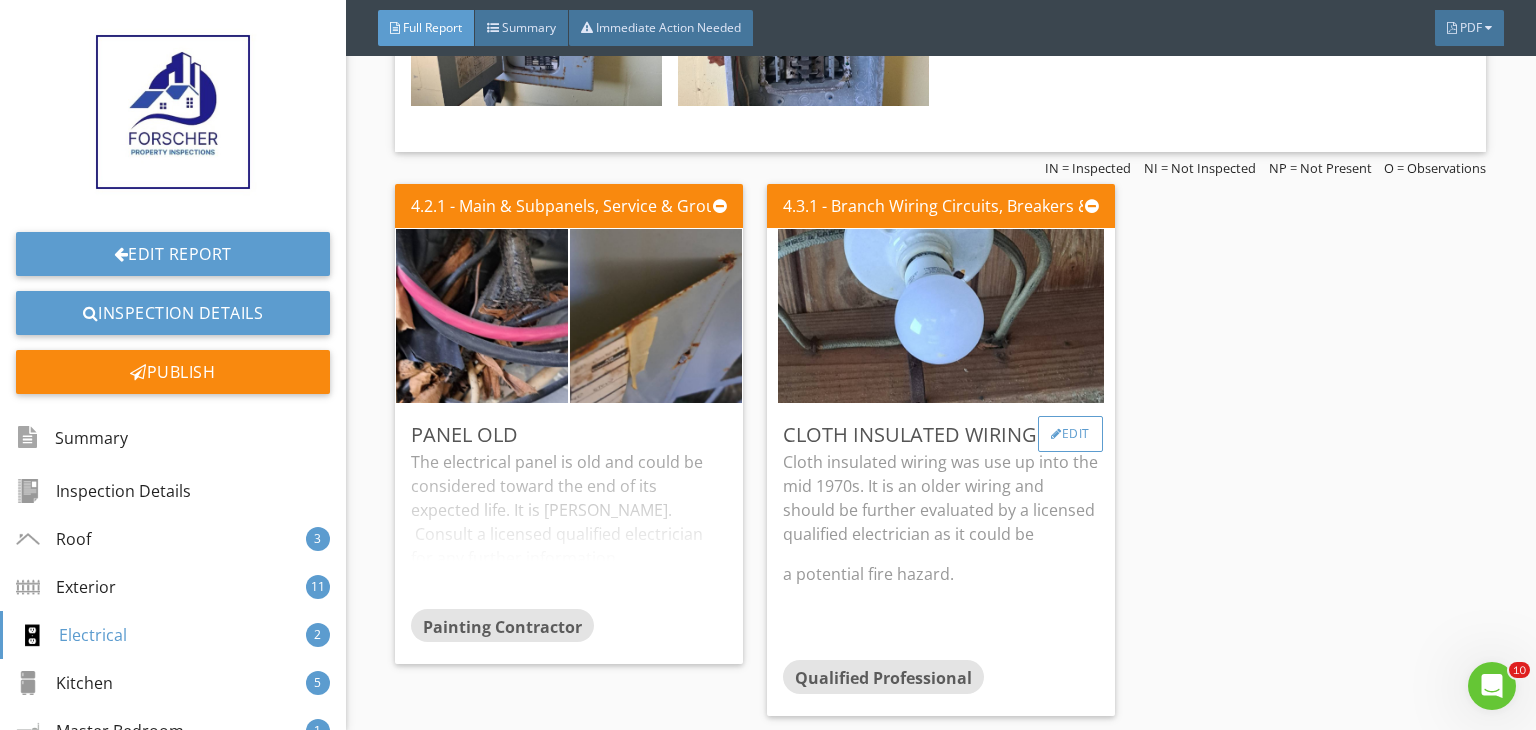 click on "Edit" at bounding box center [1070, 434] 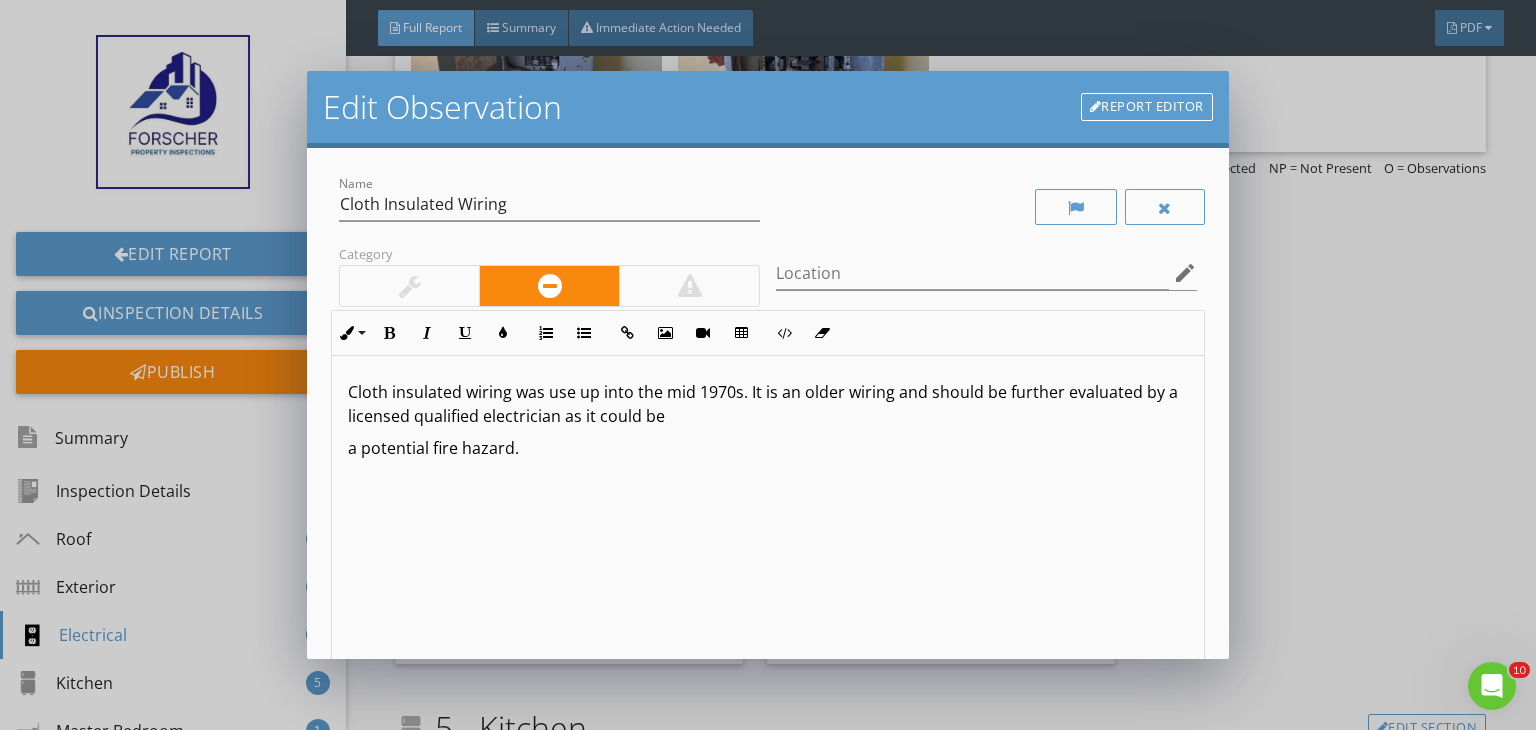 click on "a potential fire hazard." at bounding box center [768, 448] 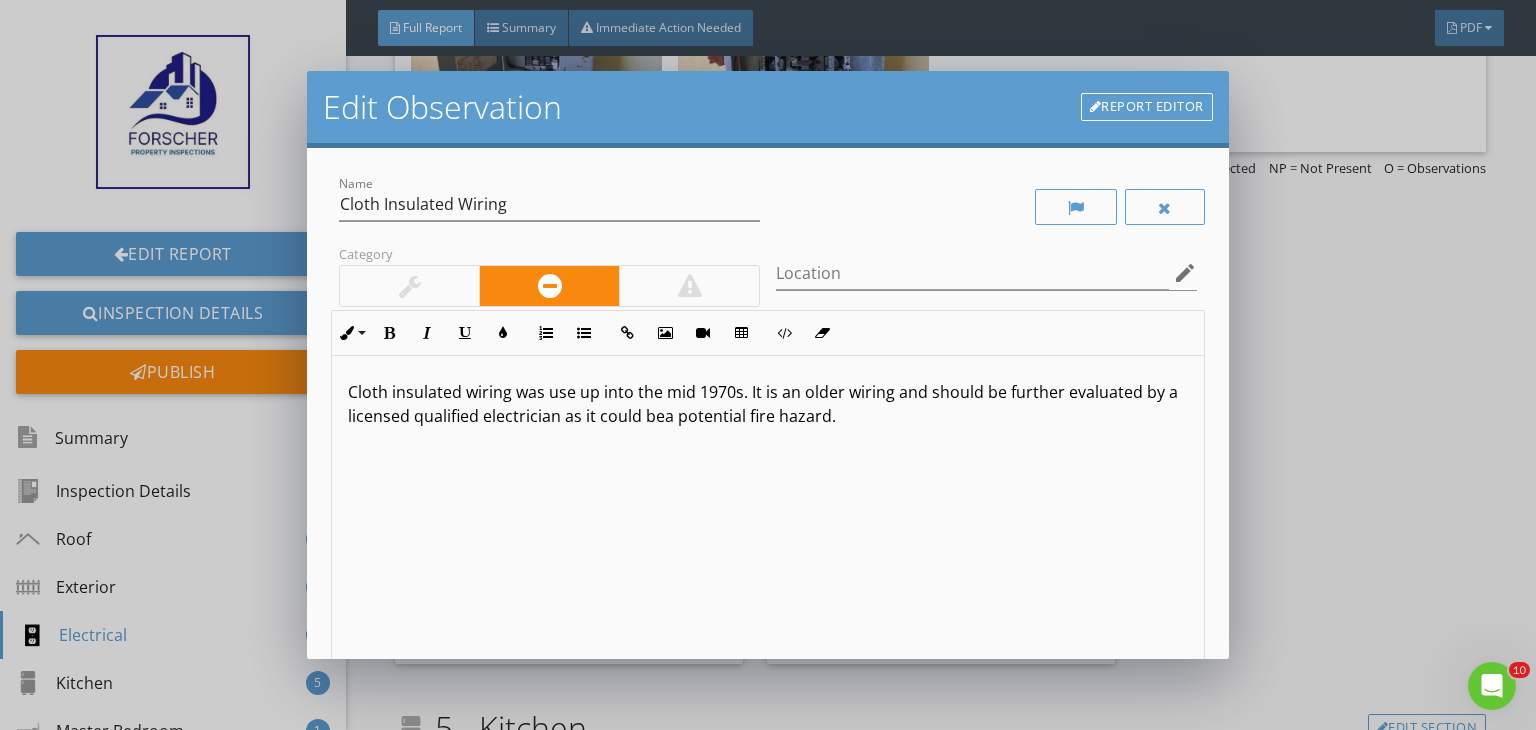 type 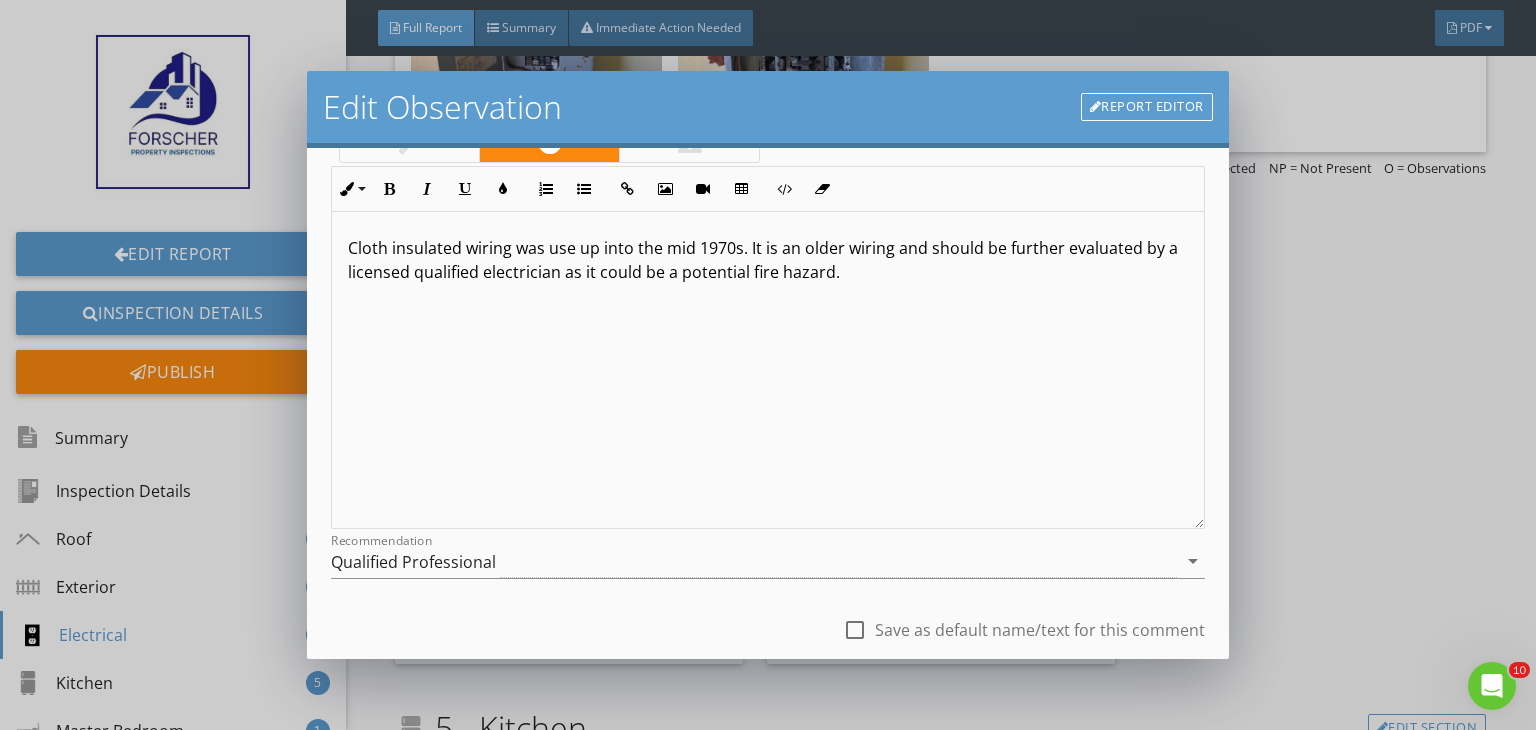 scroll, scrollTop: 155, scrollLeft: 0, axis: vertical 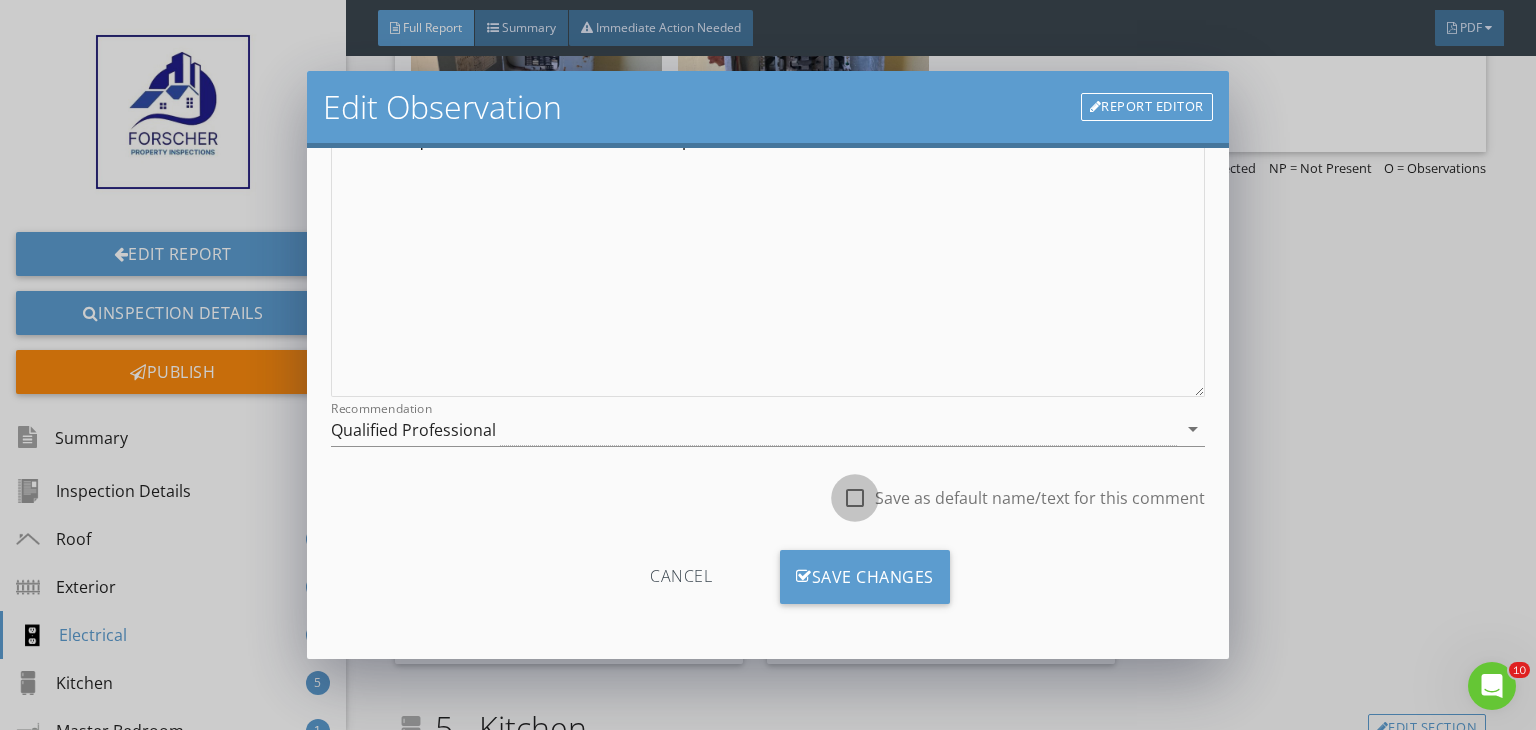 click at bounding box center (855, 498) 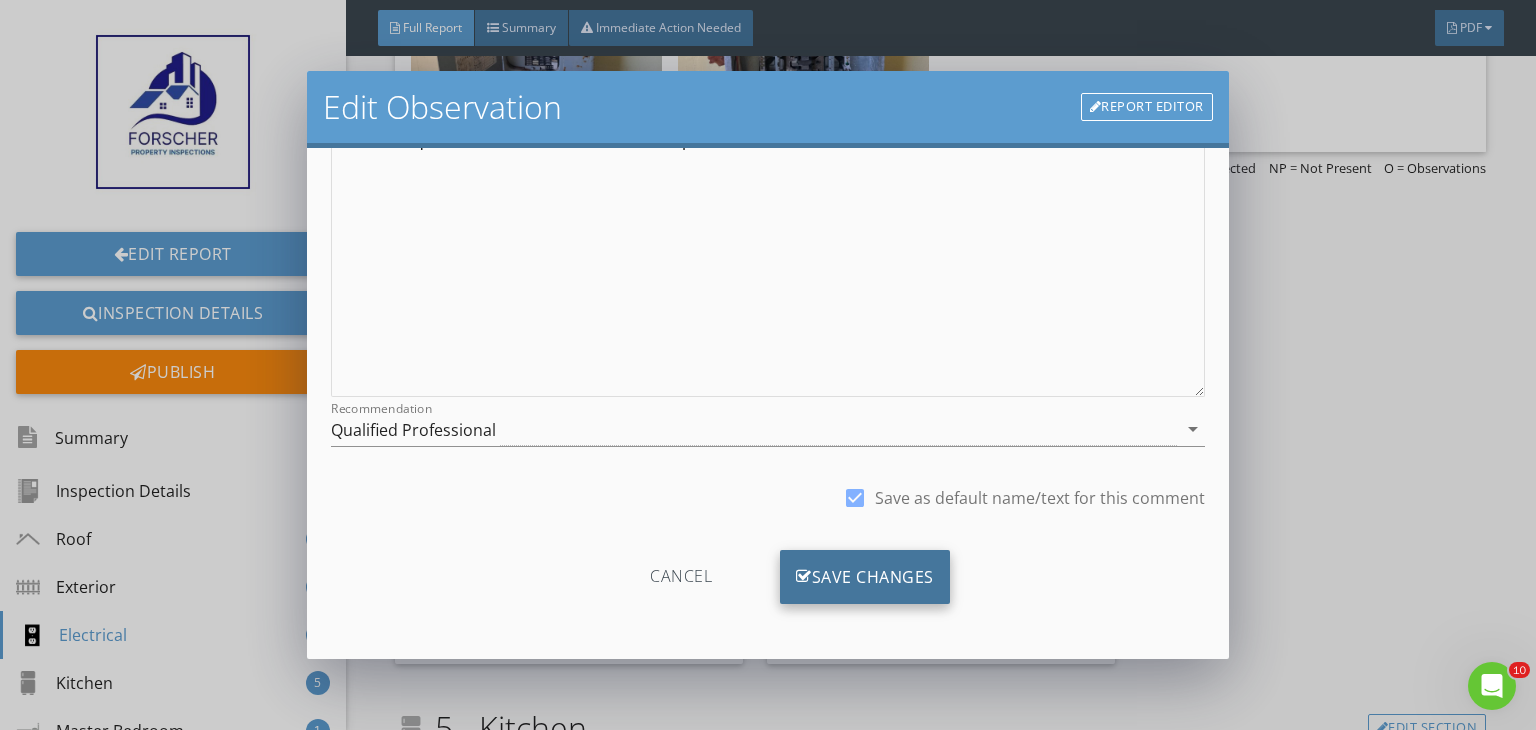 click on "Save Changes" at bounding box center [865, 577] 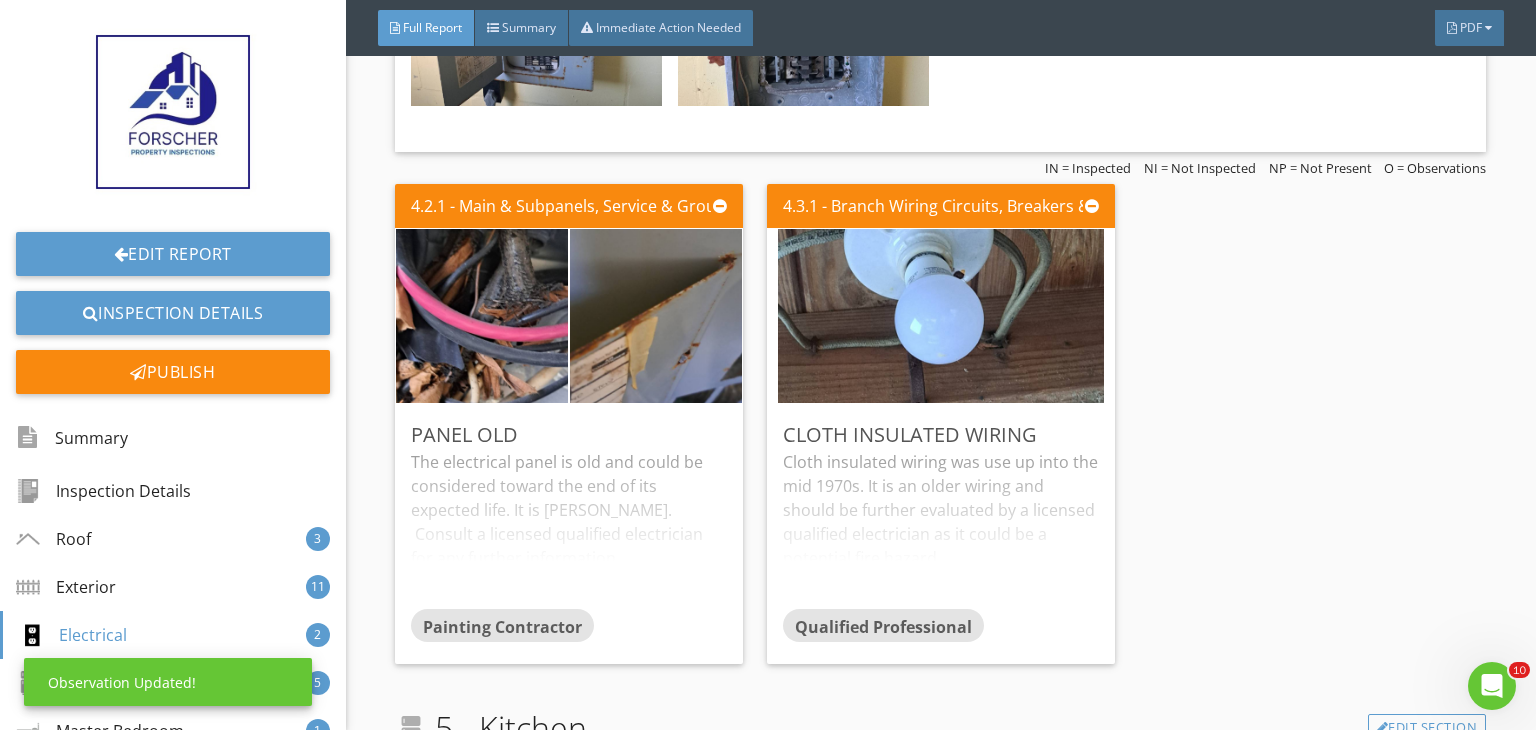 scroll, scrollTop: 39, scrollLeft: 0, axis: vertical 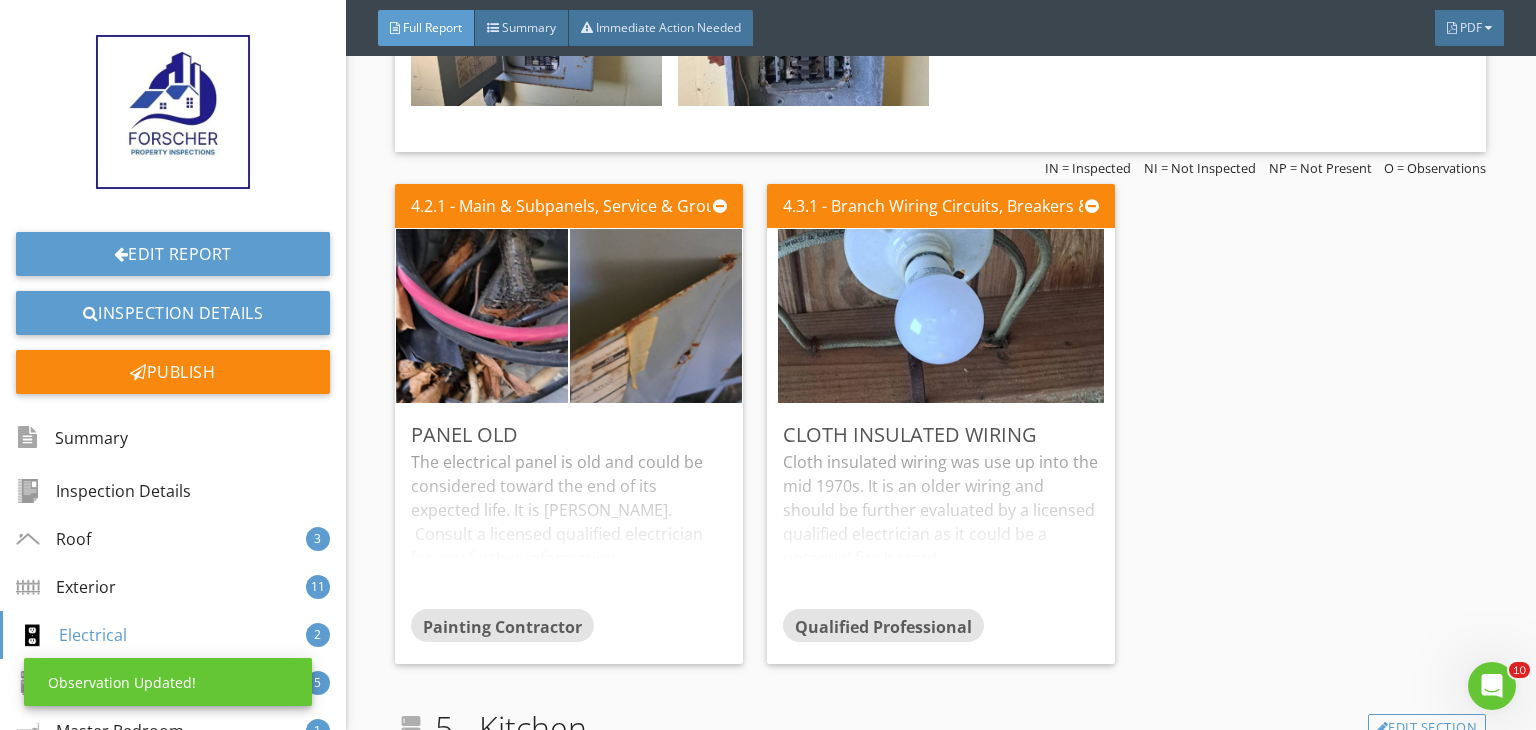click on "4.2.1 - Main & Subpanels, Service & Grounding, Main Overcurrent Device
Panel Old
The electrical panel is old and could be considered toward the end of its expected life. It is rusty.  Consult a licensed qualified electrician for any further information.  There is old wiring with cloth installation which are electrician likely would recommend replacement for safety purposes.   Painting Contractor
Edit
4.3.1 - Branch Wiring Circuits, Breakers & Fuses
Cloth Insulated Wiring
Cloth insulated wiring was use up into the mid 1970s. It is an older wiring and should be further evaluated by a licensed qualified electrician as it could be a potential fire hazard.    Qualified Professional
Edit" at bounding box center [940, 424] 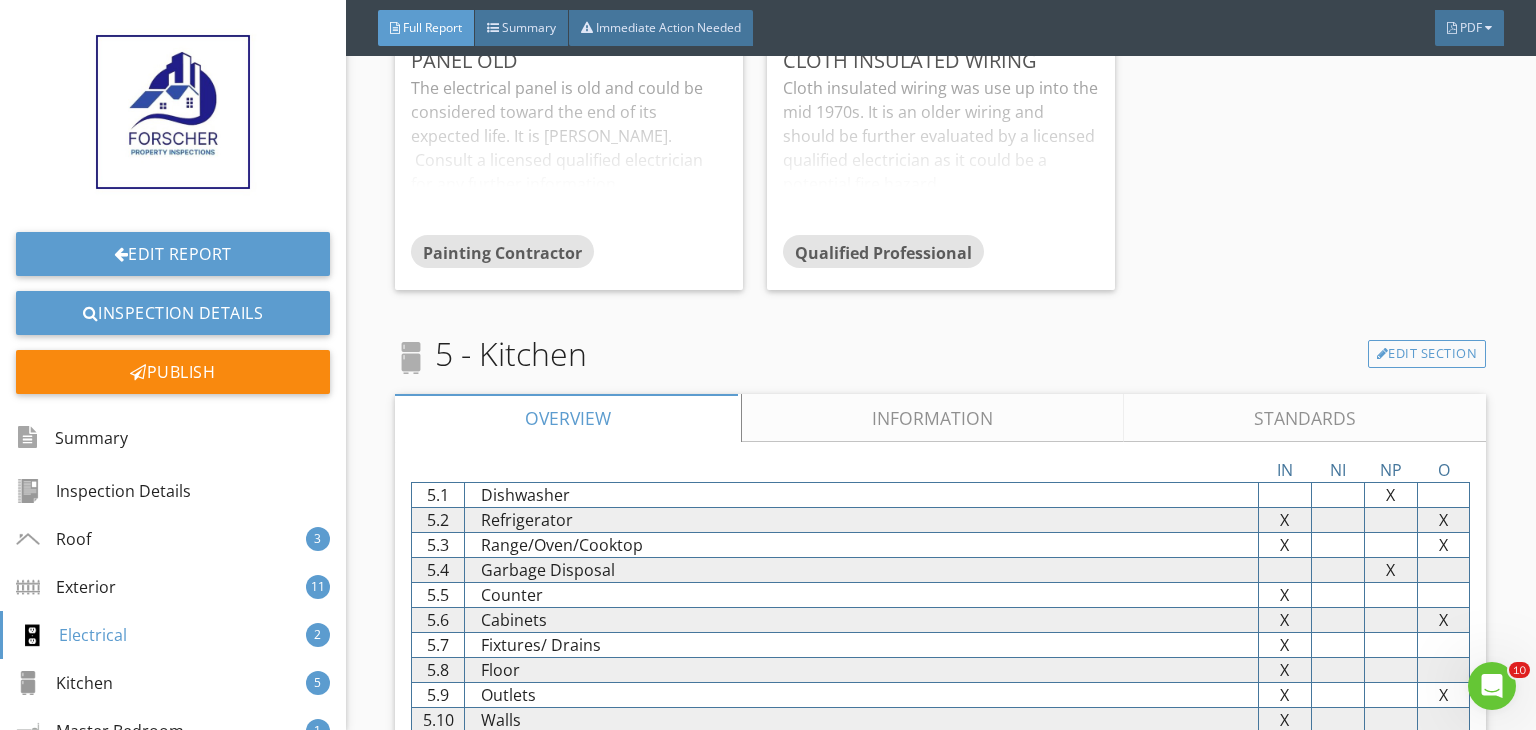 scroll, scrollTop: 7458, scrollLeft: 0, axis: vertical 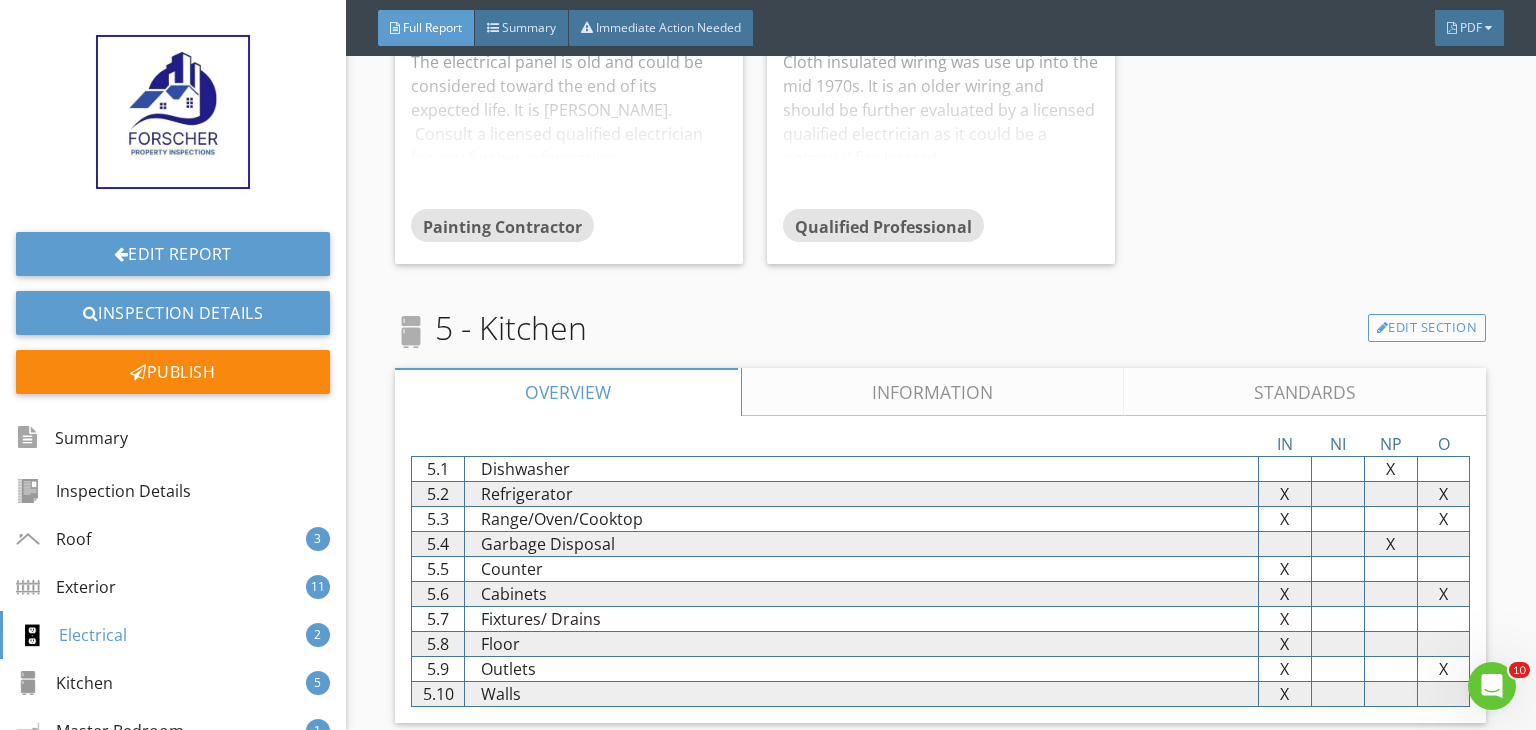 click on "Information" at bounding box center (933, 392) 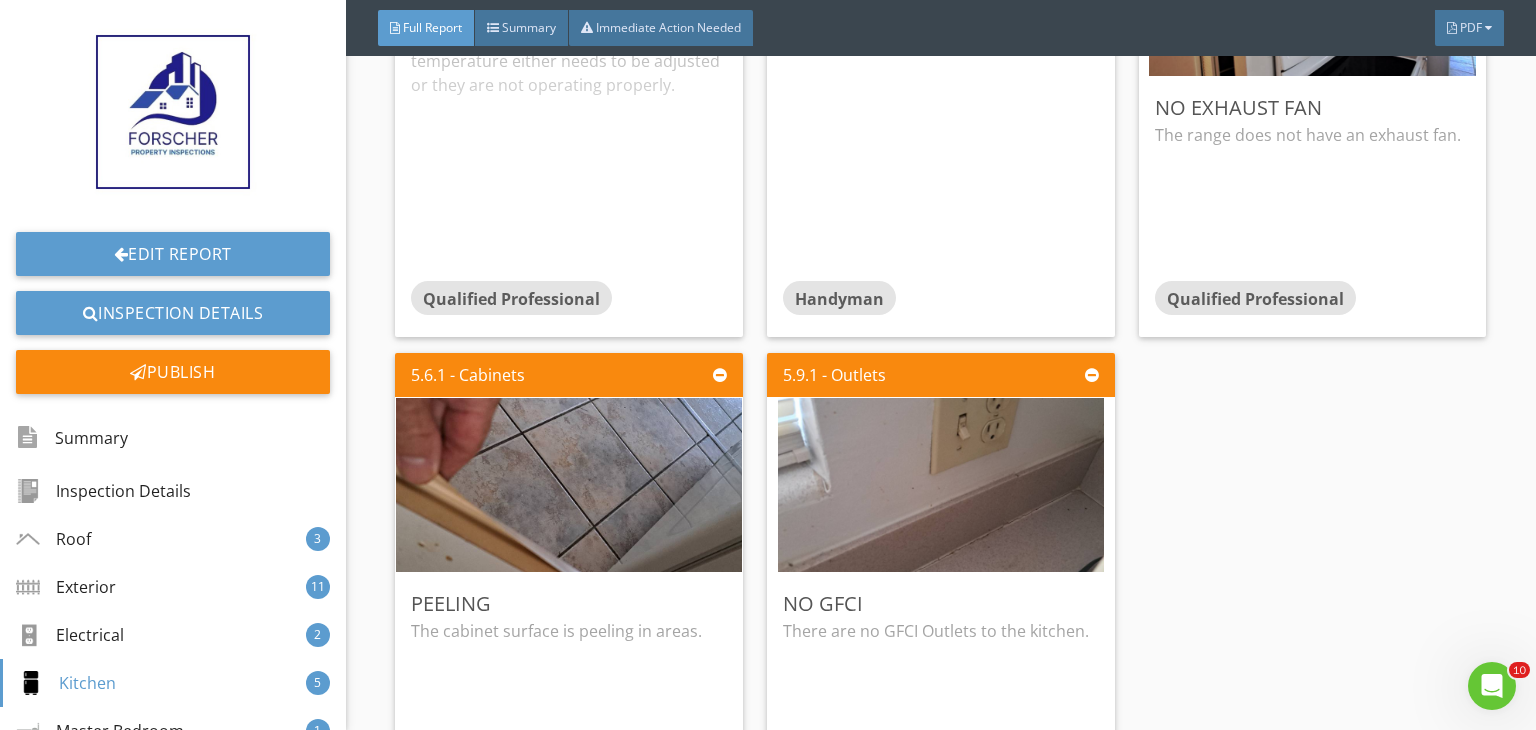 scroll, scrollTop: 9658, scrollLeft: 0, axis: vertical 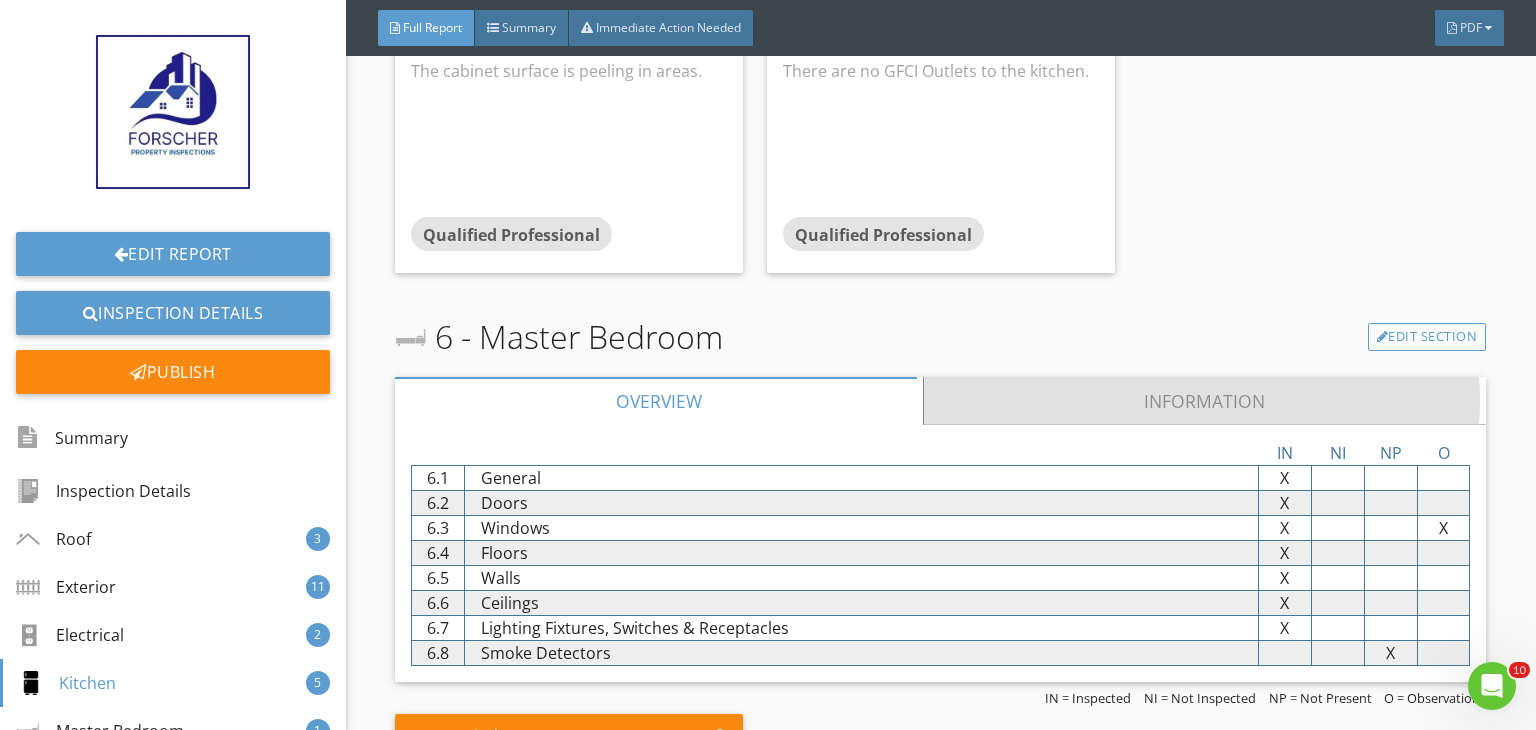 click on "Information" at bounding box center (1205, 401) 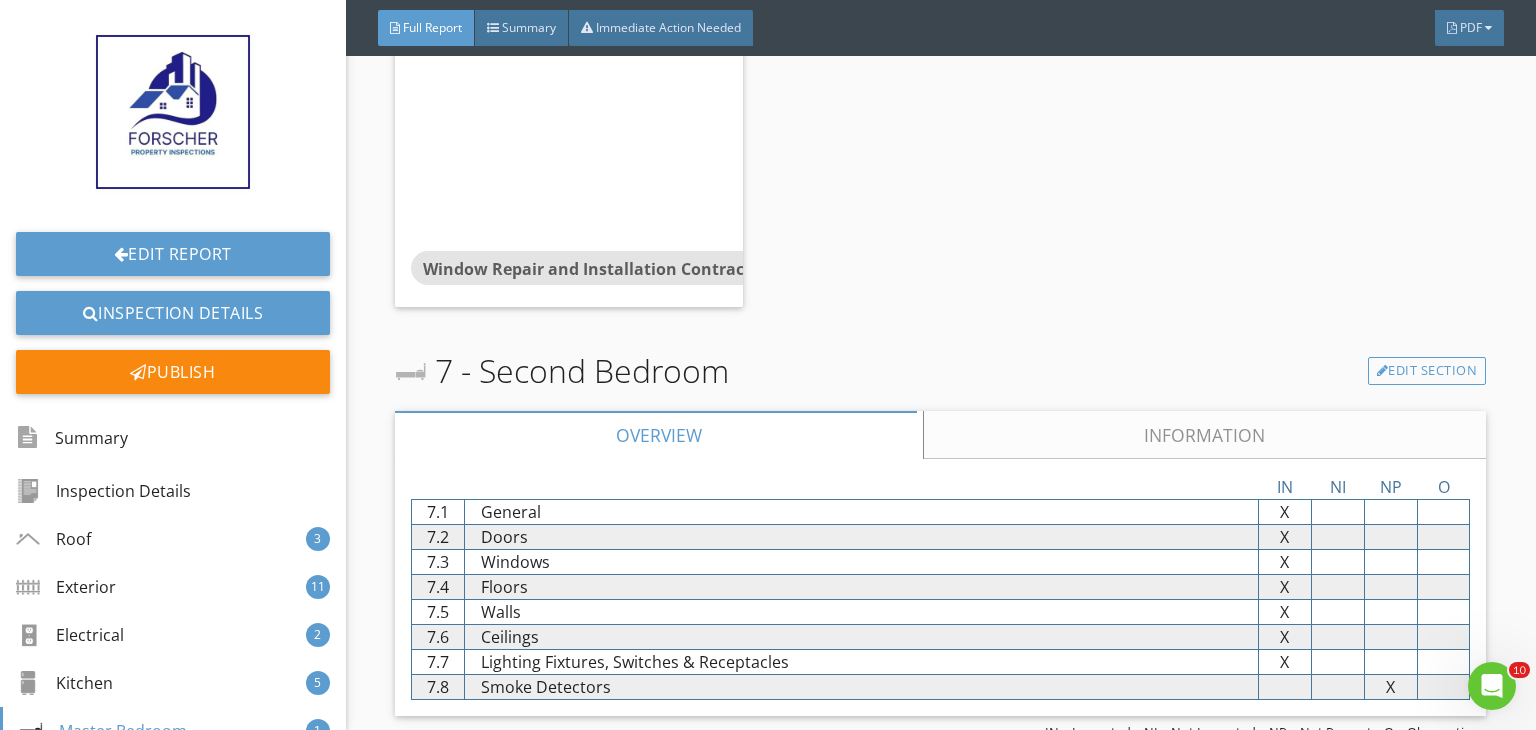 scroll, scrollTop: 11418, scrollLeft: 0, axis: vertical 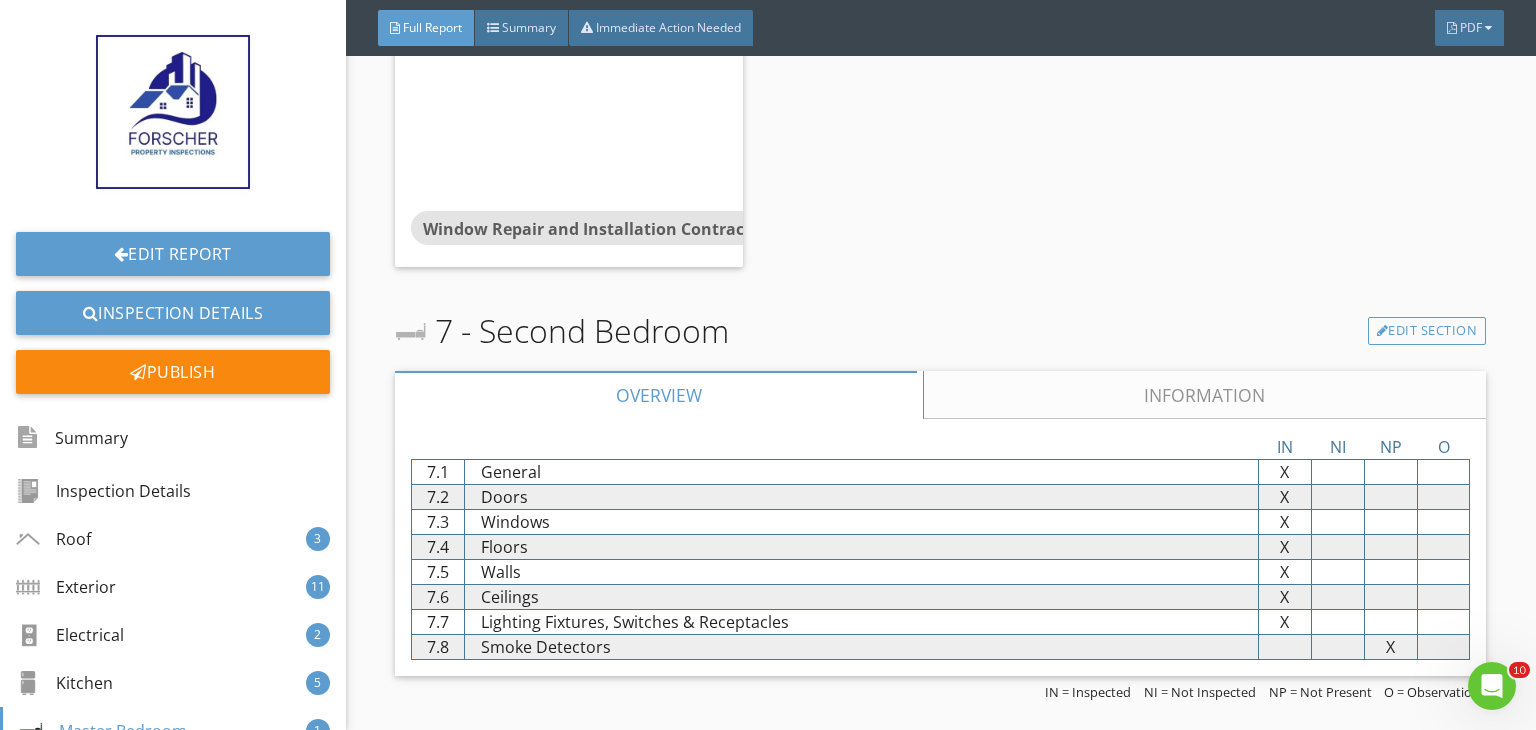 click on "IN NI NP O   7.1   General
X
X
X
X
7.2   Doors
X
X
X
X
7.3   Windows
X
X
X
X
7.4   Floors
X
X
X
X
7.5   Walls
X
X
X
X
7.6   Ceilings
X
X
X
X
7.7   Lighting Fixtures, Switches & Receptacles
X
X
X
X
7.8   Smoke Detectors
X
X
X
X" at bounding box center [940, 547] 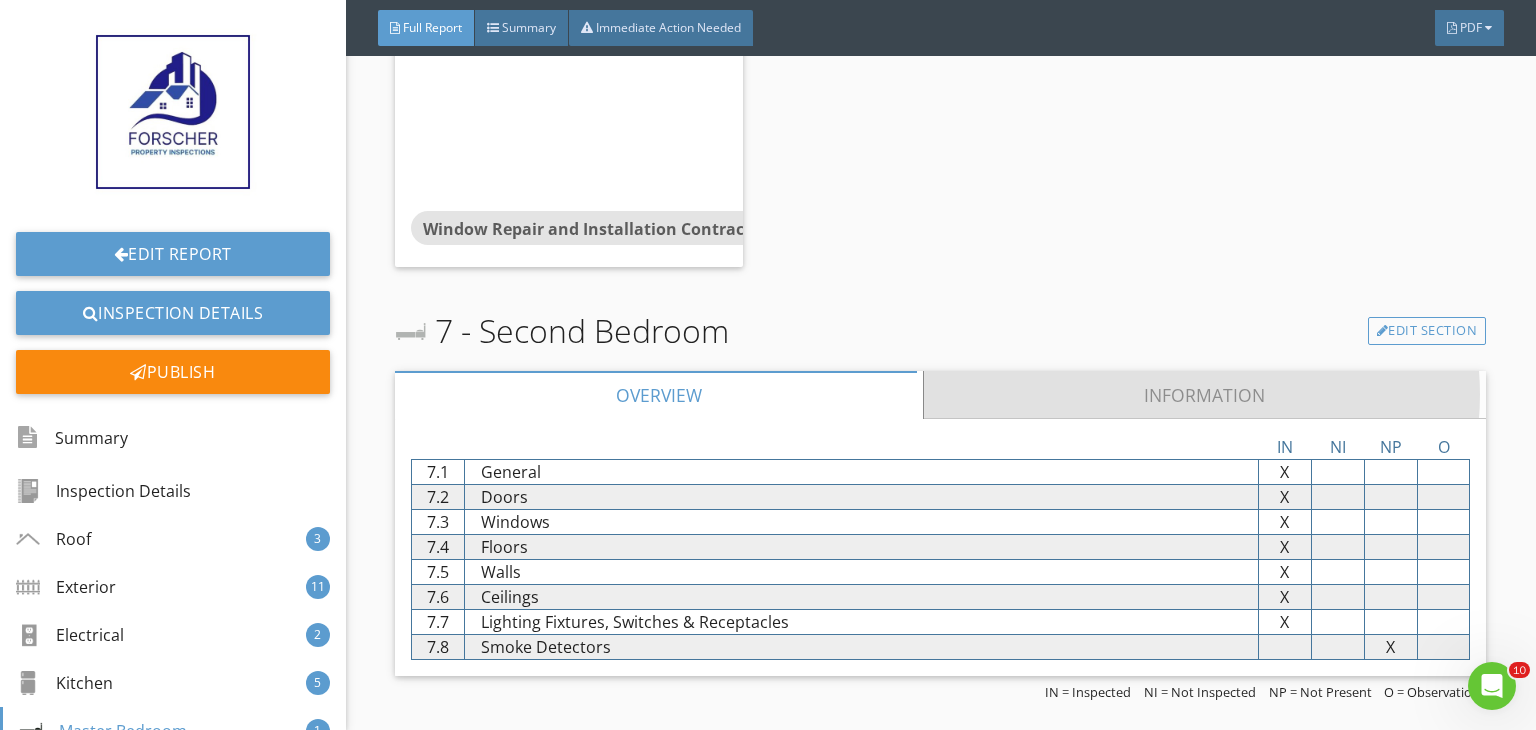 click on "Information" at bounding box center [1205, 395] 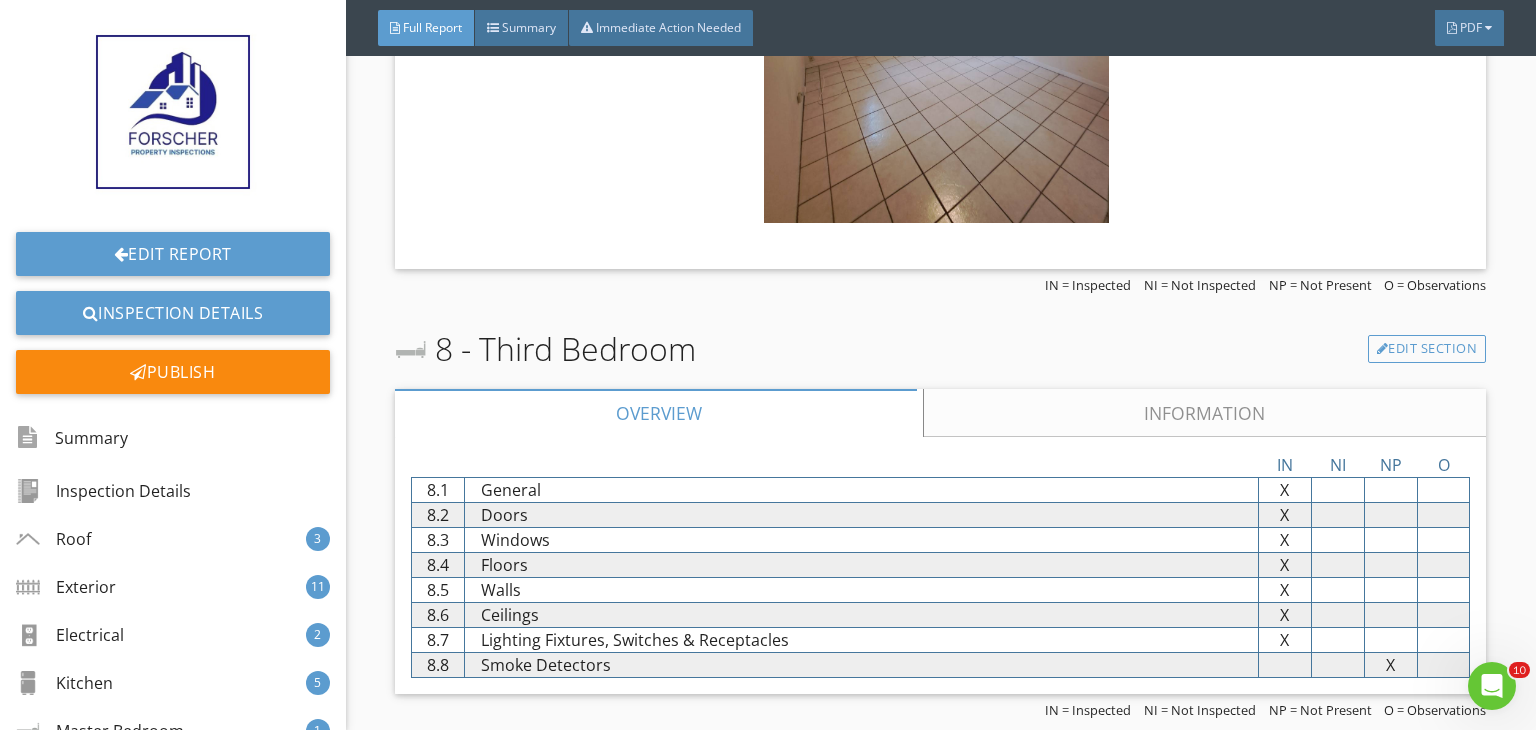 click on "8 -
Third Bedroom
Edit Section
Overview
Information
IN NI NP O   8.1   General
X
X
X
X
8.2   Doors
X
X
X
X
8.3   Windows
X
X
X
X
8.4   Floors
X
X
X
X
8.5   Walls
X
X
X
X
8.6   Ceilings
X
X
X
X
8.7   Lighting Fixtures, Switches & Receptacles
X
8.8" at bounding box center (940, 521) 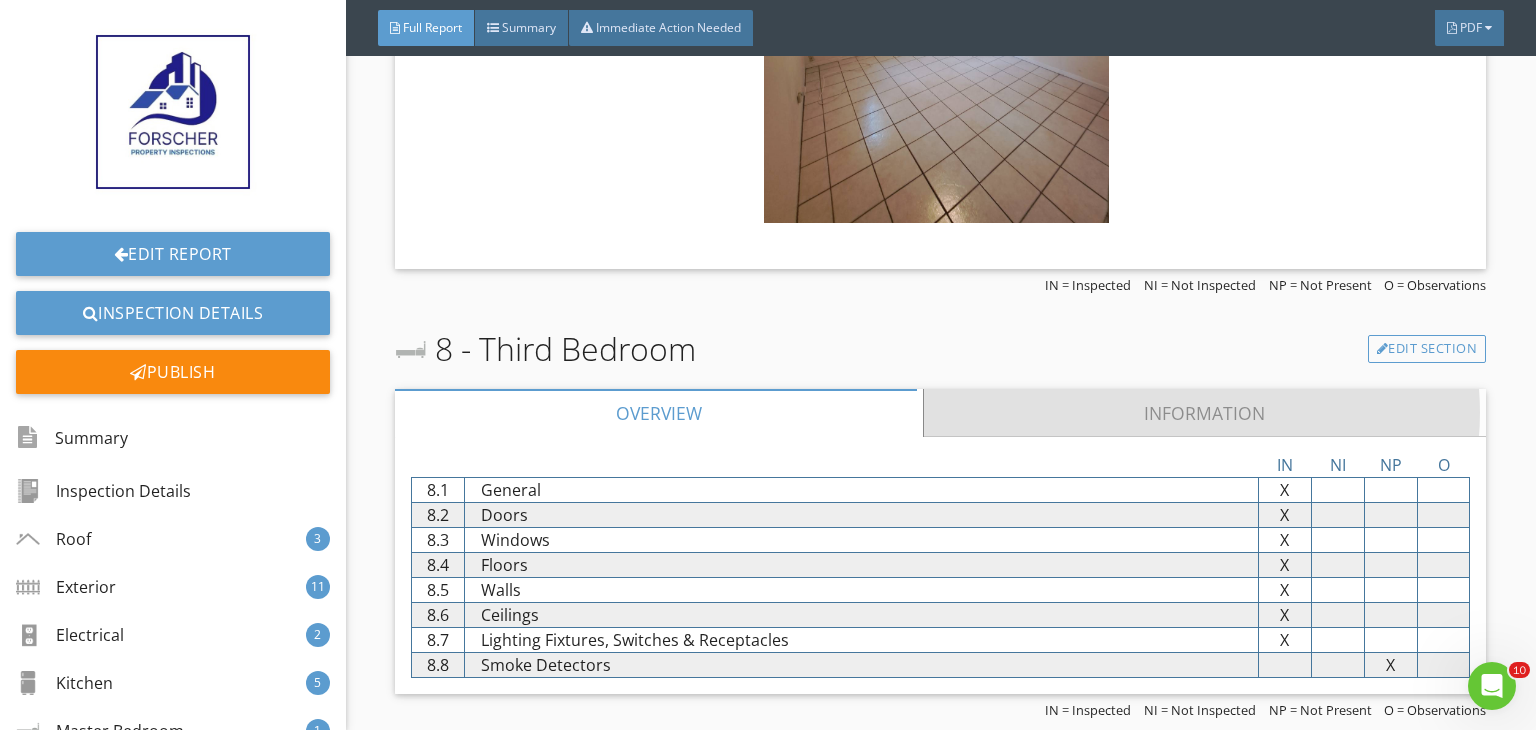 click on "Information" at bounding box center [1205, 413] 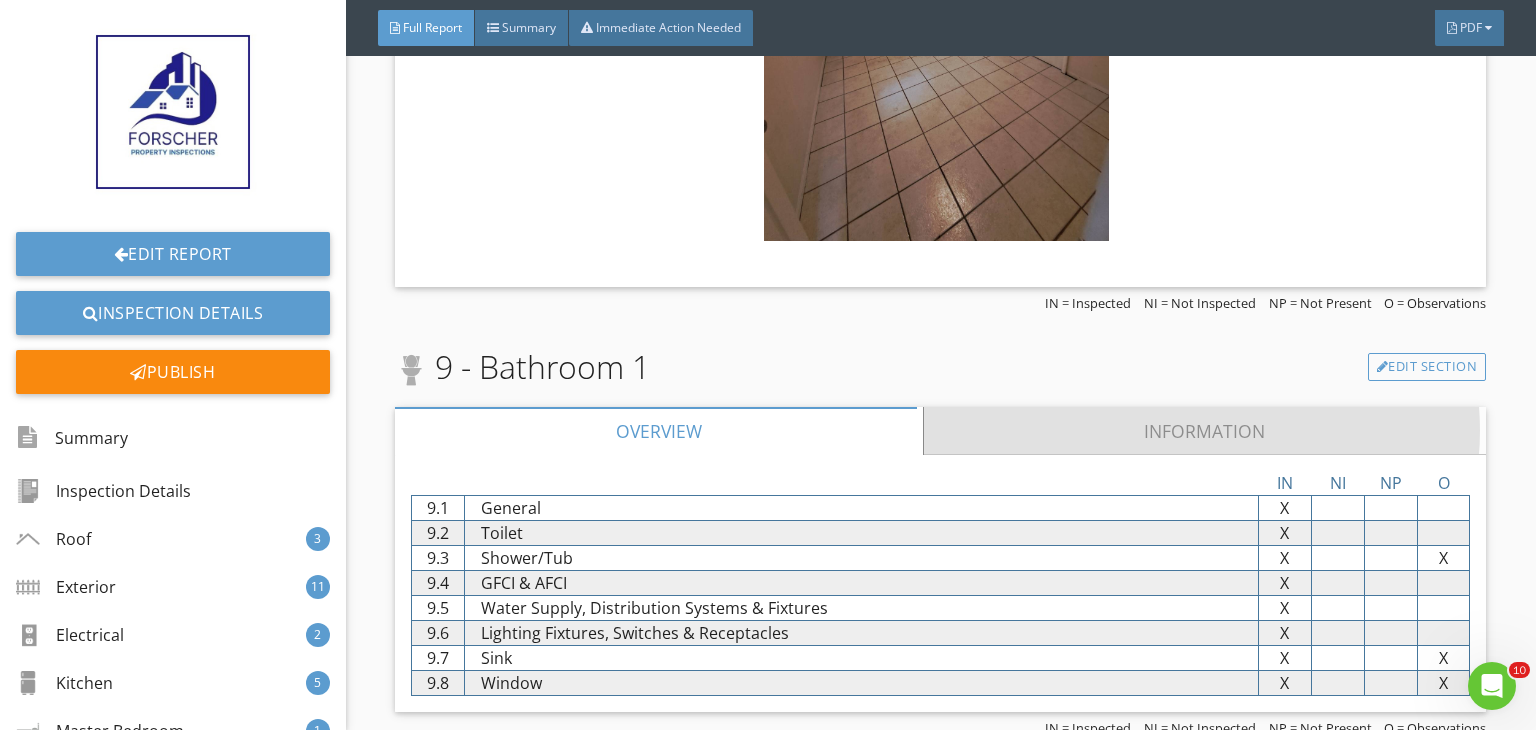click on "Information" at bounding box center (1205, 431) 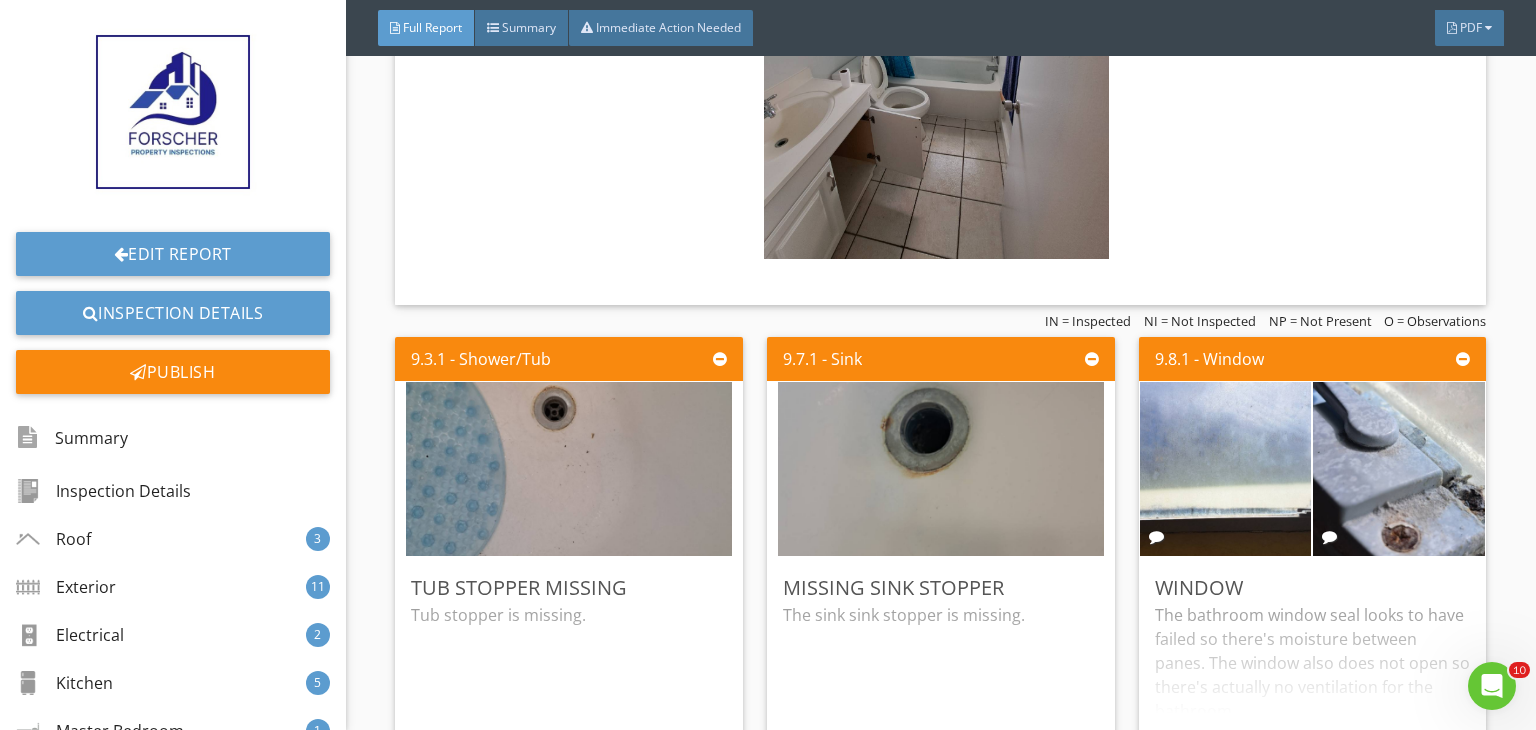 scroll, scrollTop: 13618, scrollLeft: 0, axis: vertical 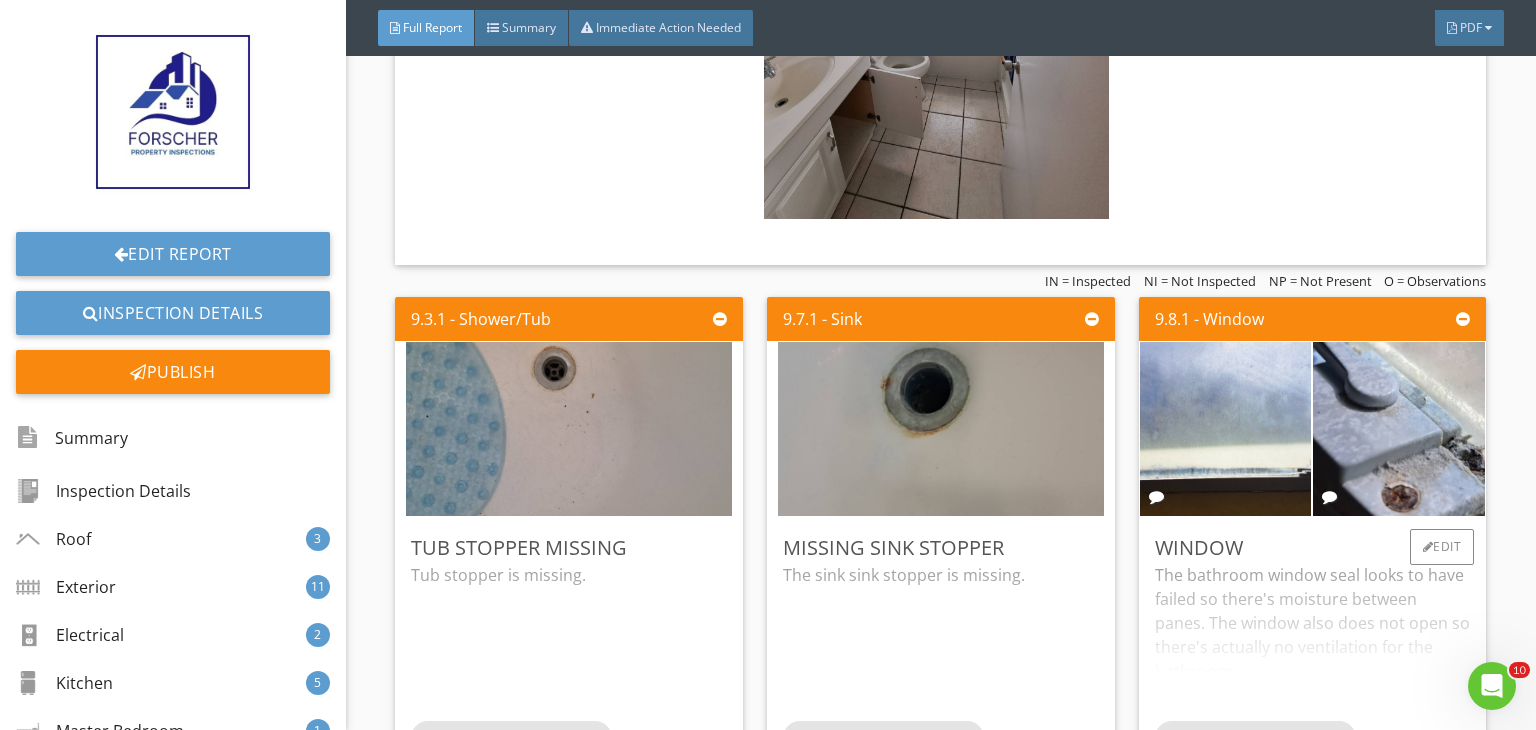 click on "The bathroom window seal looks to have failed so there's moisture between panes. The window also does not open so there's actually no ventilation for the bathroom." at bounding box center [1313, 642] 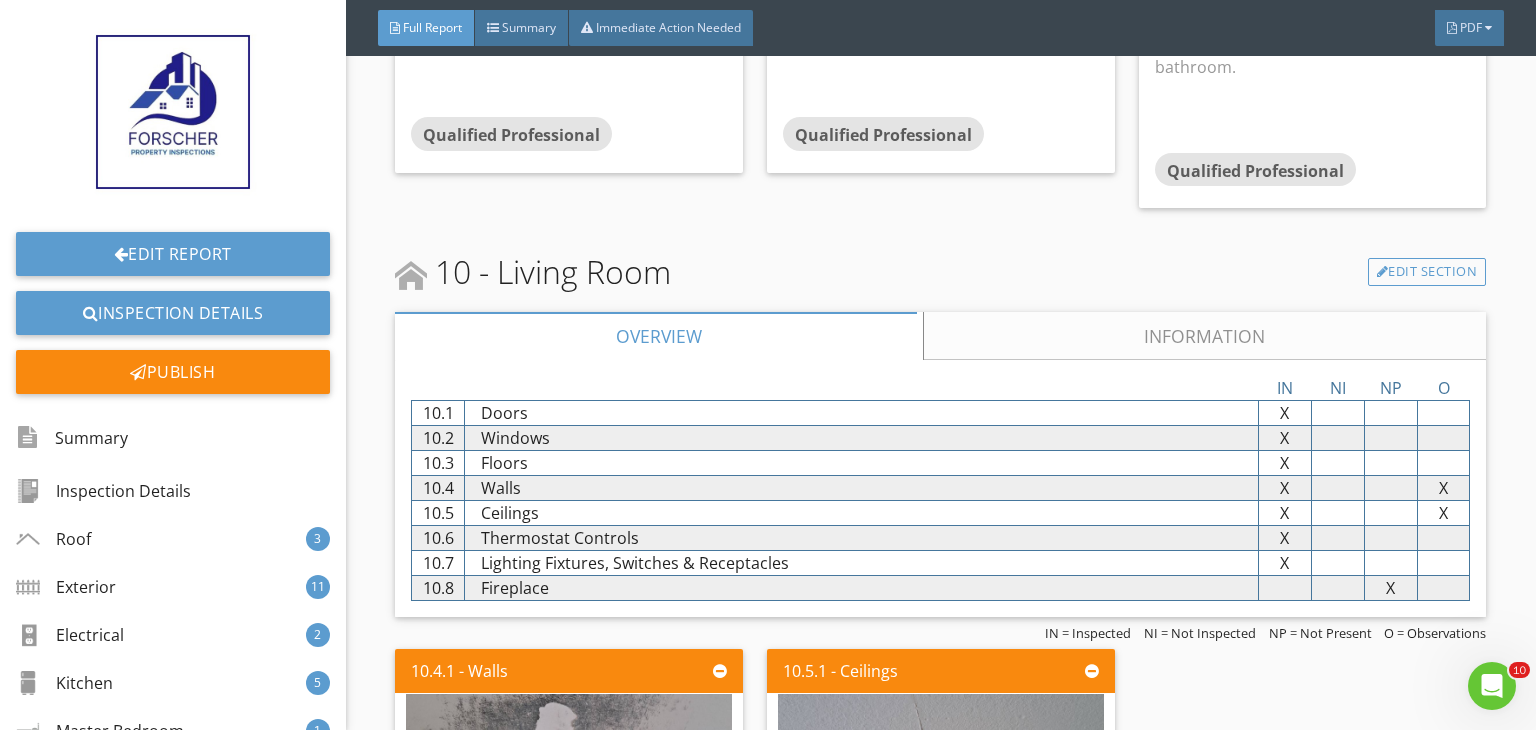 scroll, scrollTop: 14336, scrollLeft: 0, axis: vertical 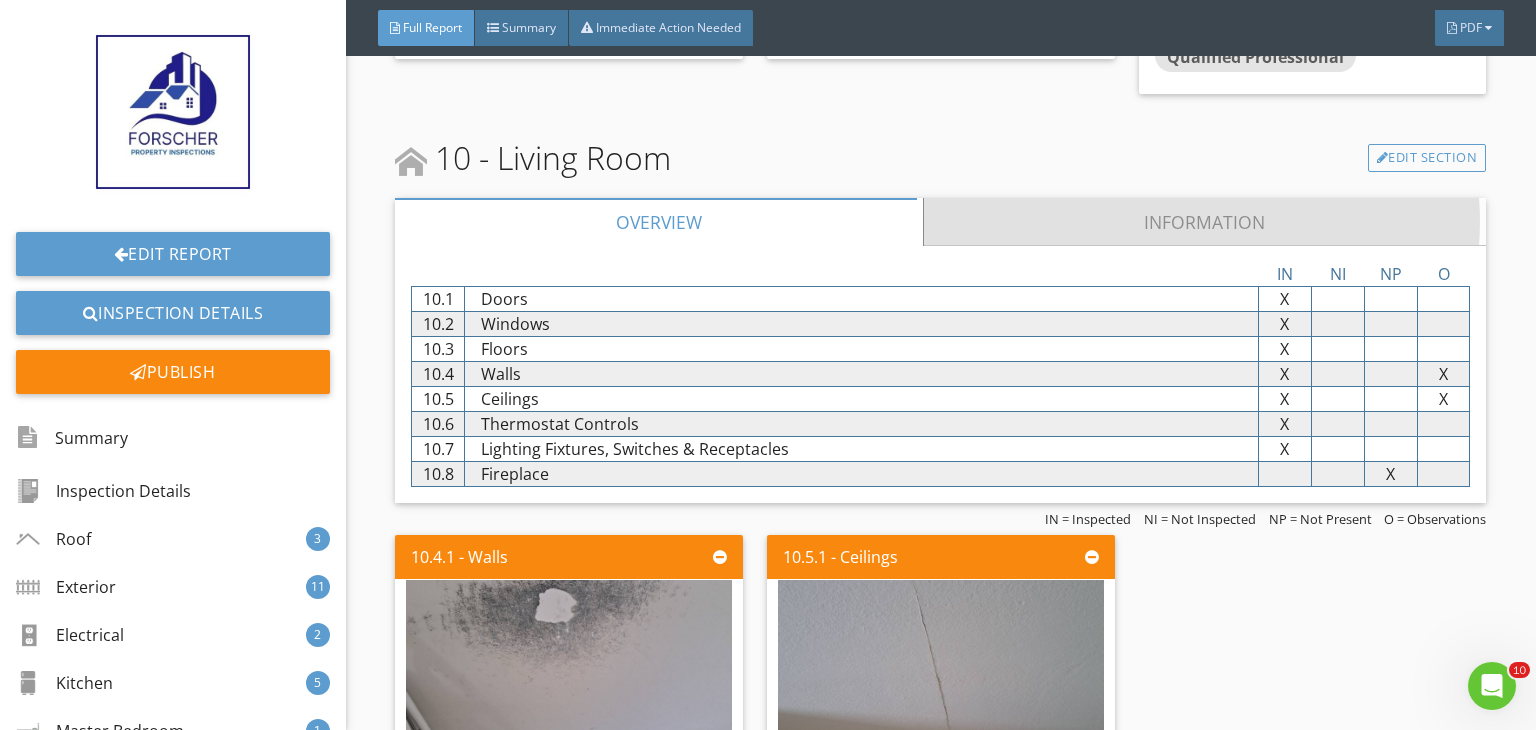 click on "Information" at bounding box center (1205, 222) 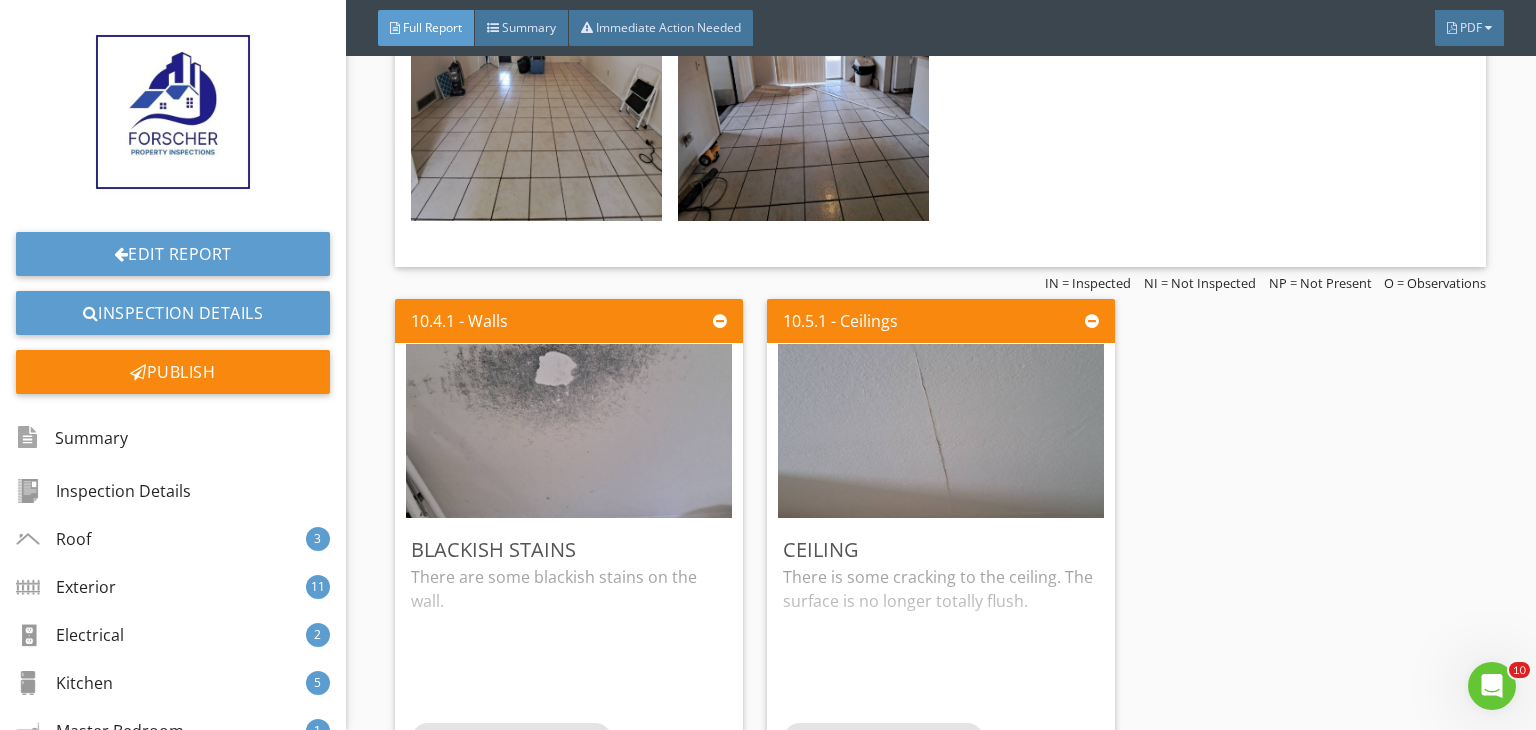 scroll, scrollTop: 14856, scrollLeft: 0, axis: vertical 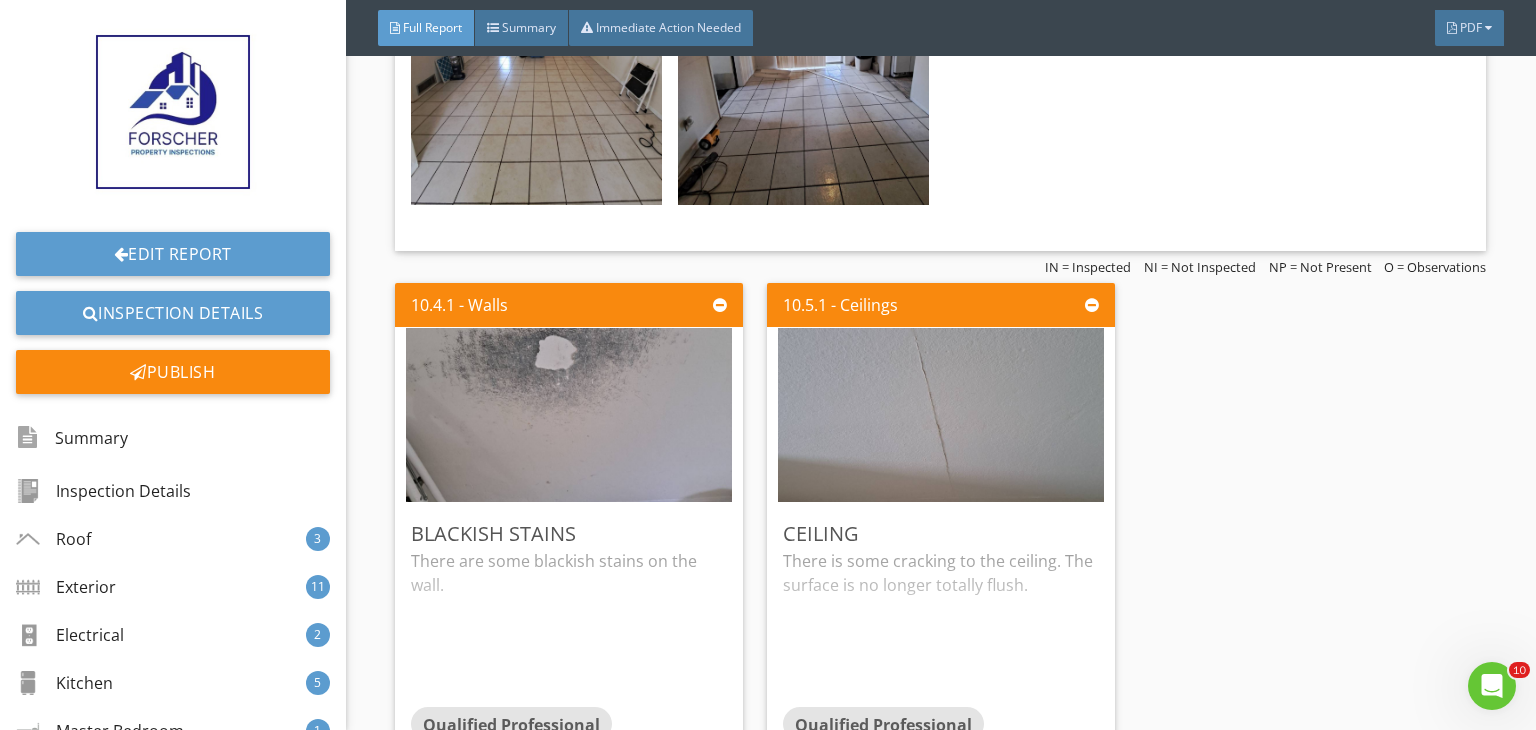 click on "Windows:
Window Type
Single Pane
Edit
Living room/dining room
Edit" at bounding box center [940, -12] 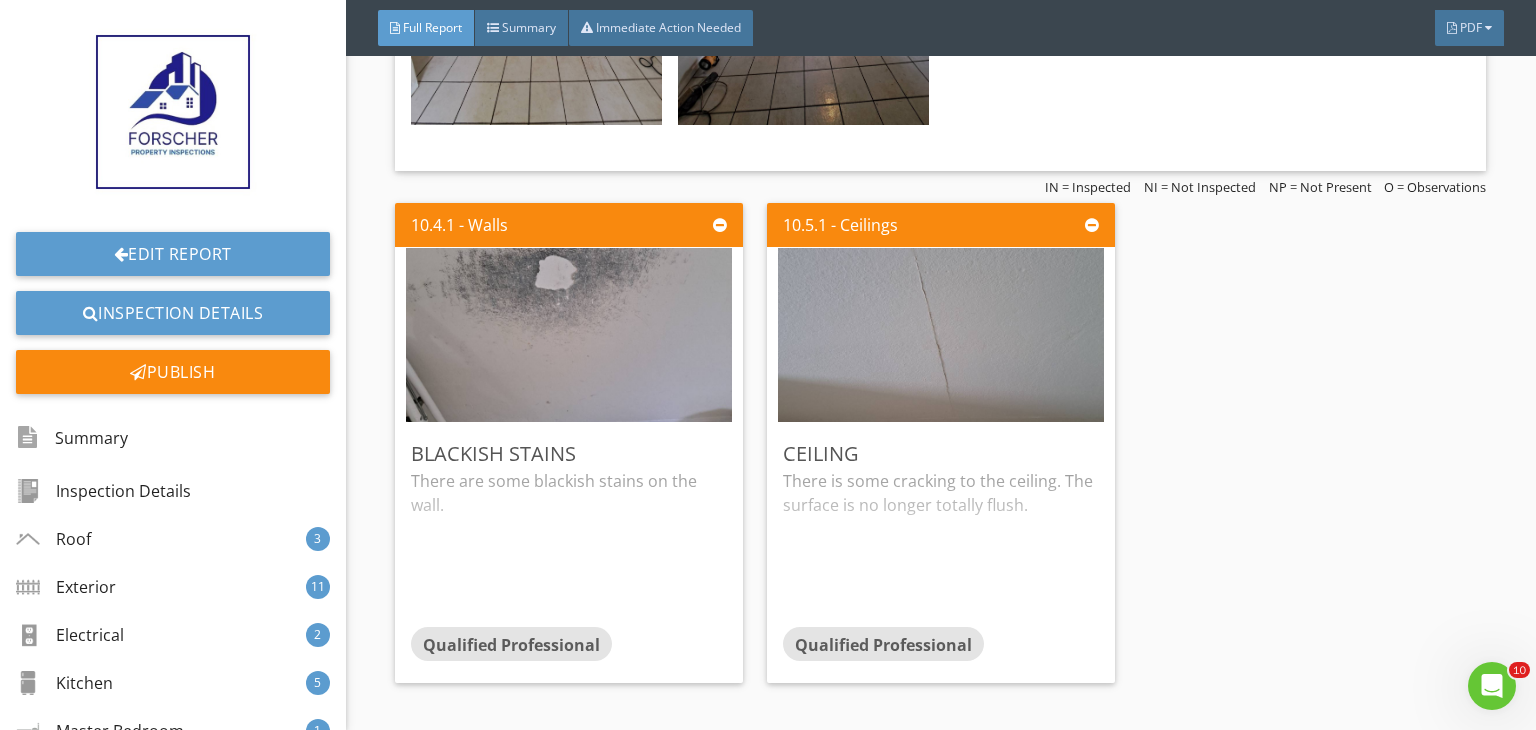 click on "10 -
Living Room
Edit Section
Overview
Information
IN NI NP O   10.1   Doors
X
X
X
X
10.2   Windows
X
X
X
X
10.3   Floors
X
X
X
X
10.4   Walls
X
X
X
X
10.5   Ceilings
X
X
X
X
10.6   Thermostat Controls
X
X
X
X
10.7   Lighting Fixtures, Switches & Receptacles   10.8   Fireplace" at bounding box center [940, 112] 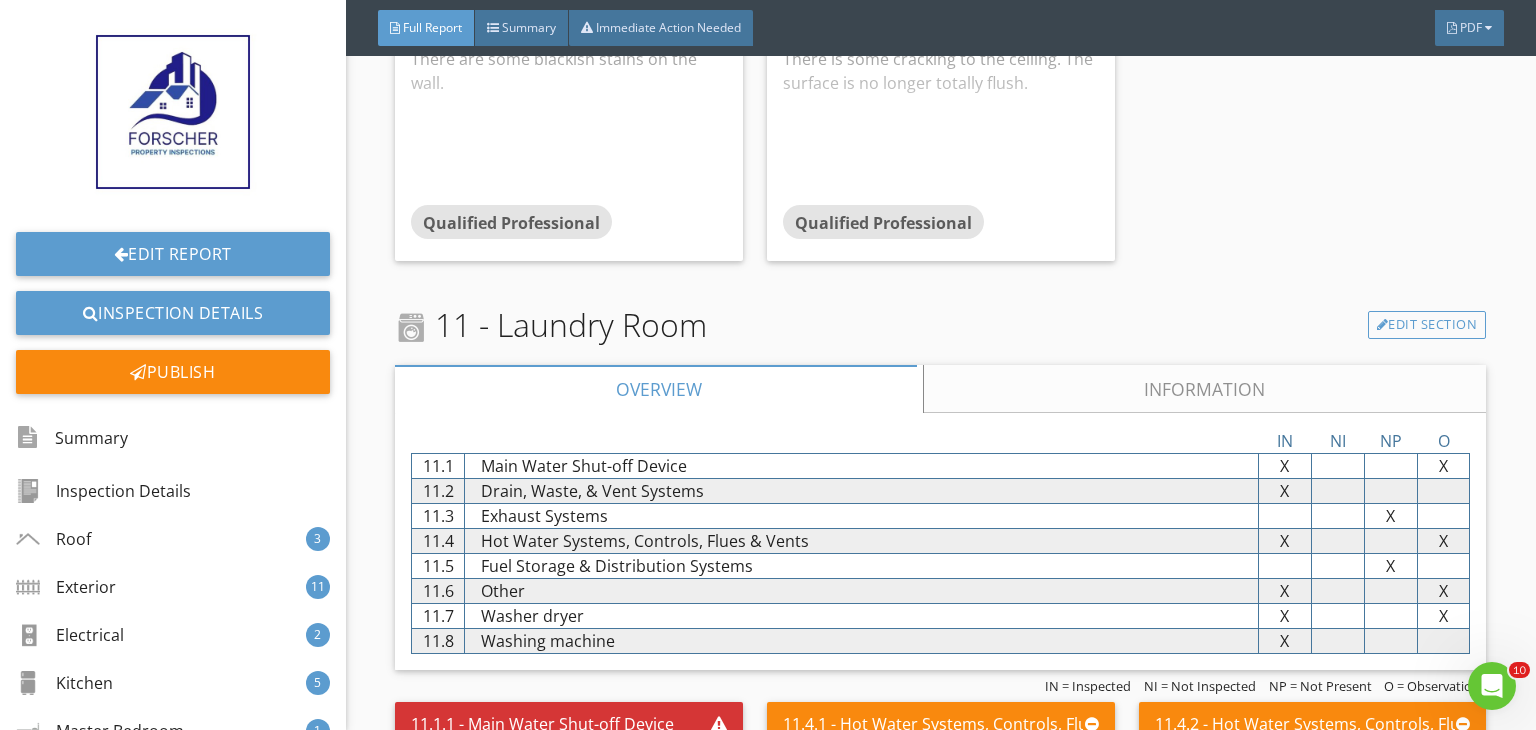 scroll, scrollTop: 15376, scrollLeft: 0, axis: vertical 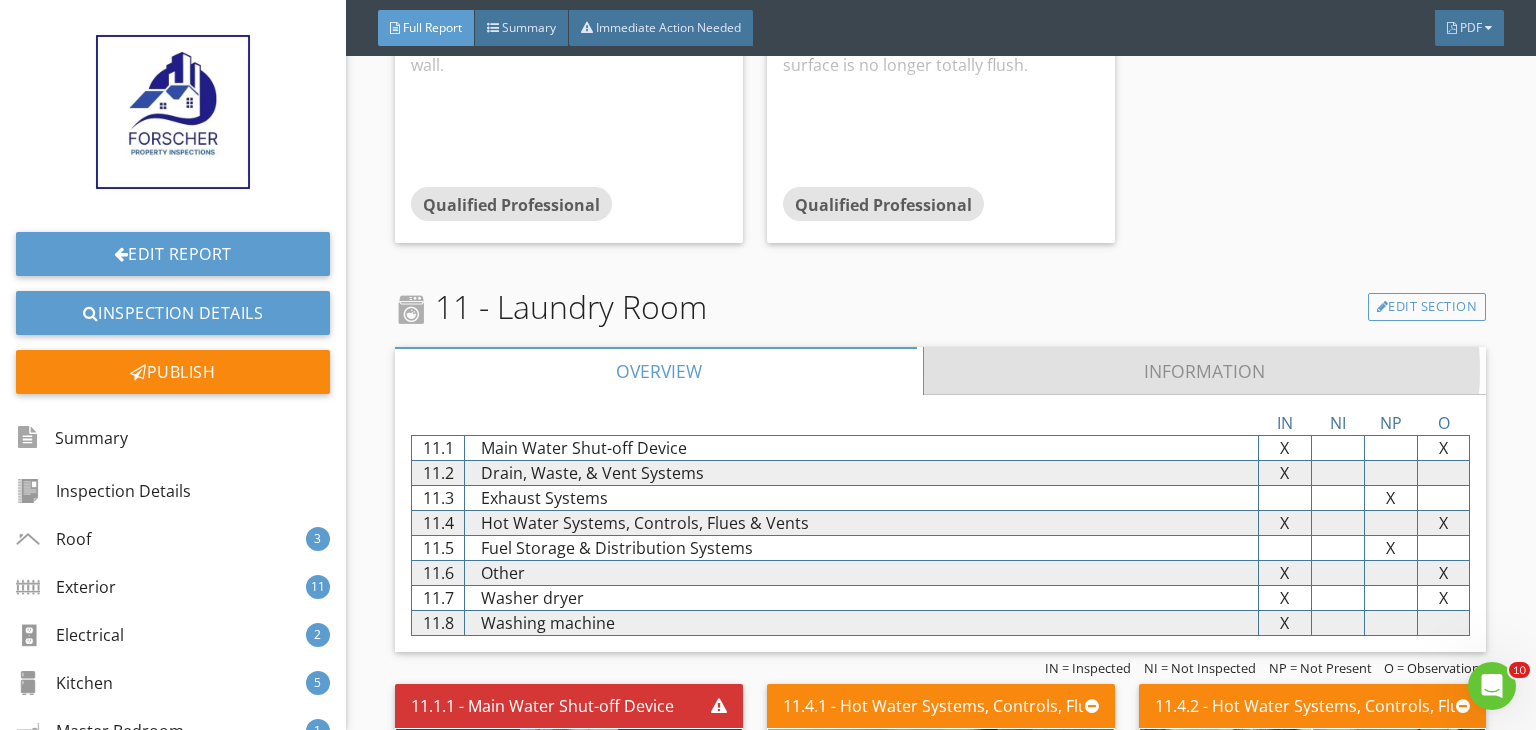 click on "Information" at bounding box center [1205, 371] 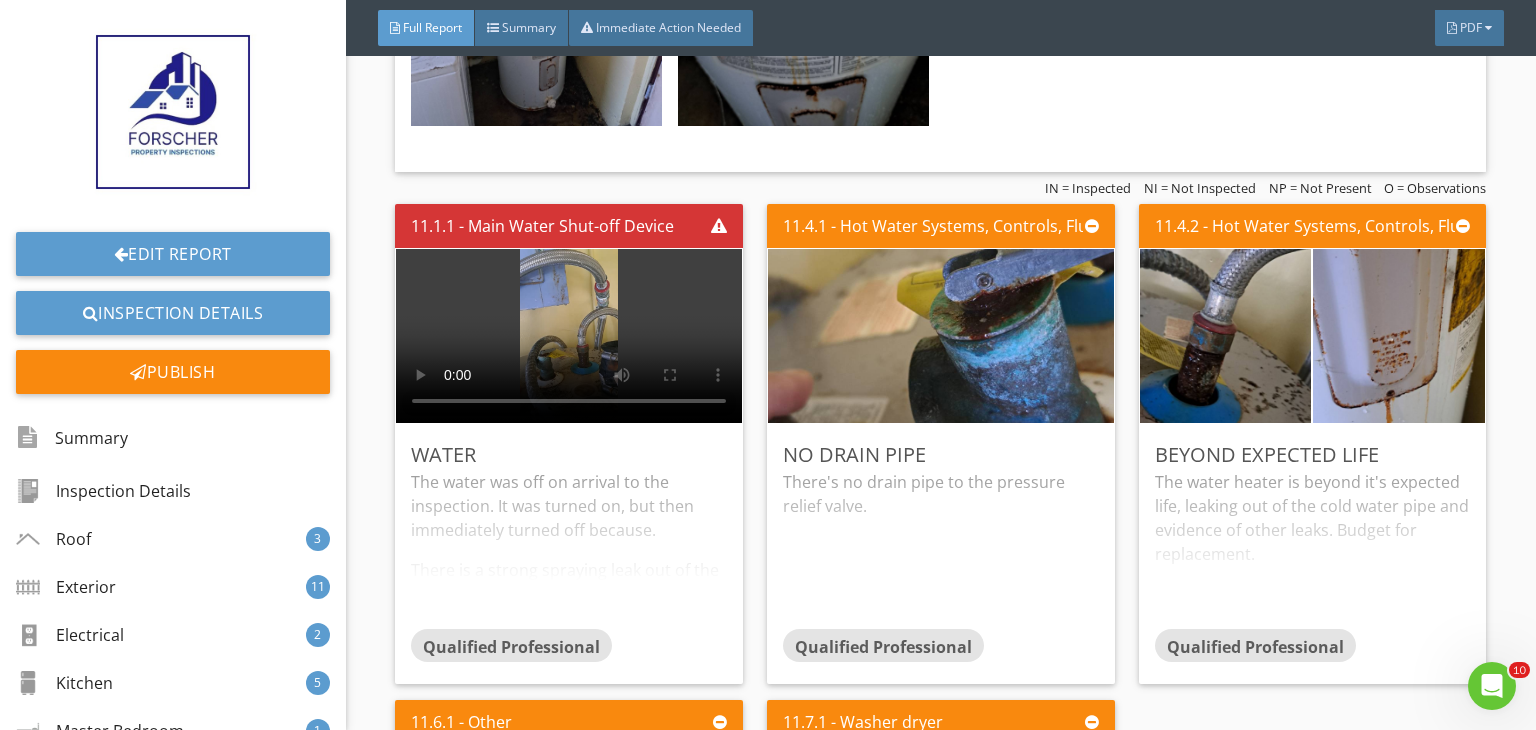 scroll, scrollTop: 18096, scrollLeft: 0, axis: vertical 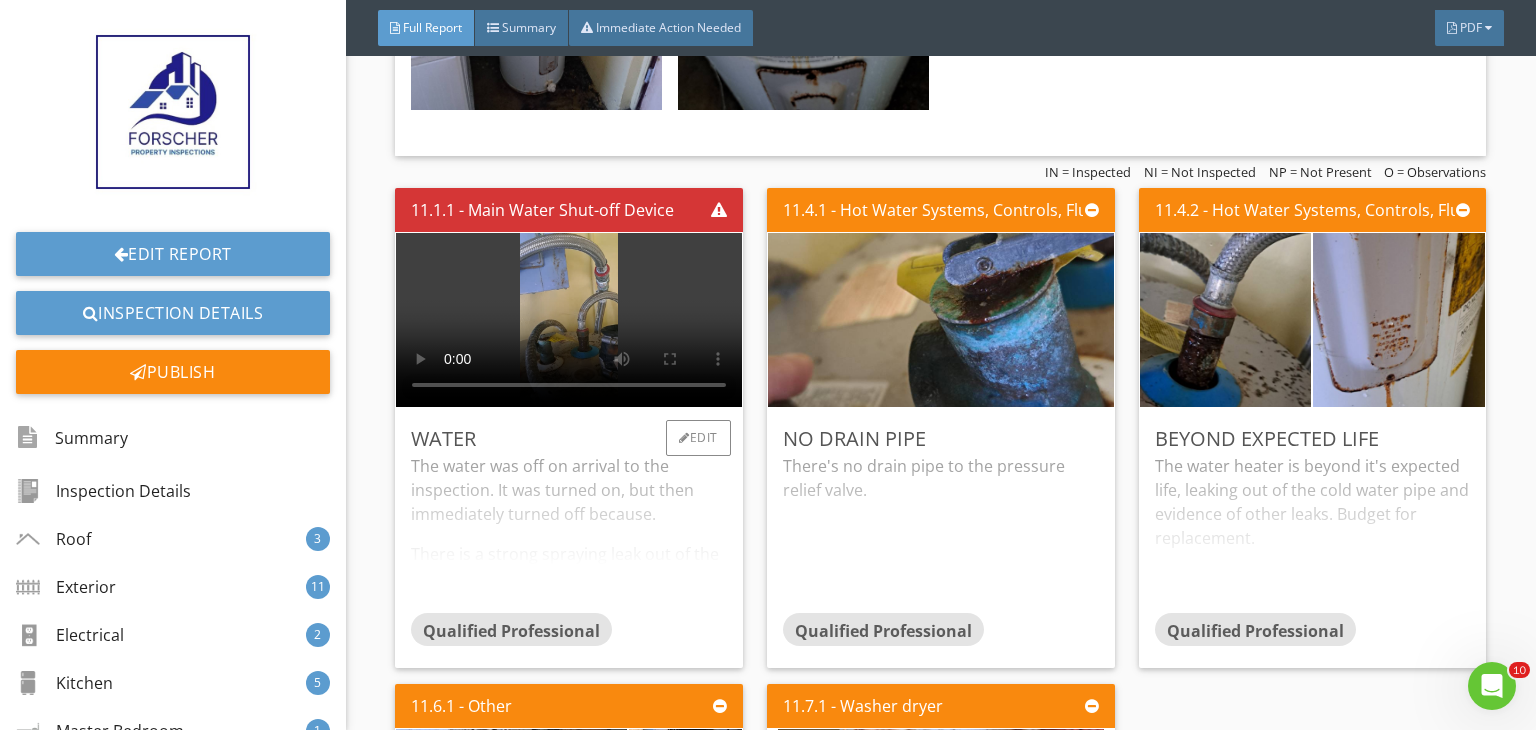 click on "The water was off on arrival to the inspection. It was turned on, but then immediately turned off because. There is a strong spraying leak out of the cold water line above the water heater. Nothing r elated to water could be tested." at bounding box center [569, 533] 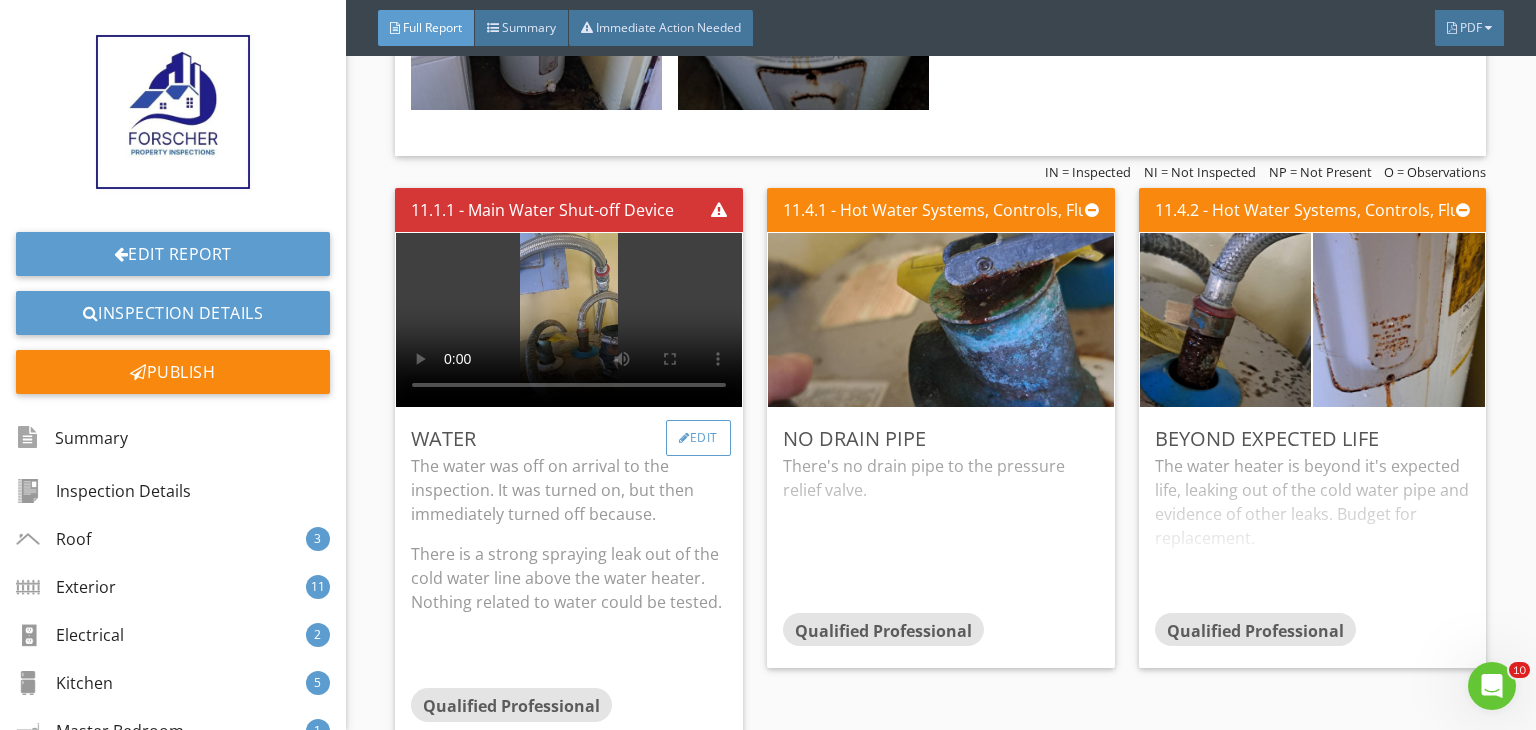 click on "Edit" at bounding box center [698, 438] 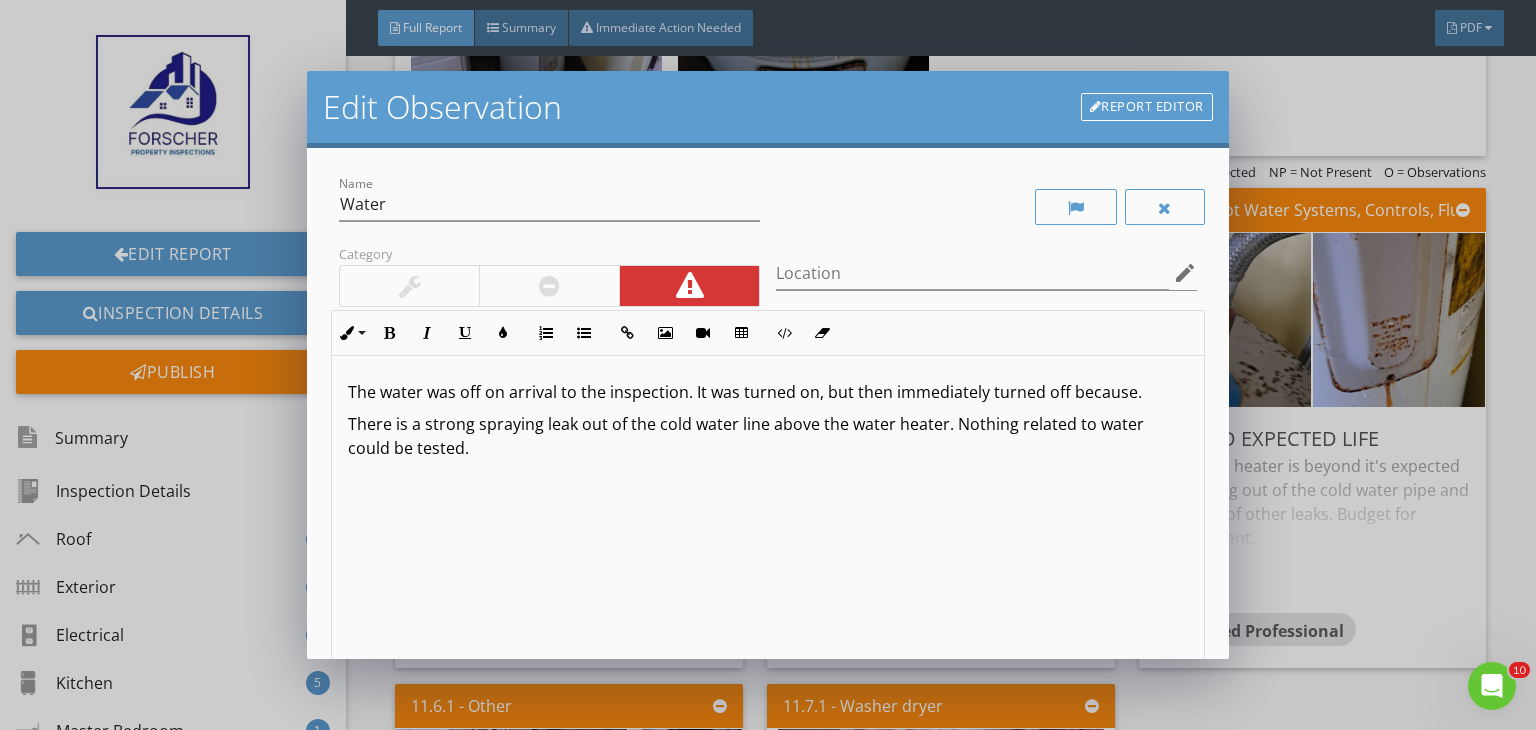 click on "There is a strong spraying leak out of the cold water line above the water heater. Nothing r" at bounding box center (689, 424) 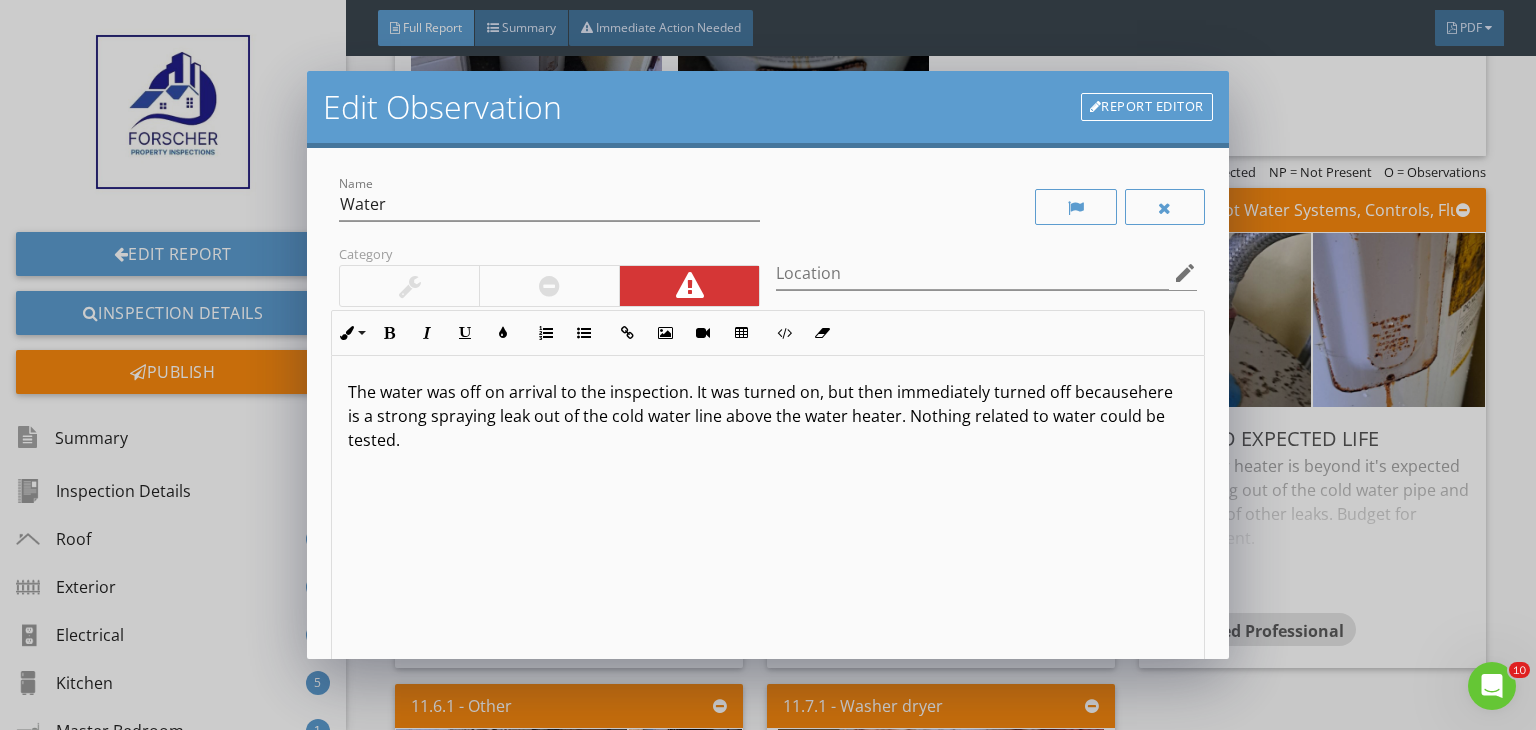 type 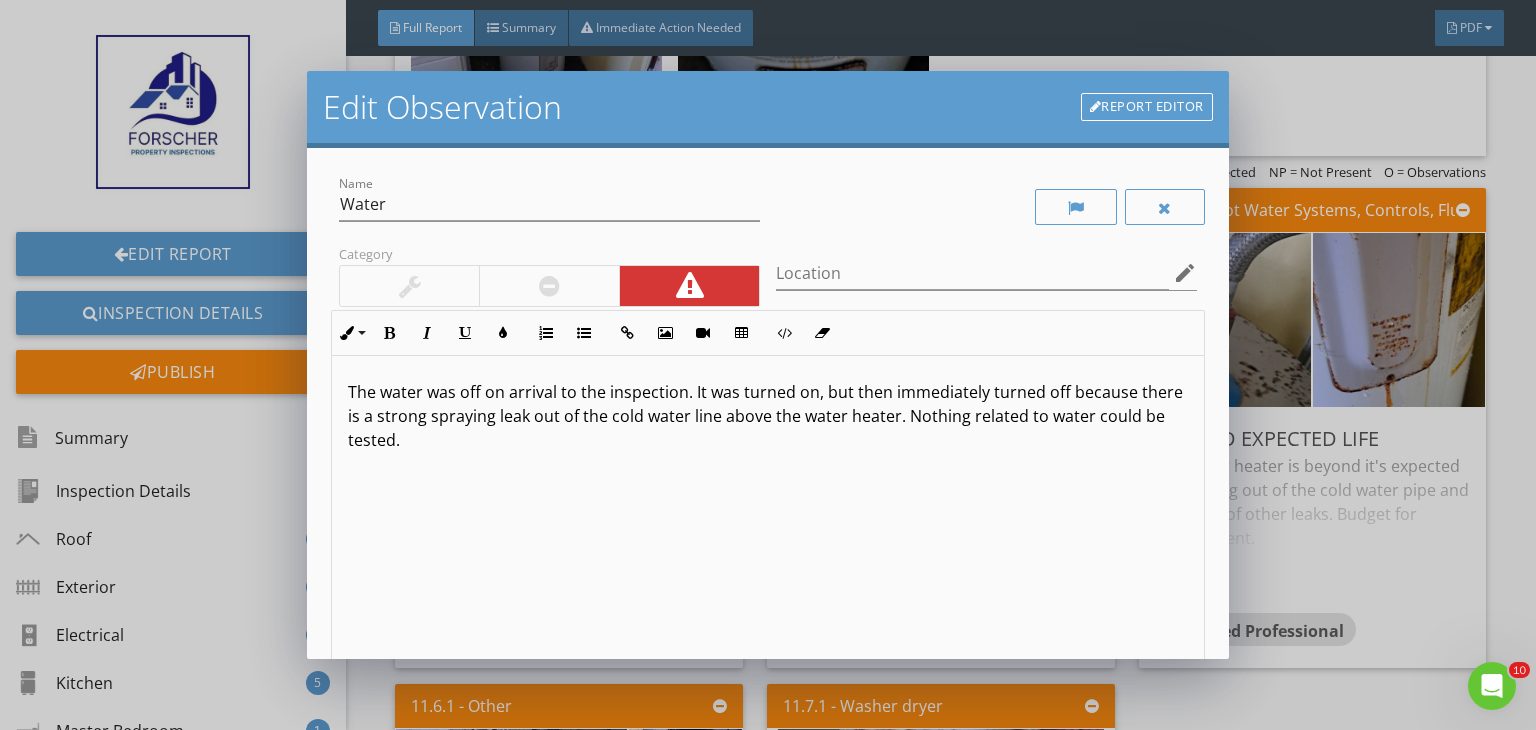 click on "elated to water could be tested." at bounding box center [756, 428] 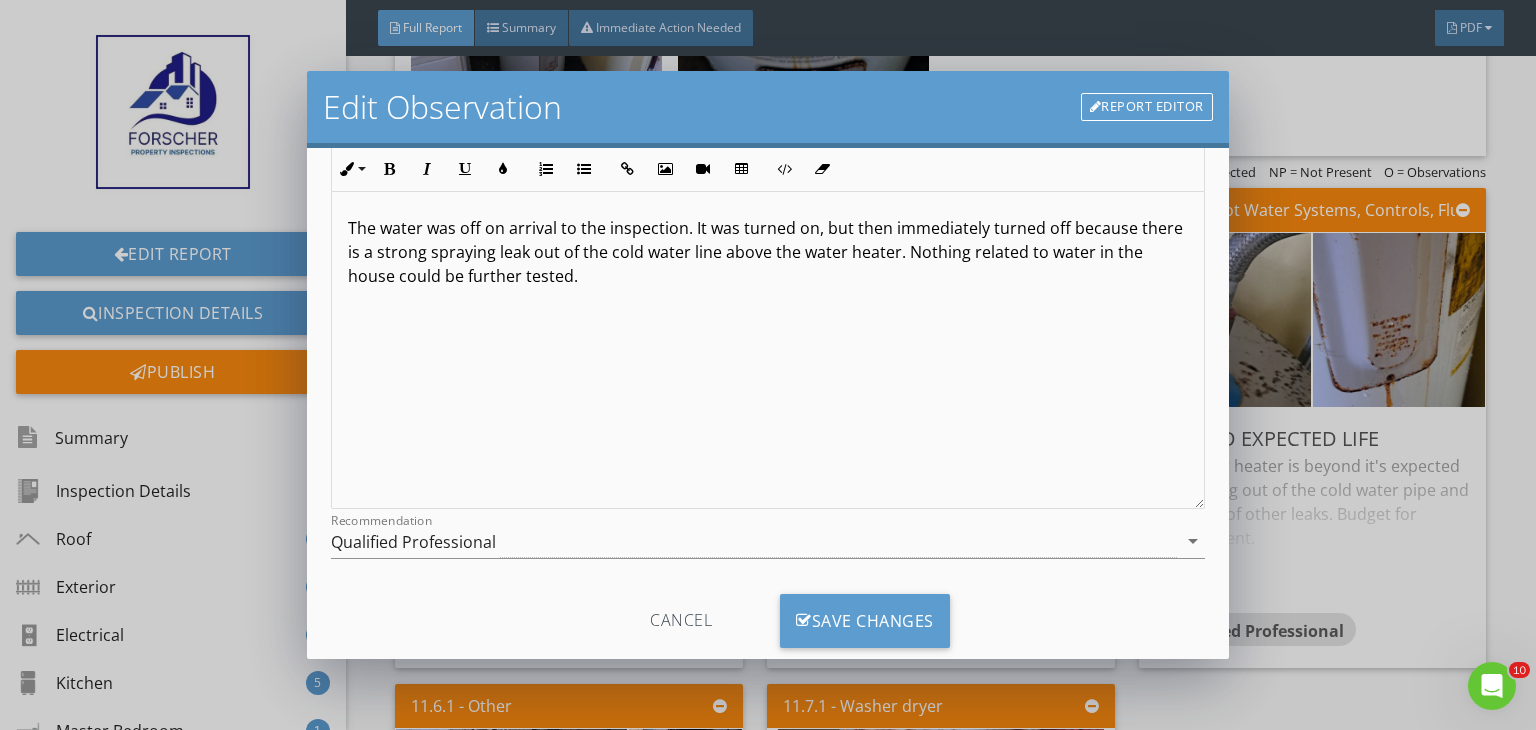 scroll, scrollTop: 166, scrollLeft: 0, axis: vertical 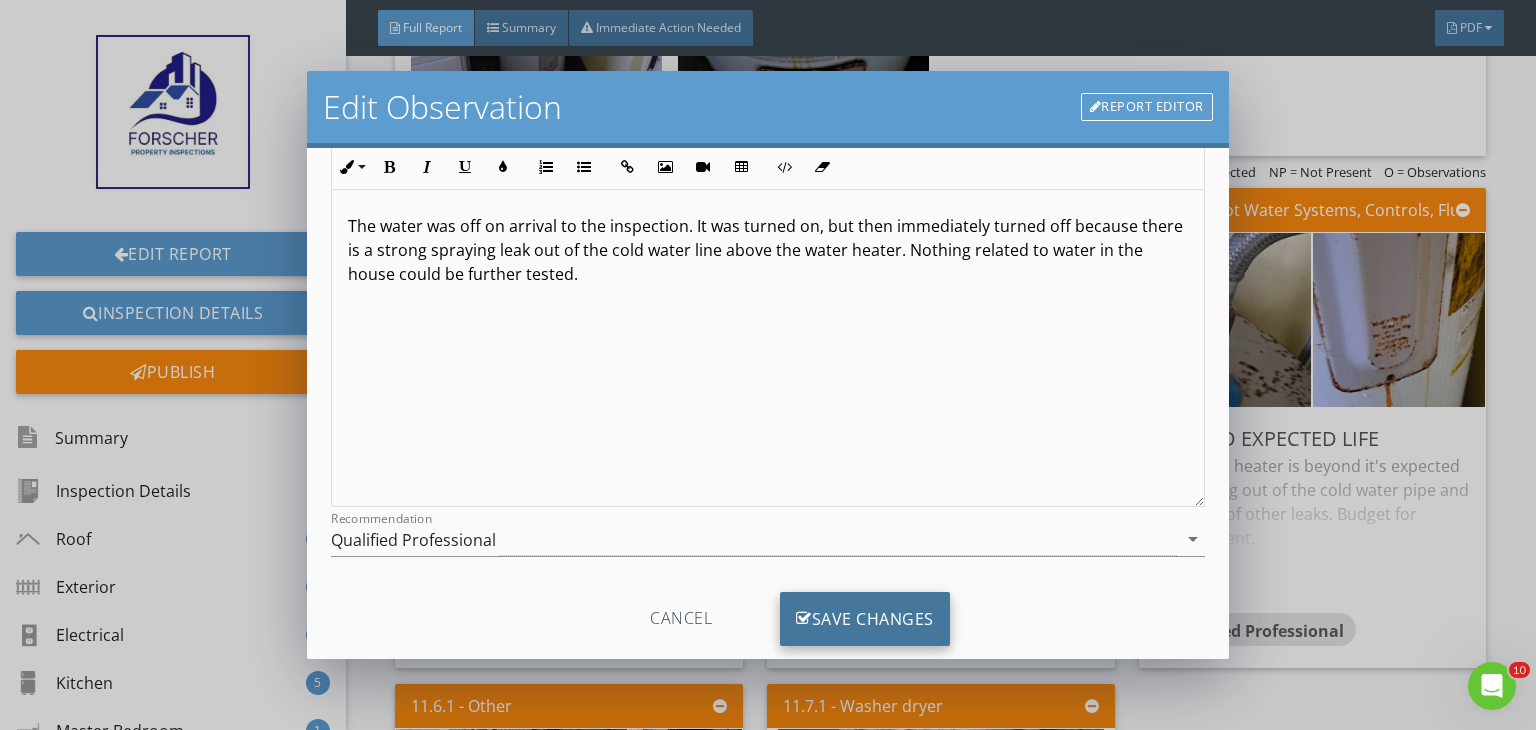 click on "Save Changes" at bounding box center [865, 619] 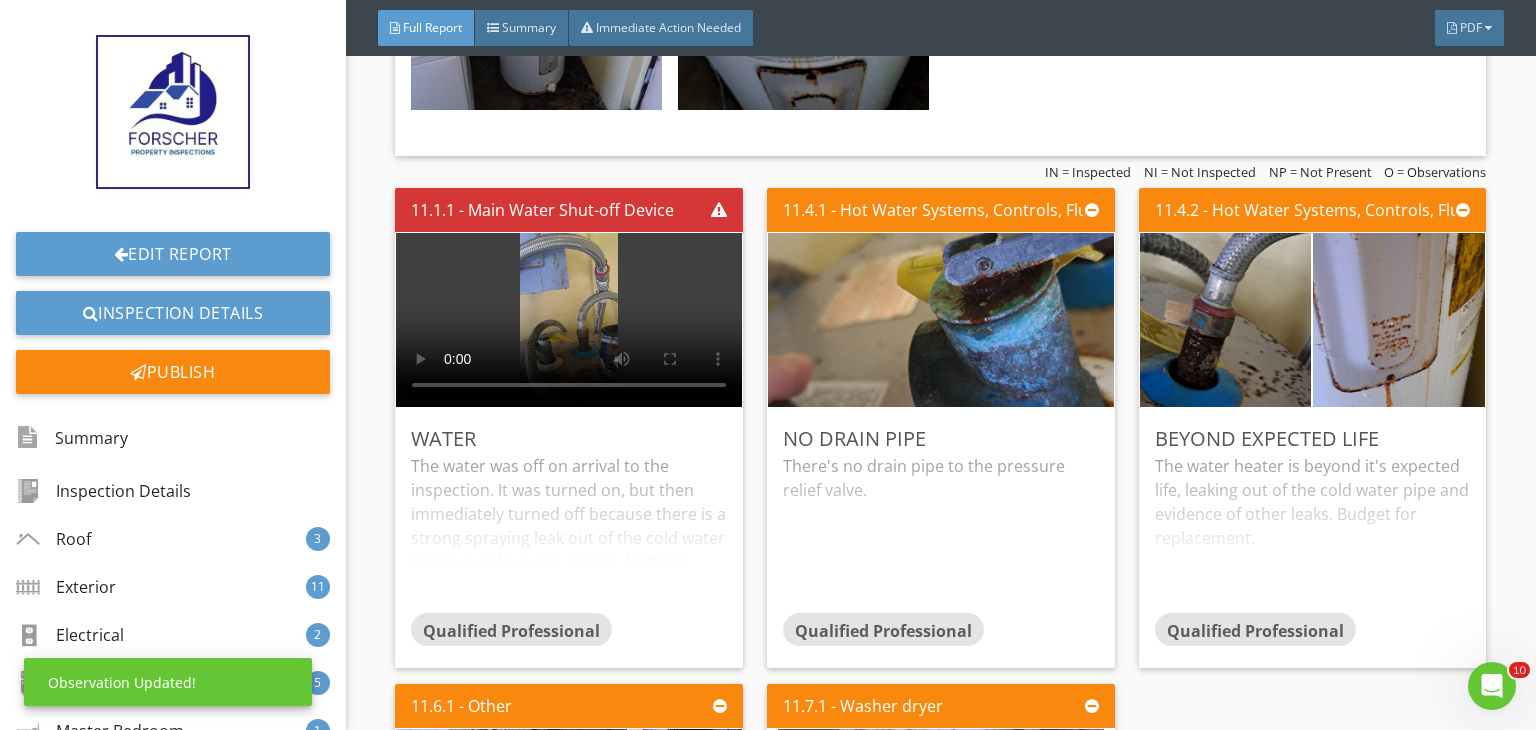 scroll, scrollTop: 0, scrollLeft: 0, axis: both 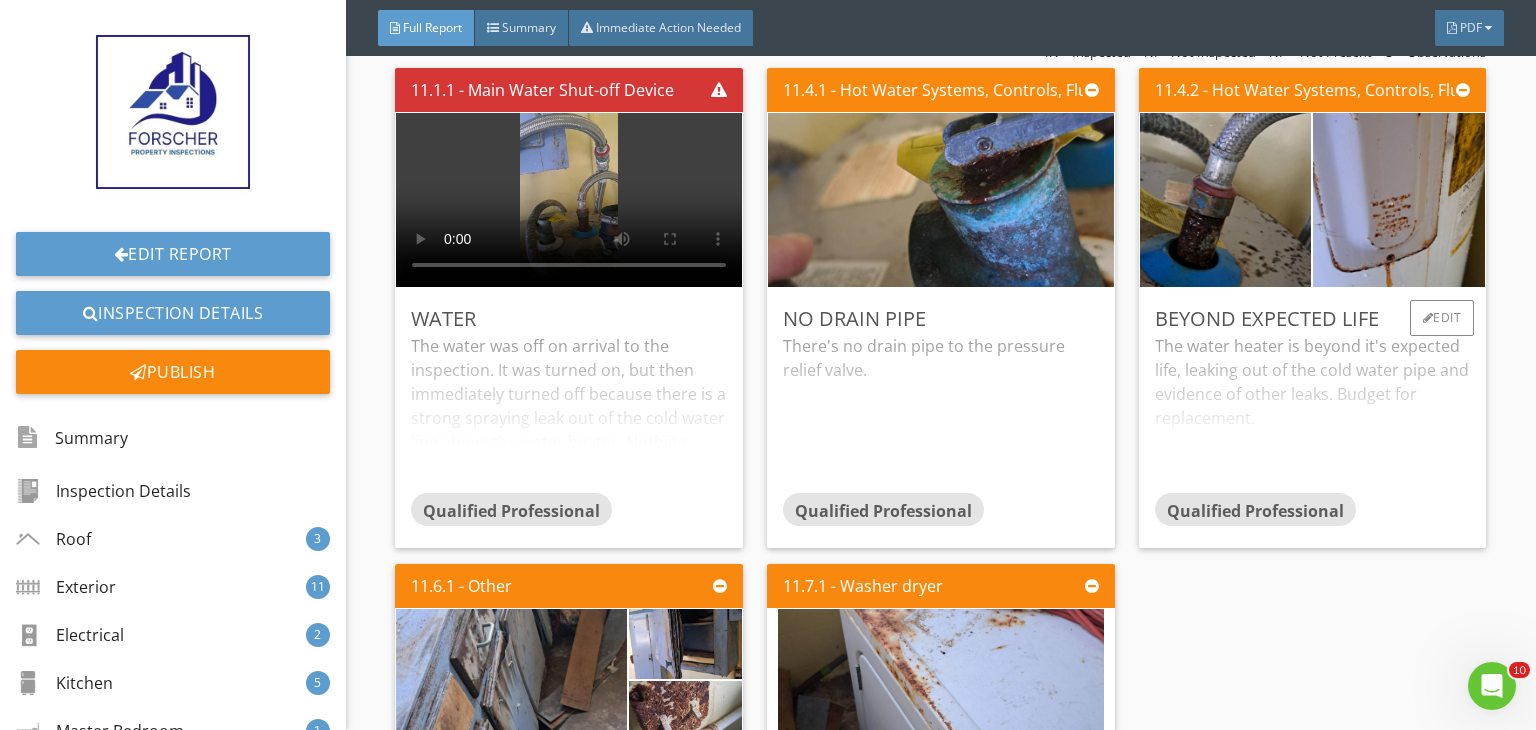click on "The water heater is beyond it's expected life, leaking out of the cold water pipe and evidence of other leaks. Budget for replacement." at bounding box center [1313, 413] 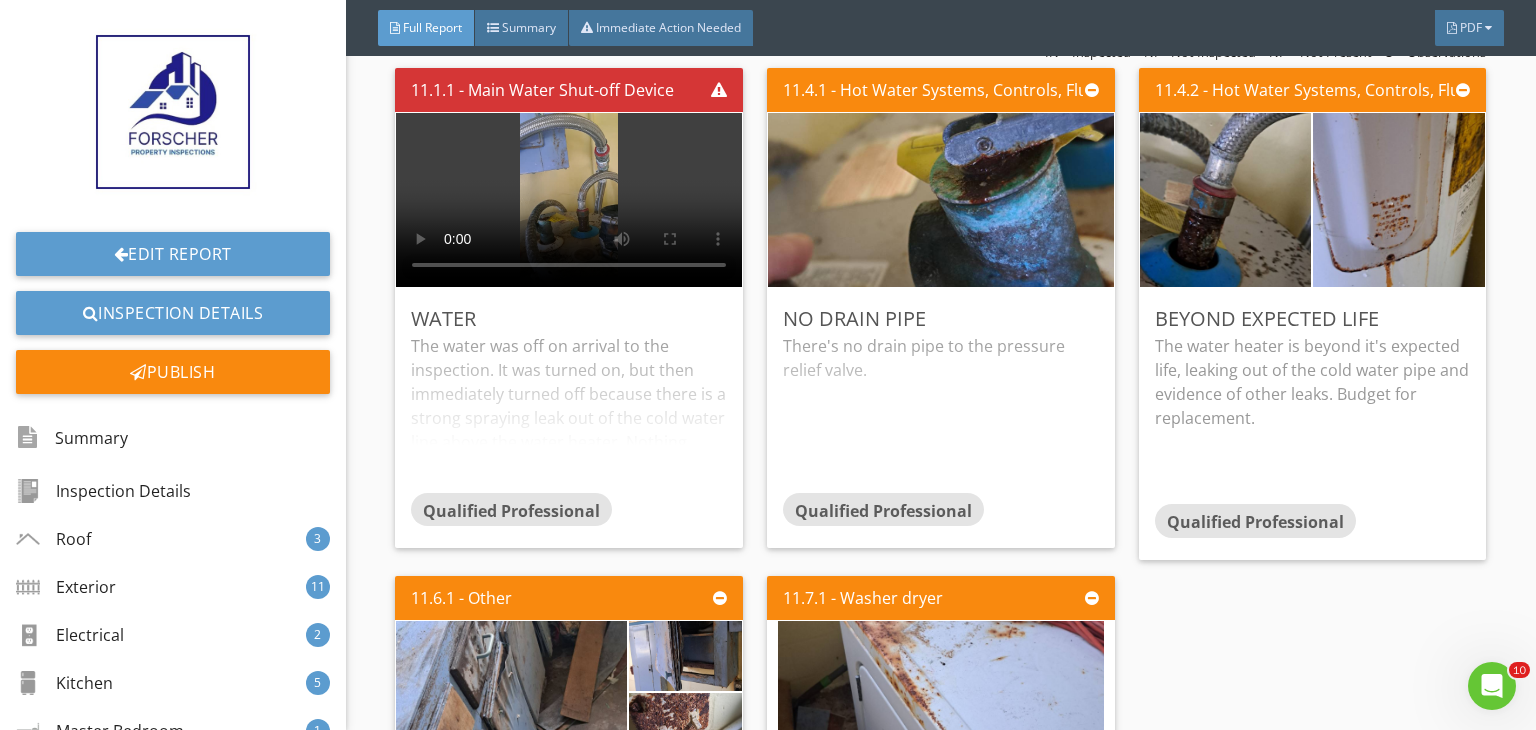 click on "11.1.1 - Main Water Shut-off Device
Water
The water was off on arrival to the inspection. It was turned on, but then immediately turned off because t here is a strong spraying leak out of the cold water line above the water heater. Nothing r elated to water in the house could be further tested.   Qualified Professional
Edit
11.4.1 - Hot Water Systems, Controls, Flues & Vents
No drain pipe
There's no drain pipe to the pressure relief valve.   Qualified Professional
Edit
11.4.2 - Hot Water Systems, Controls, Flues & Vents
Beyond expected life
The water heater is beyond it's expected life, leaking out of the cold water pipe and evidence of other leaks. Budget for replacement.   Qualified Professional
Edit
11.6.1 - Other
+ 1 more" at bounding box center [940, 561] 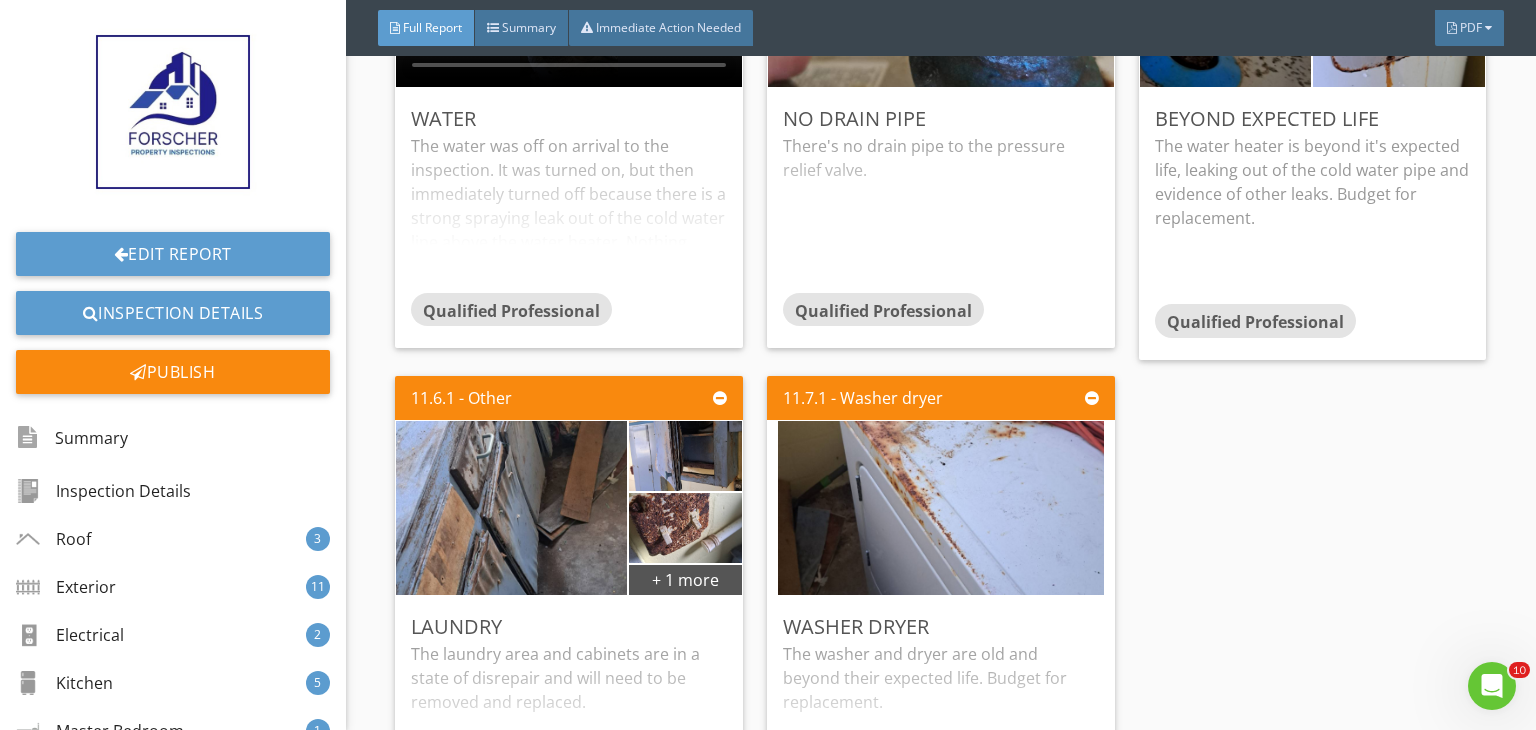 scroll, scrollTop: 18456, scrollLeft: 0, axis: vertical 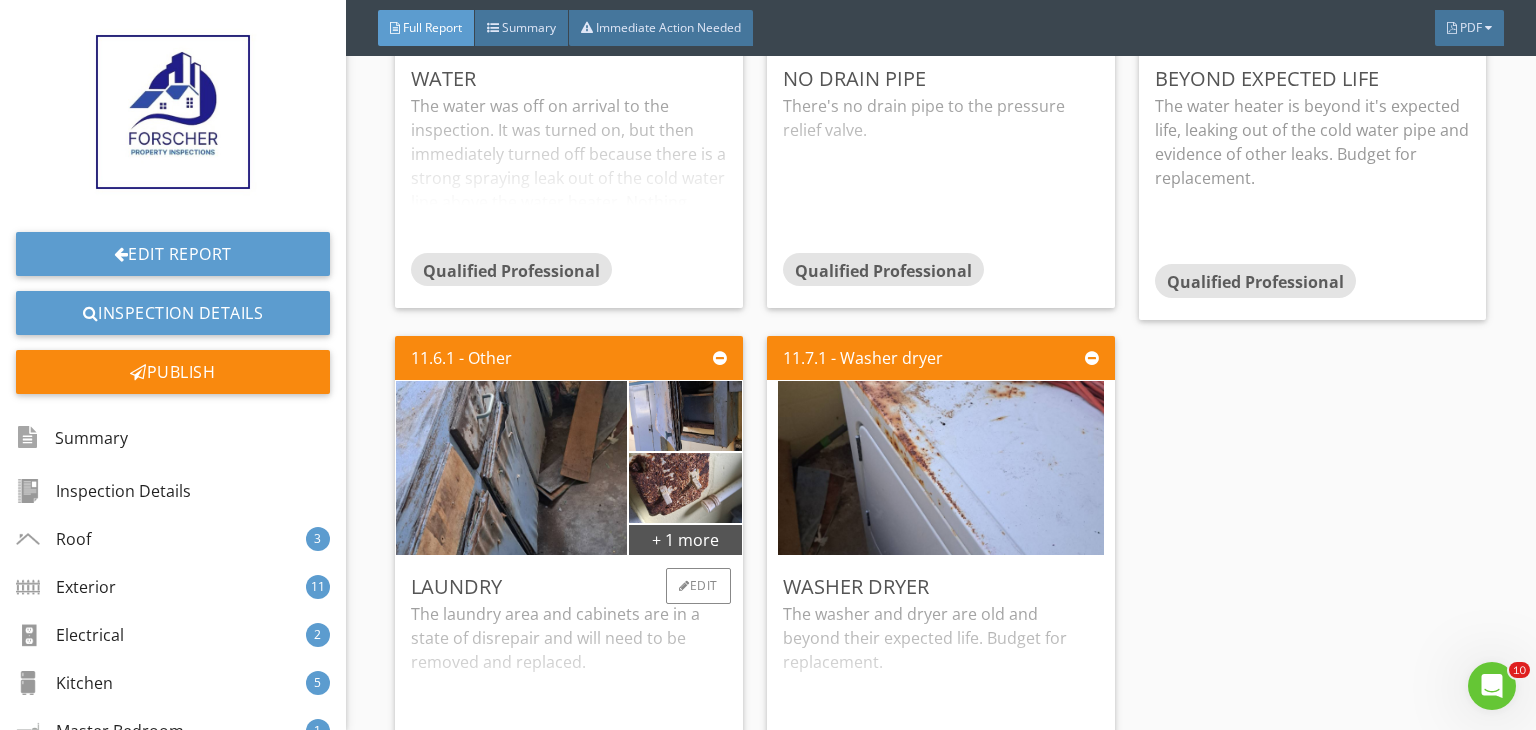 click on "The laundry area and cabinets are in a state of disrepair and will need to be removed and replaced. Rusted light switch and door lock." at bounding box center (569, 681) 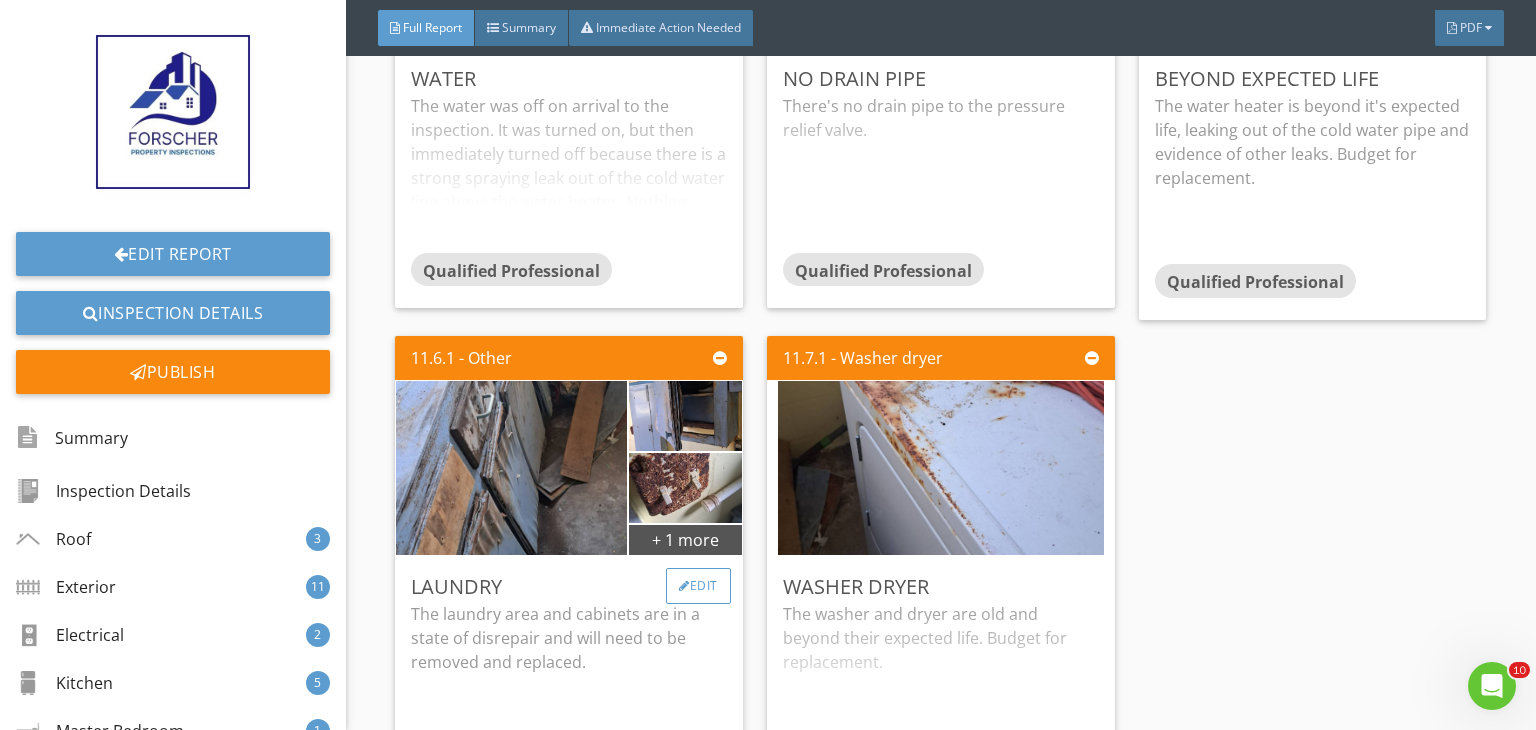 click on "Edit" at bounding box center (698, 586) 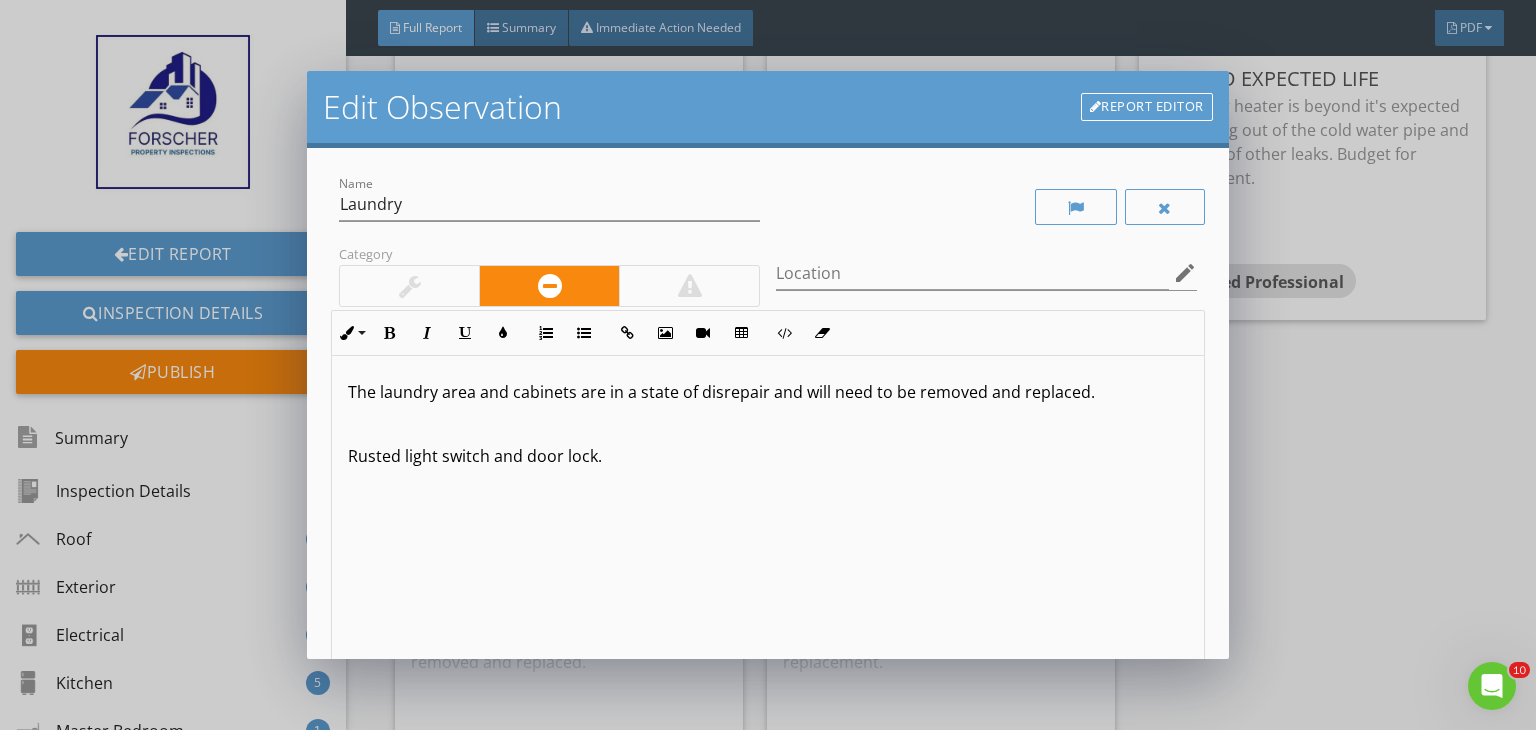 click at bounding box center [768, 424] 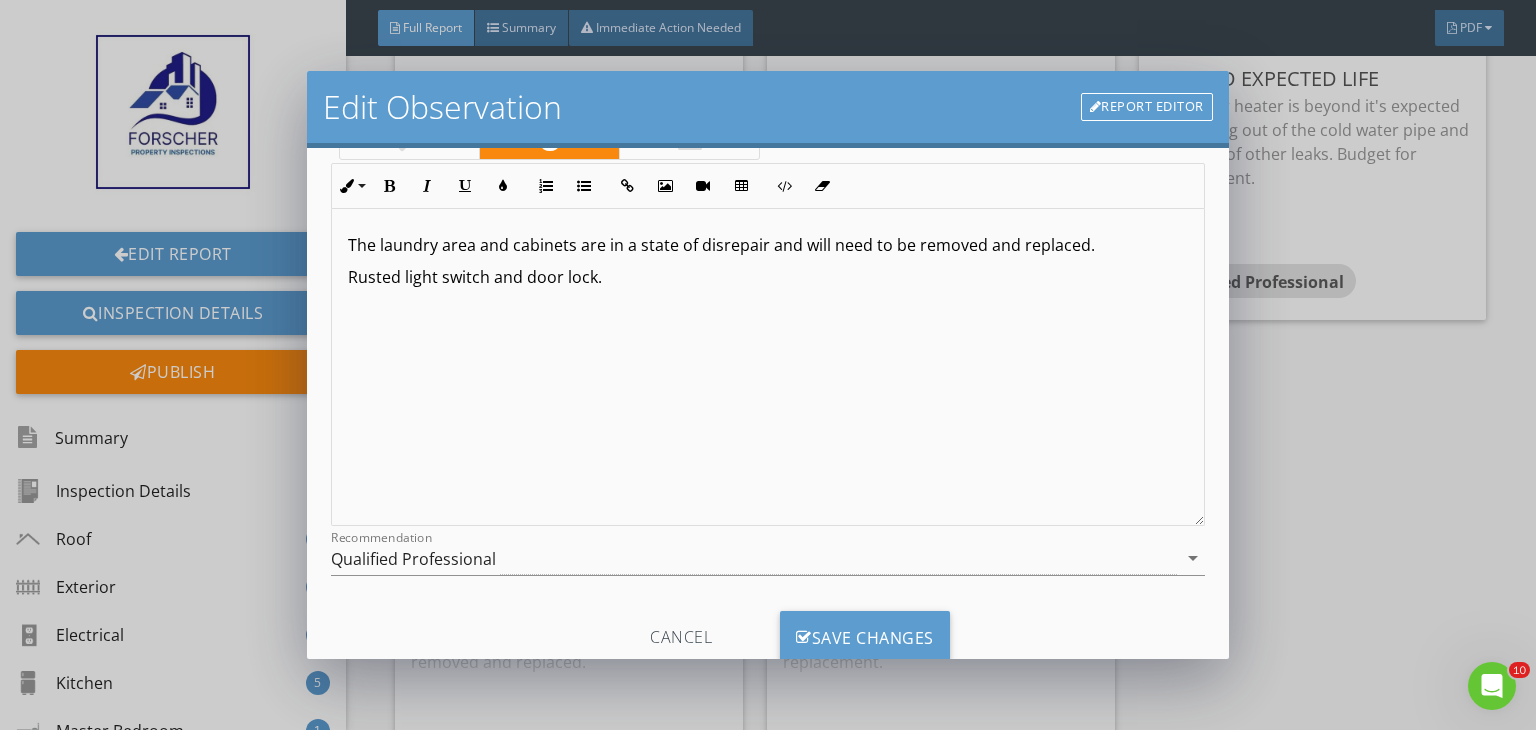 scroll, scrollTop: 208, scrollLeft: 0, axis: vertical 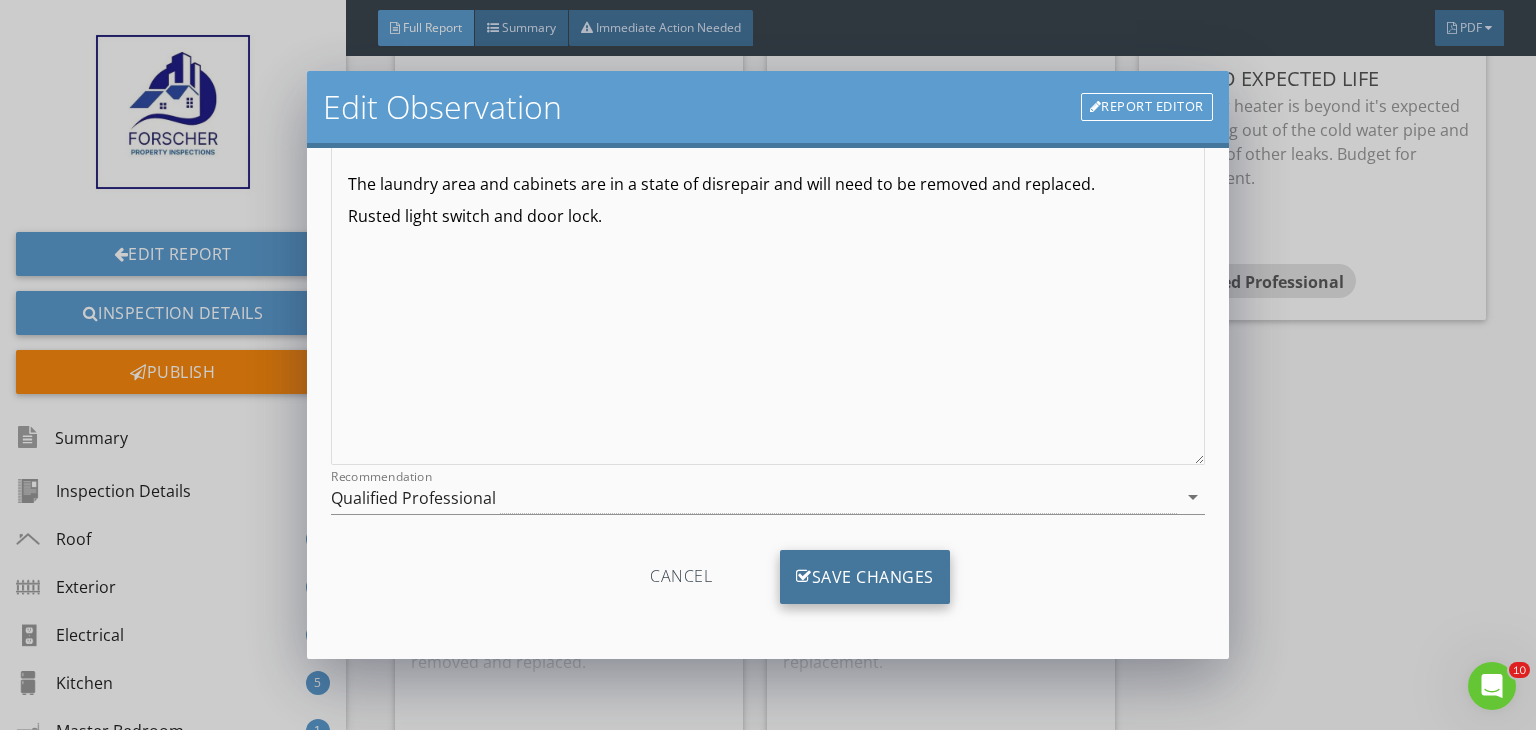 click on "Save Changes" at bounding box center [865, 577] 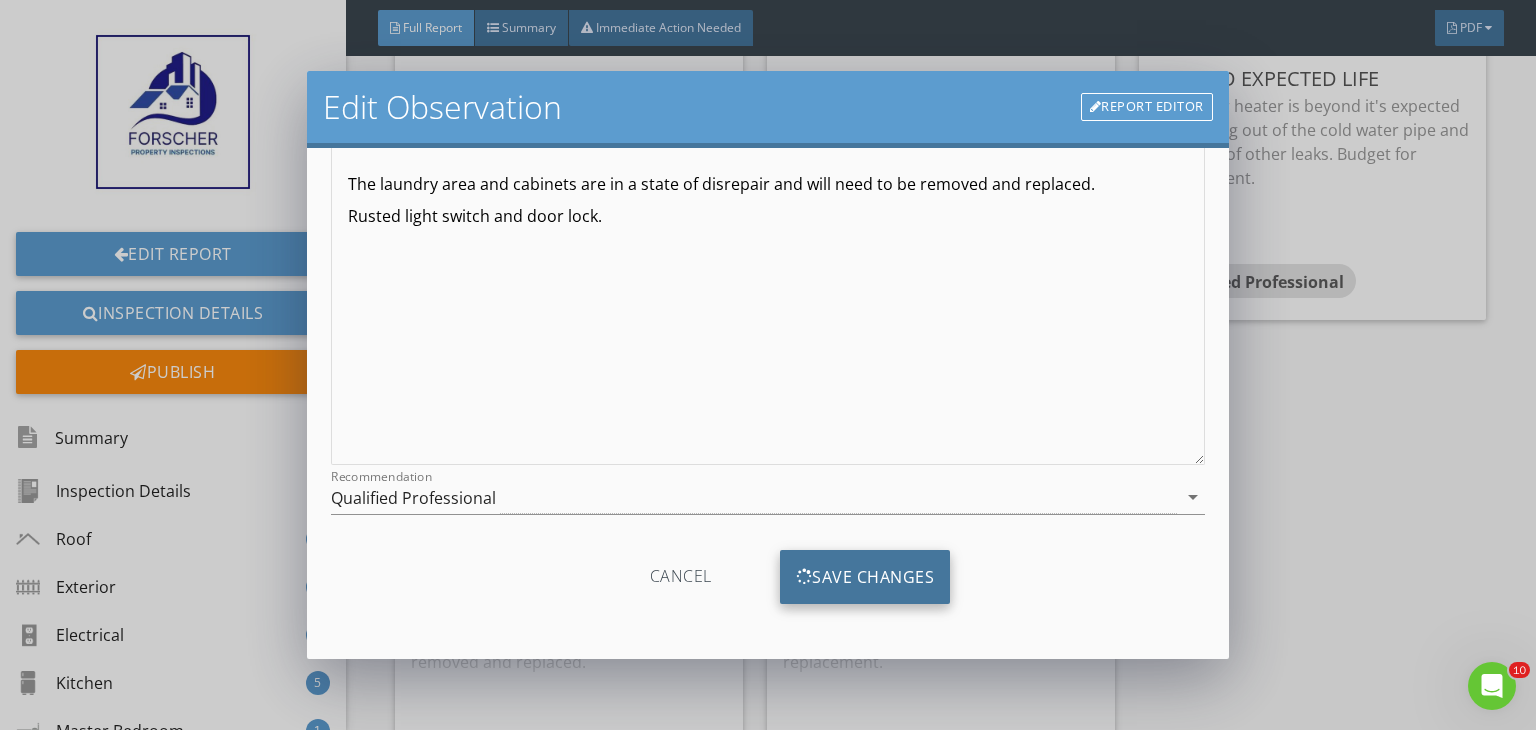 scroll, scrollTop: 0, scrollLeft: 0, axis: both 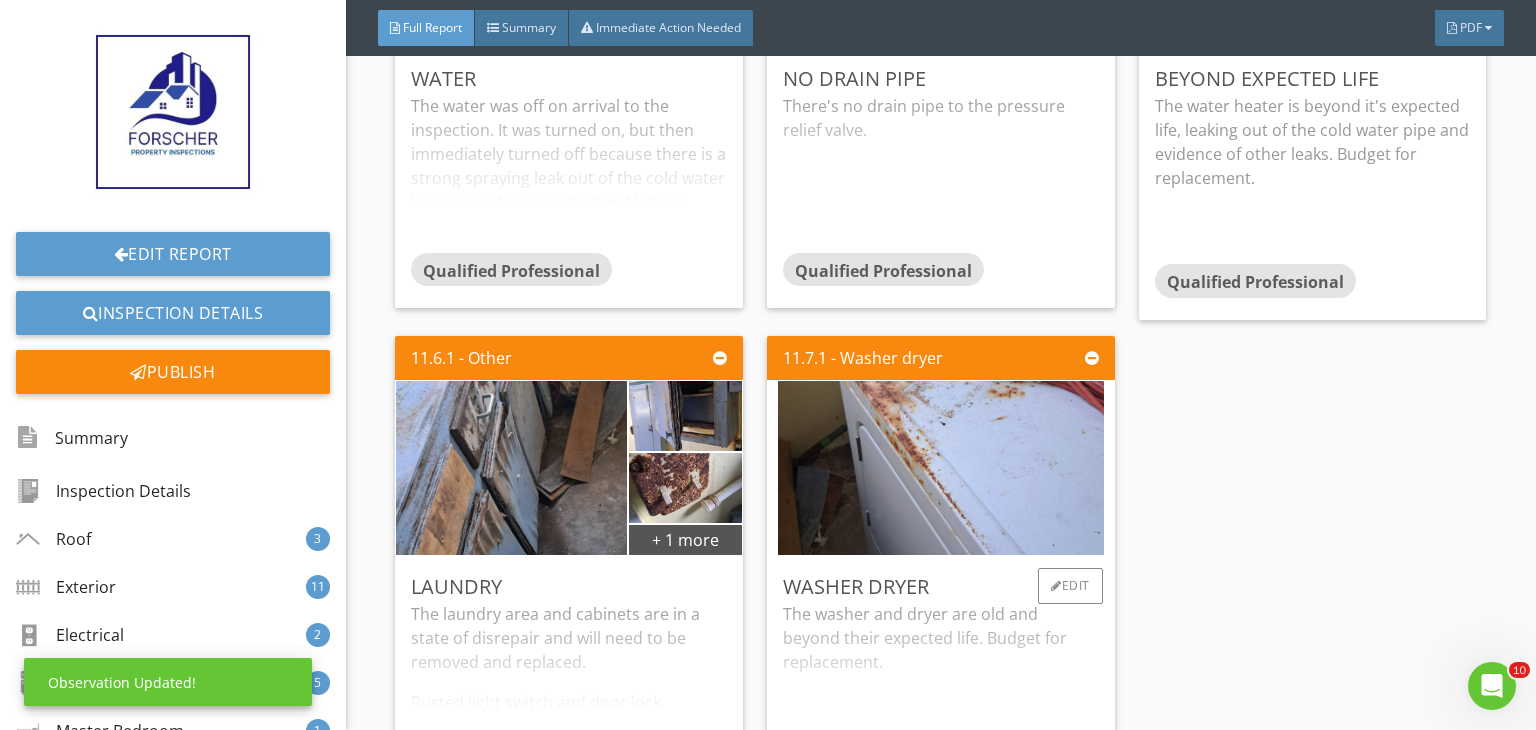 click on "The washer and dryer are old and beyond their expected life. Budget for replacement." at bounding box center (941, 681) 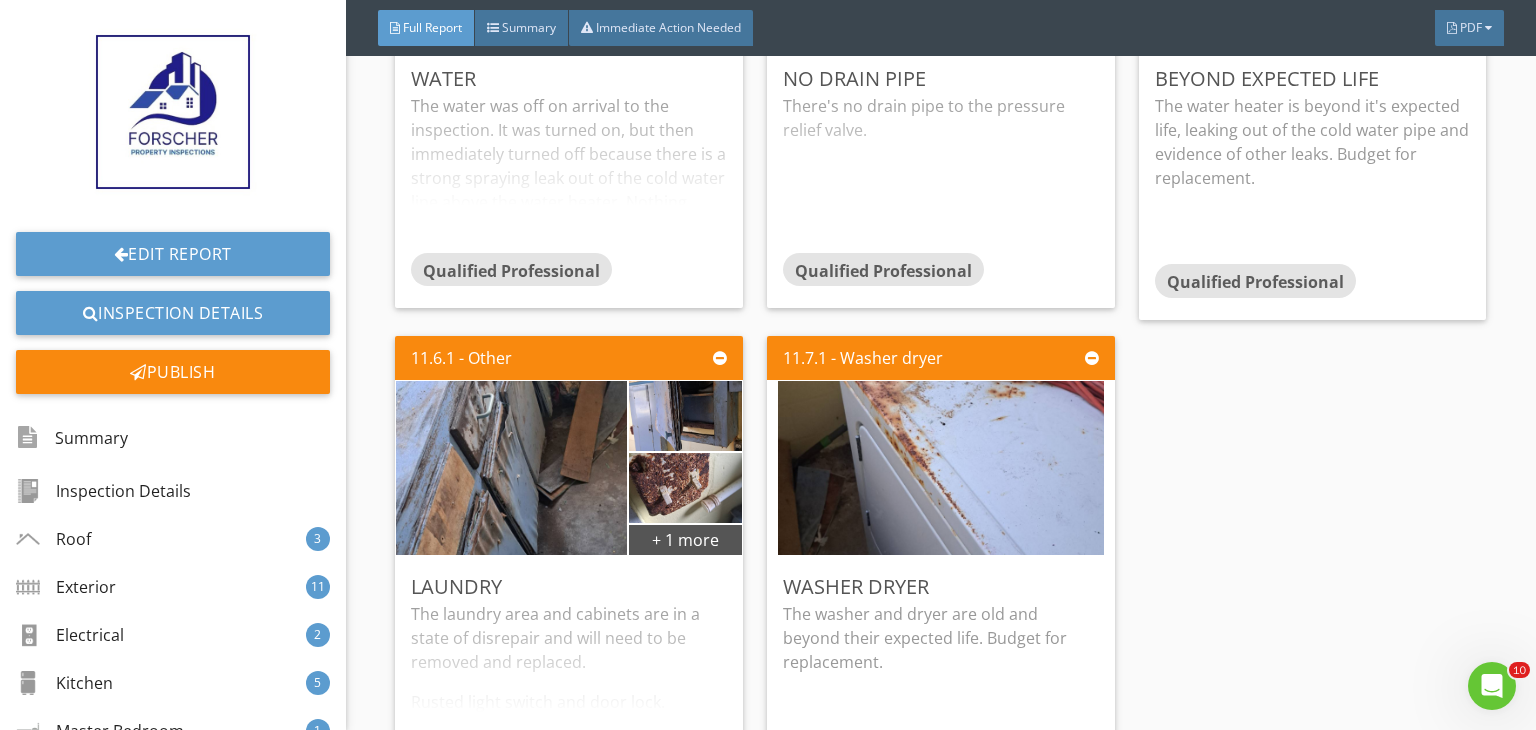 click on "11.1.1 - Main Water Shut-off Device
Water
The water was off on arrival to the inspection. It was turned on, but then immediately turned off because t here is a strong spraying leak out of the cold water line above the water heater. Nothing r elated to water in the house could be further tested.   Qualified Professional
Edit
11.4.1 - Hot Water Systems, Controls, Flues & Vents
No drain pipe
There's no drain pipe to the pressure relief valve.   Qualified Professional
Edit
11.4.2 - Hot Water Systems, Controls, Flues & Vents
Beyond expected life
The water heater is beyond it's expected life, leaking out of the cold water pipe and evidence of other leaks. Budget for replacement.   Qualified Professional
Edit
11.6.1 - Other
+ 1 more" at bounding box center (940, 321) 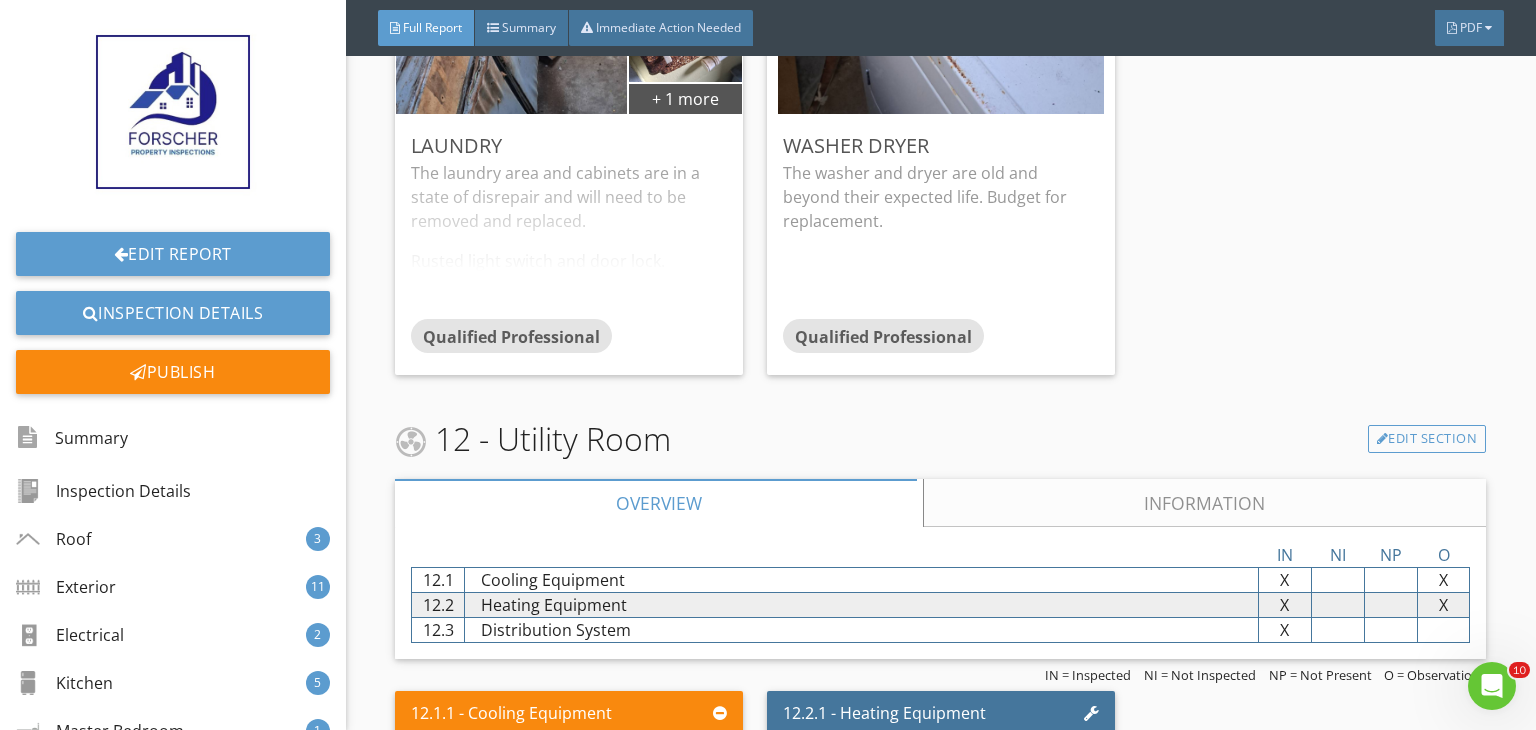 scroll, scrollTop: 18976, scrollLeft: 0, axis: vertical 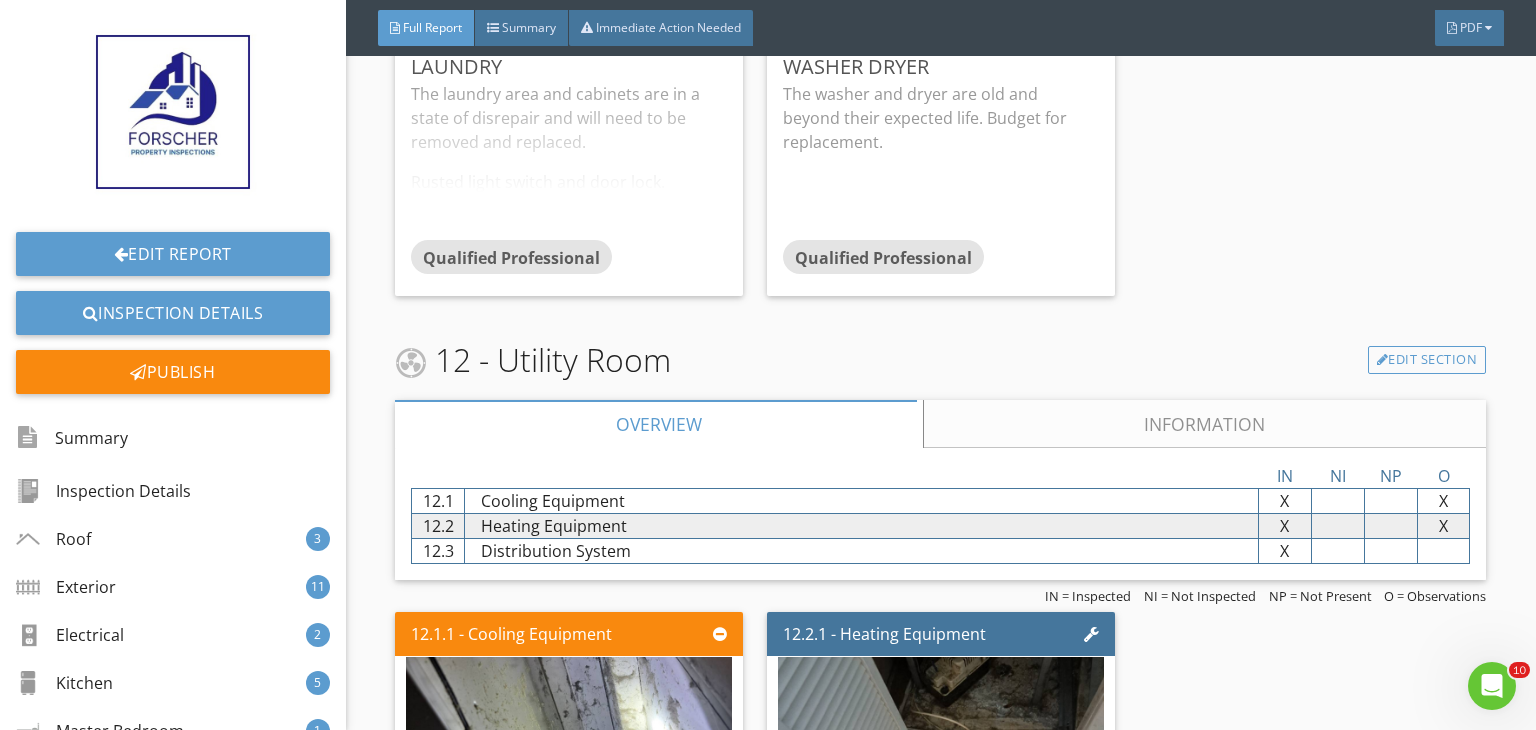 click on "Information" at bounding box center [1205, 424] 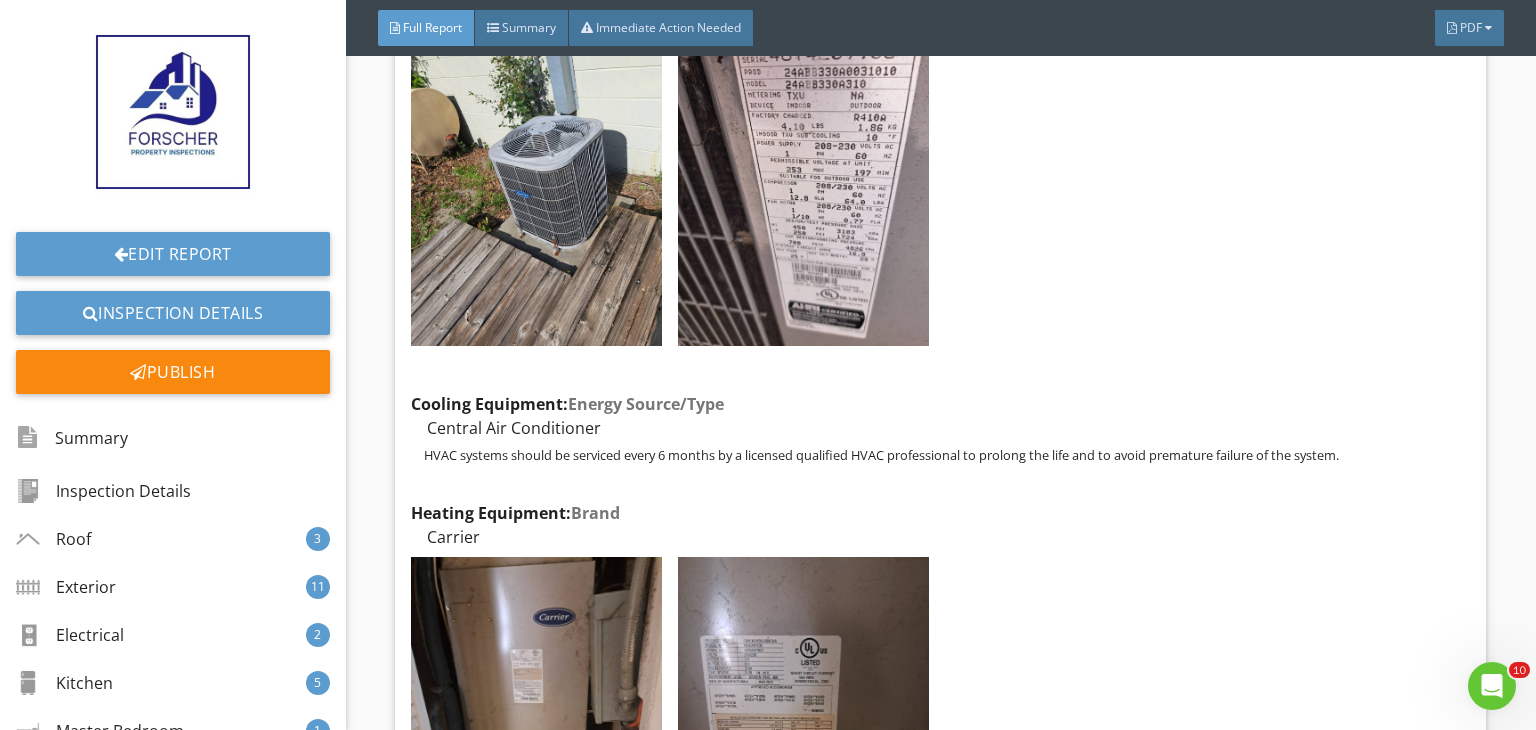 click on "Cooling Equipment:
Location
Exterior rear
Edit
Heating Equipment:
Energy Source
Electric
Edit
Heating Equipment:
Heat Type
Forced Air
Edit
Distribution System:
Configuration
Central
Edit
Cooling Equipment:
Brand
Carrier
Edit
Cooling Equipment:
Energy Source/Type
Central Air Conditioner
HVAC systems should be serviced every 6 months by a licensed qualified HVAC professional to prolong the life and to avoid premature failure of the system.
Edit
Heating Equipment:
Brand
Carrier
Edit
Distribution System:
Ductwork
Insulated
Edit
Distribution System:
Ducting" at bounding box center [940, 700] 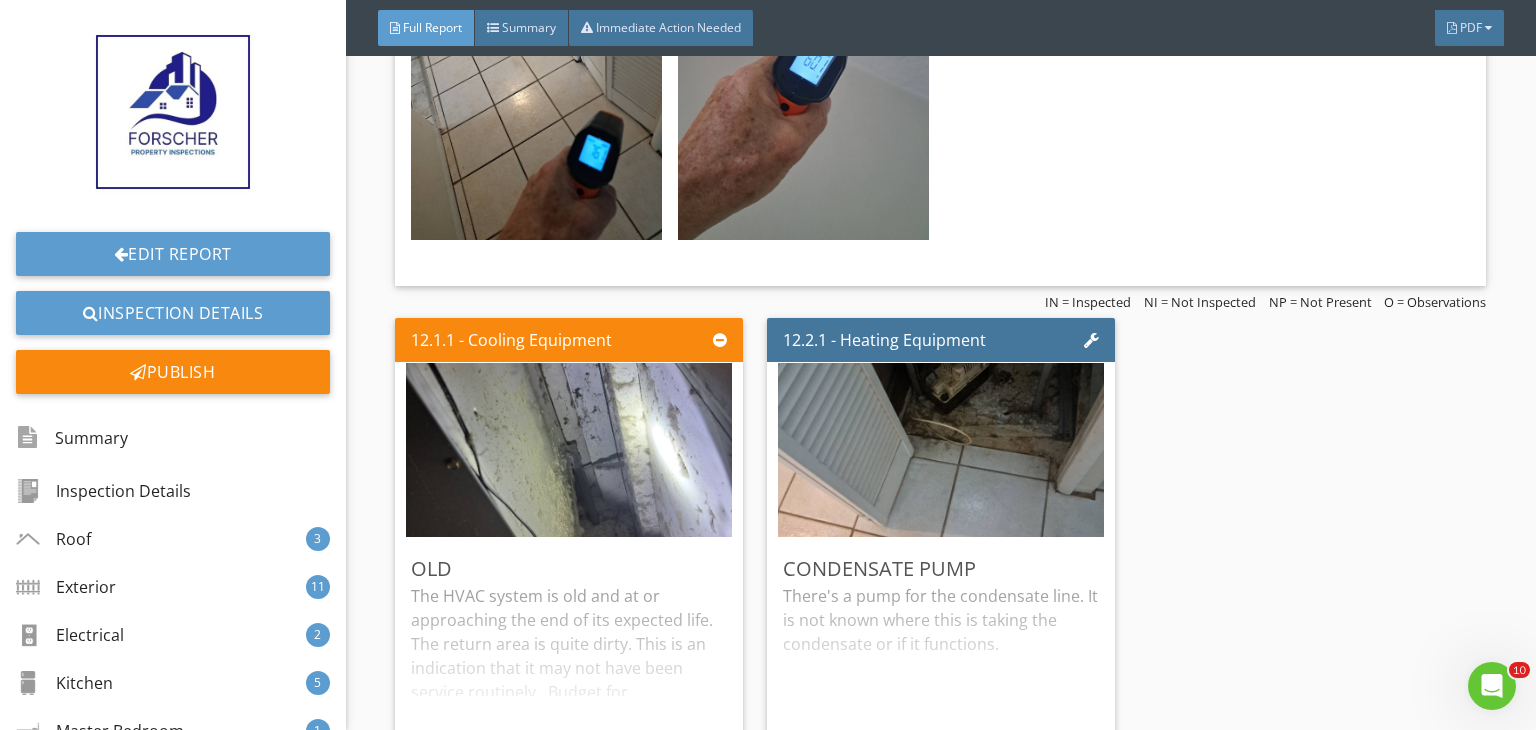 scroll, scrollTop: 21016, scrollLeft: 0, axis: vertical 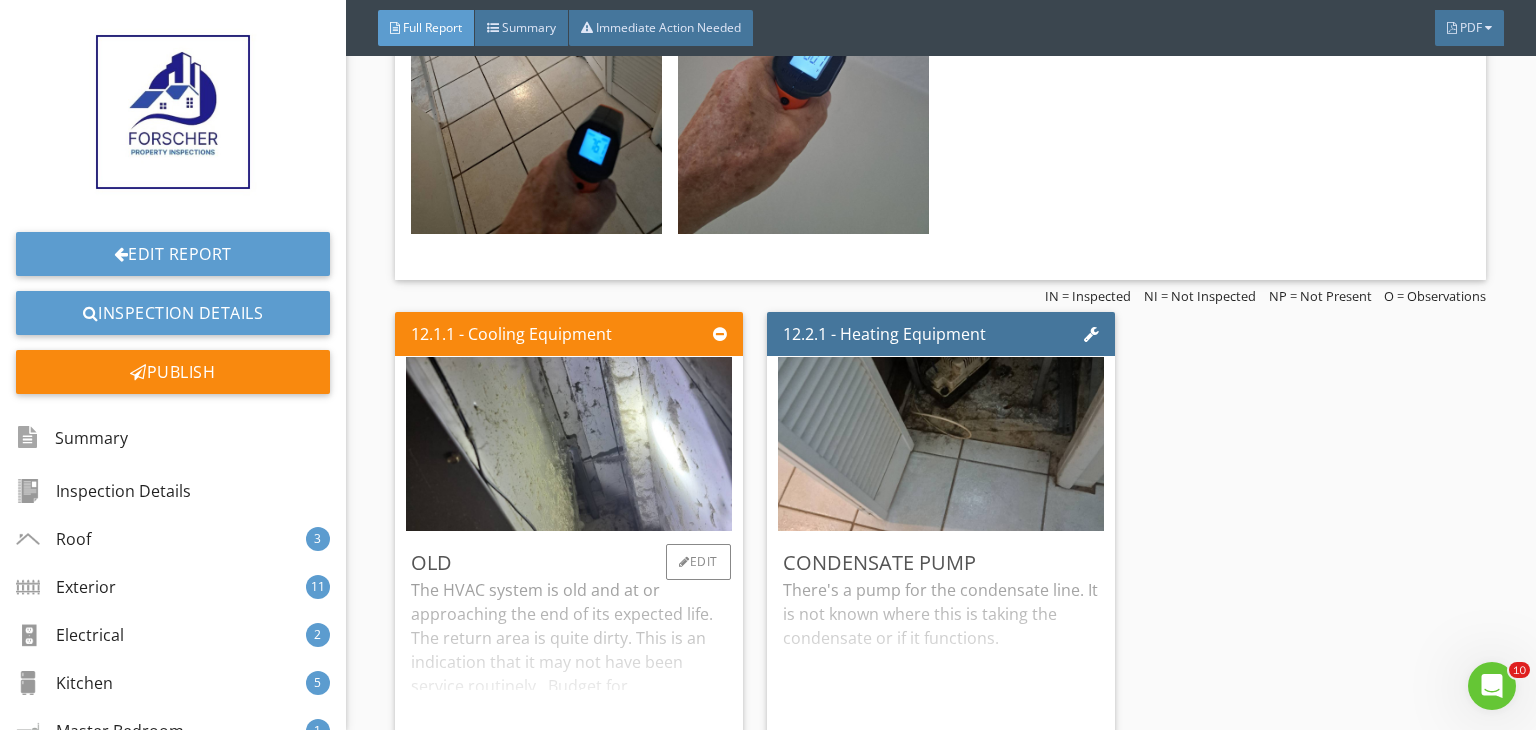 click on "The HVAC system is old and at or approaching the end of its expected life. The return area is quite dirty. This is an indication that it may not have been service routinely.  Budget for replacement. It should be serviced on a routine basis every 6 months by a licensed qualified HVAC professional who can also recommend when it should be replaced." at bounding box center [569, 677] 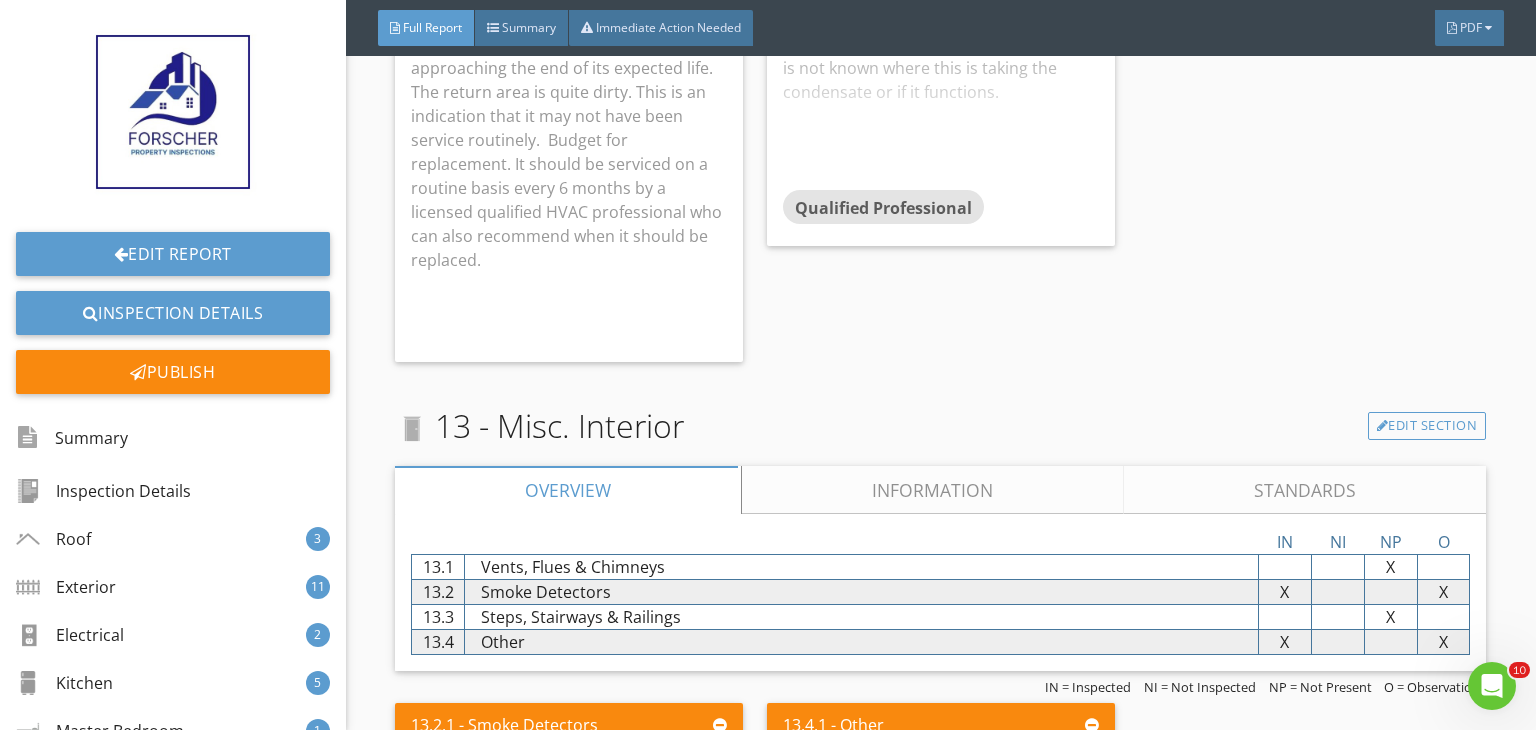 scroll, scrollTop: 21507, scrollLeft: 0, axis: vertical 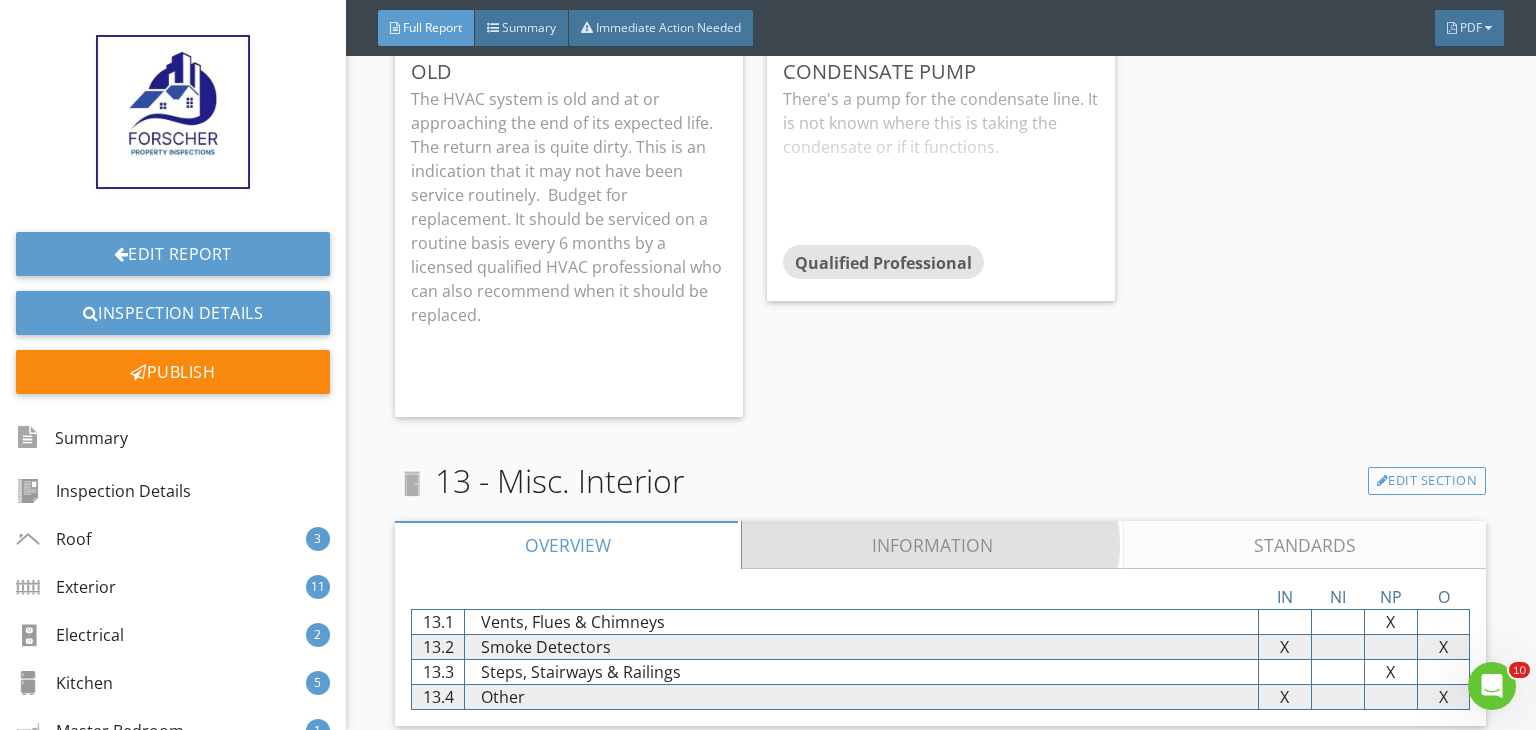 click on "Information" at bounding box center (933, 545) 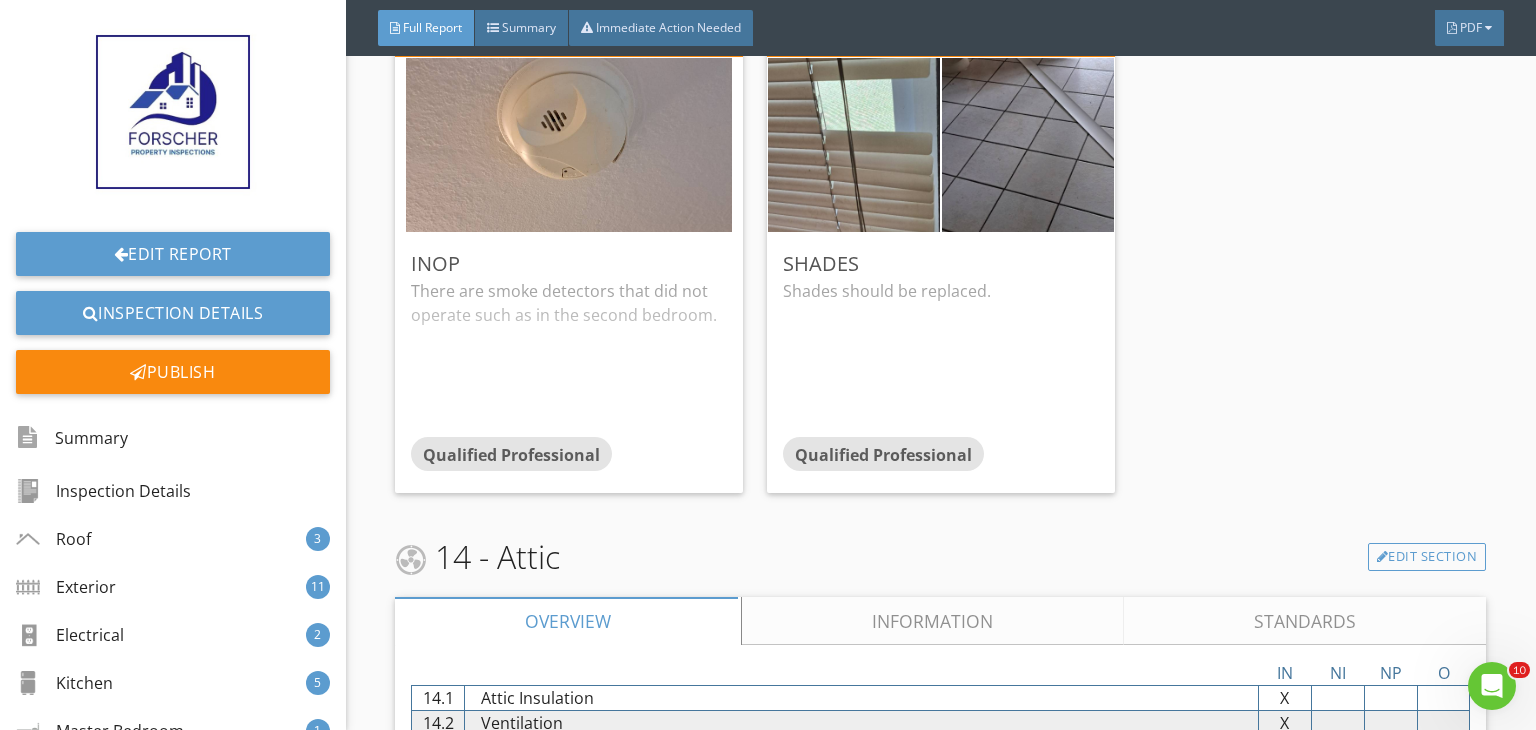 scroll, scrollTop: 22227, scrollLeft: 0, axis: vertical 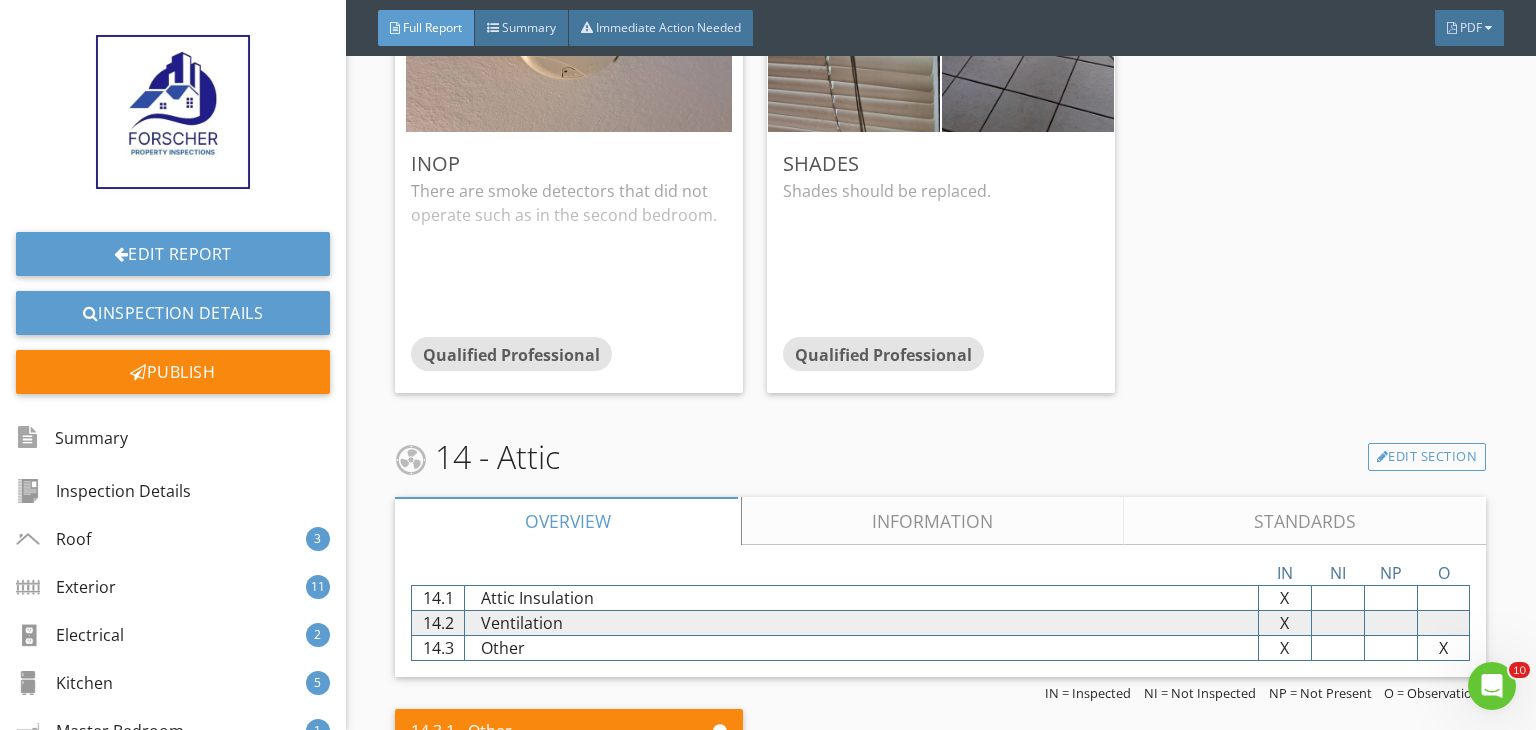 click on "Information" at bounding box center [933, 521] 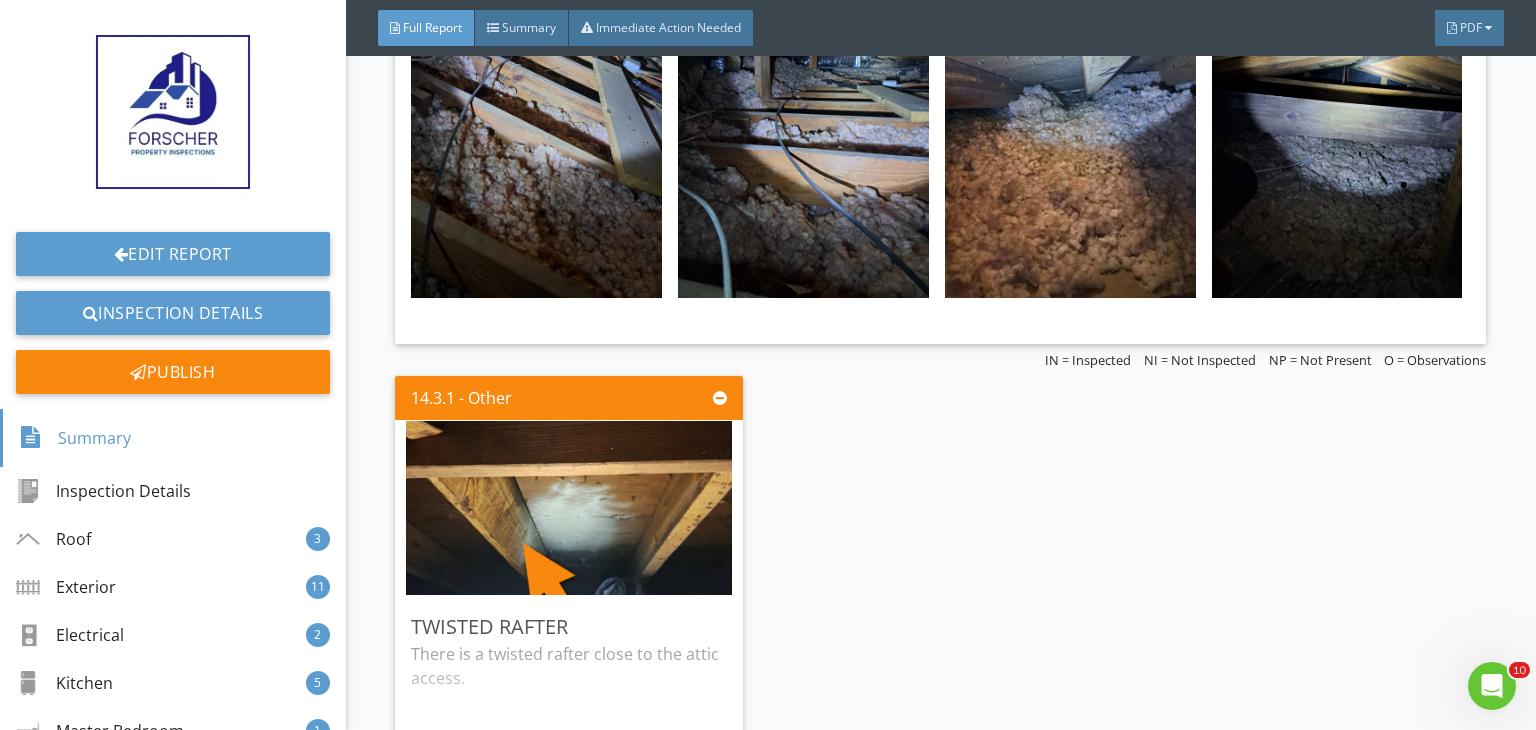 scroll, scrollTop: 23076, scrollLeft: 0, axis: vertical 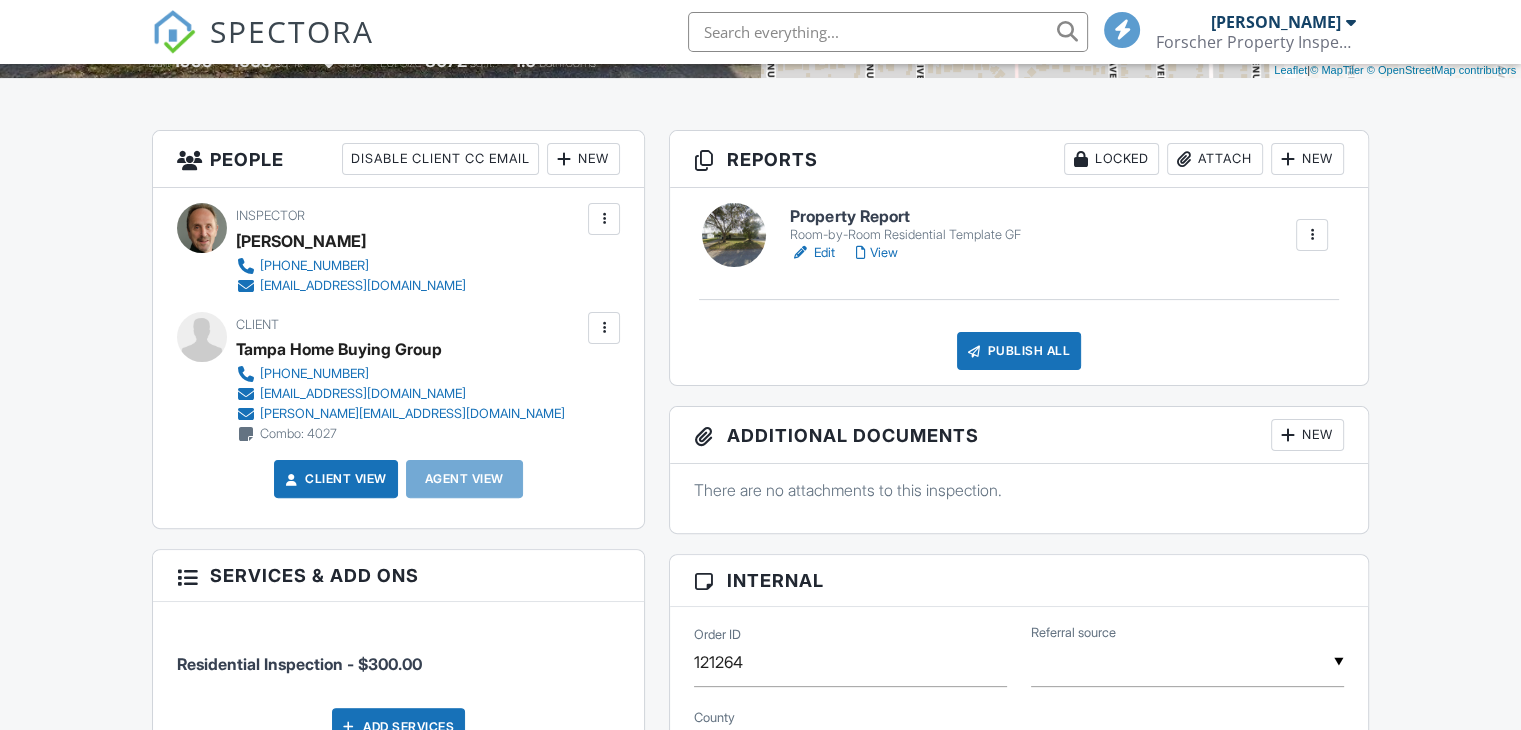 click on "Property Report" at bounding box center (905, 217) 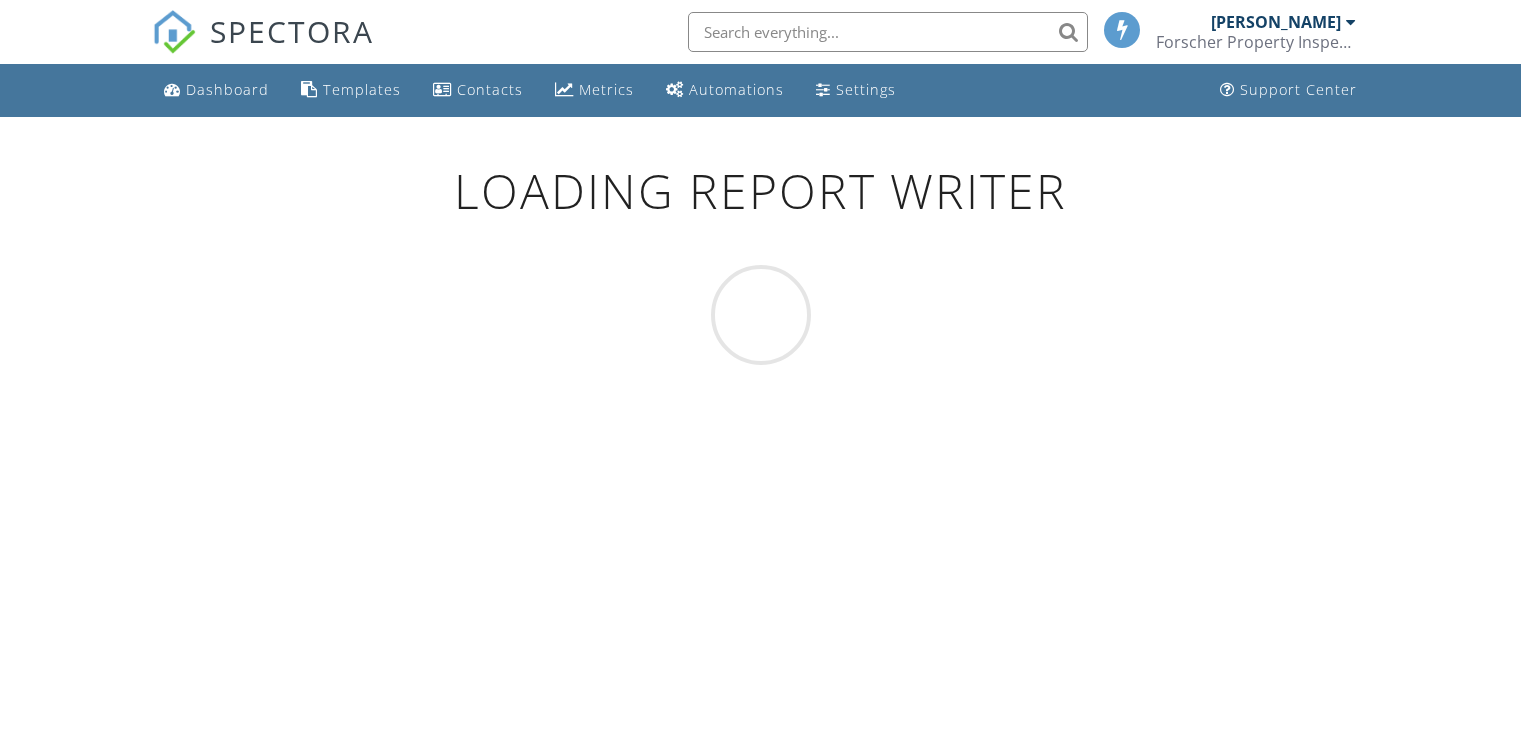 scroll, scrollTop: 0, scrollLeft: 0, axis: both 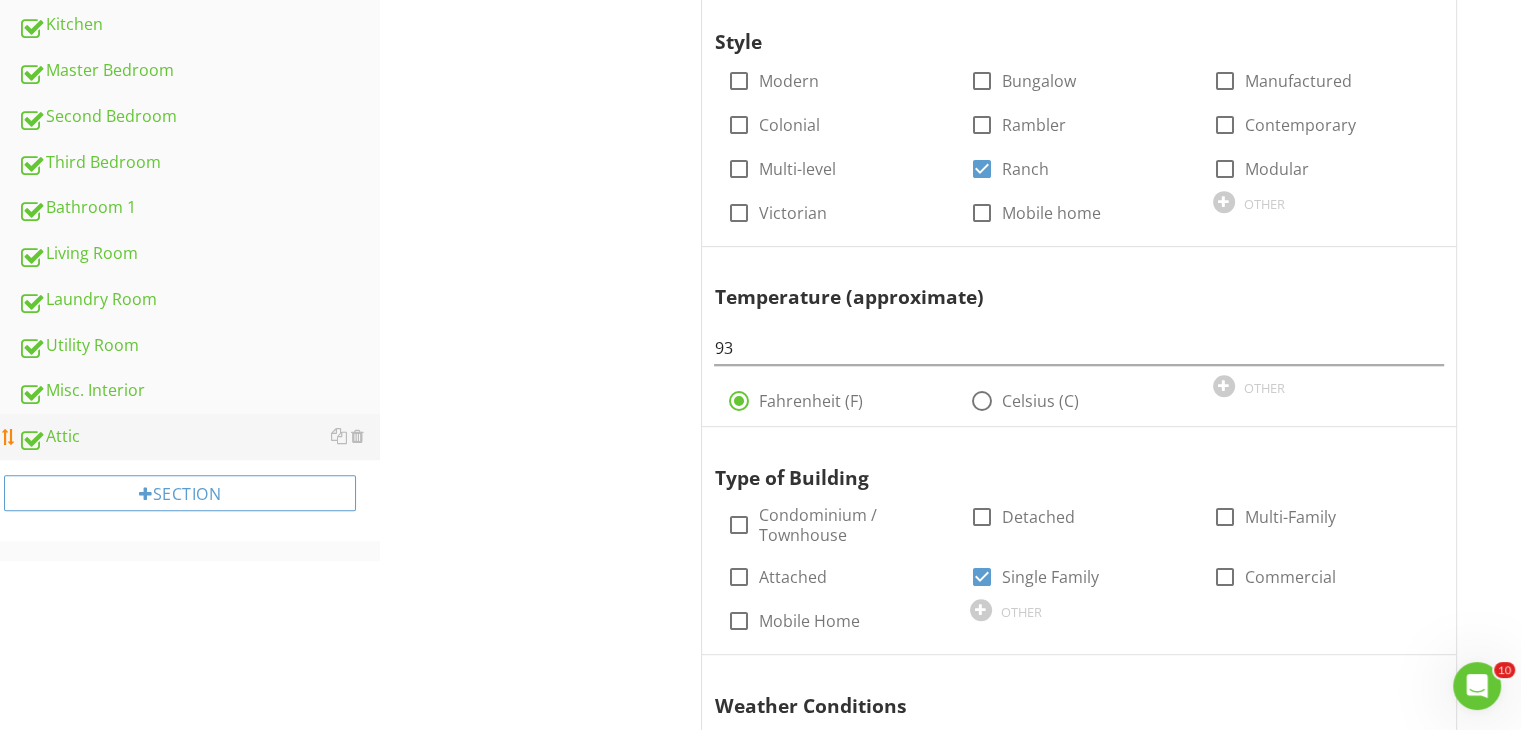 click on "Attic" at bounding box center (199, 437) 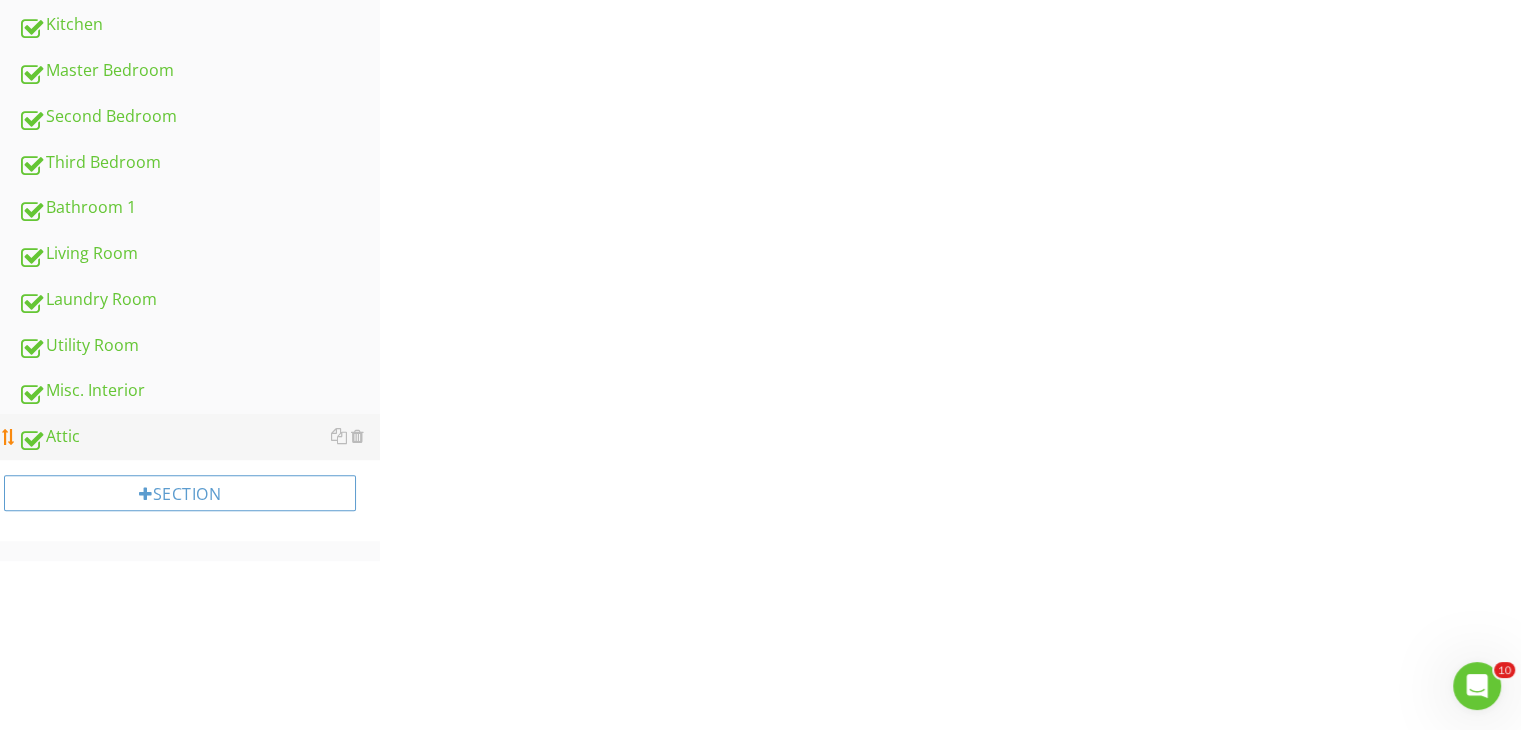 scroll, scrollTop: 626, scrollLeft: 0, axis: vertical 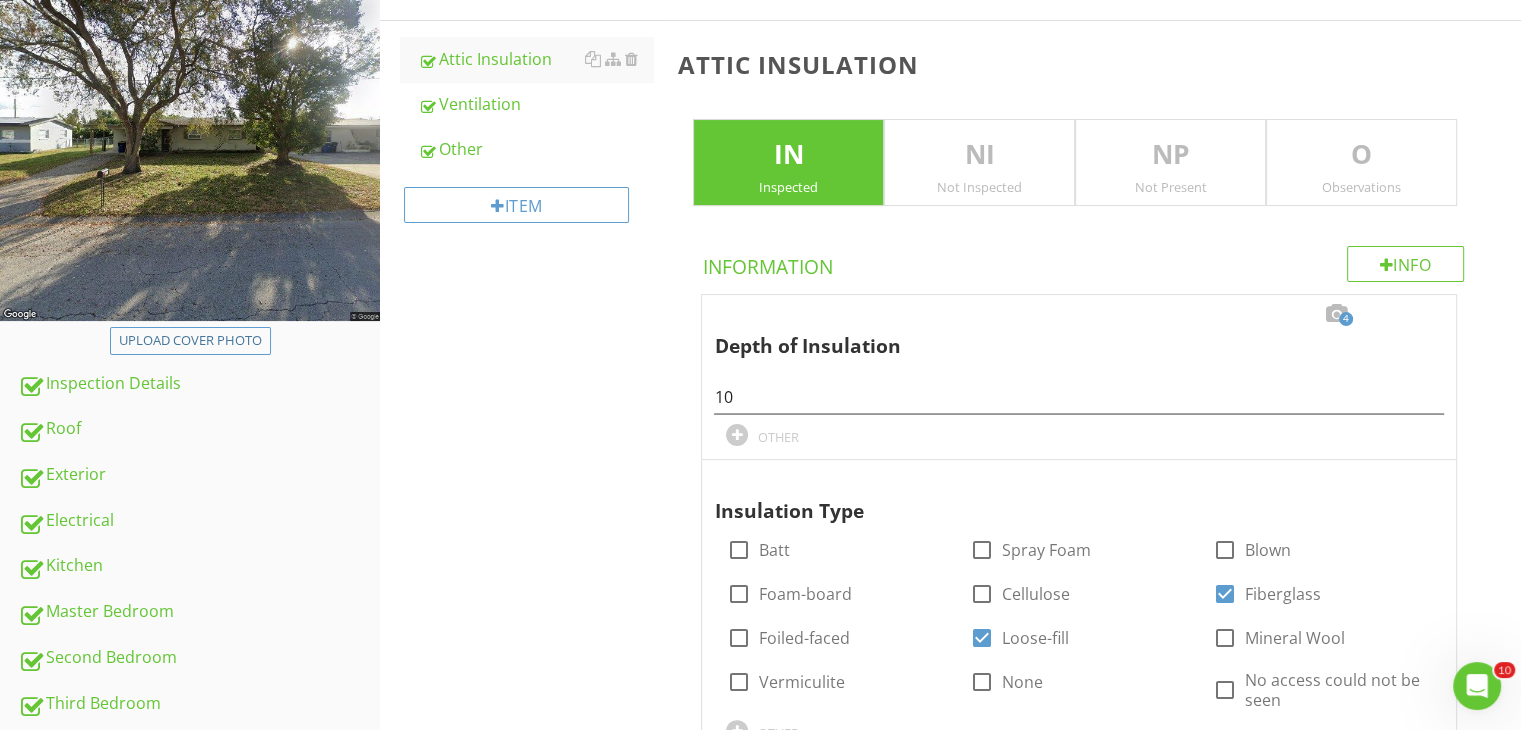 click on "Attic
Attic Insulation
Ventilation
Other
Item
Attic Insulation
IN   Inspected NI   Not Inspected NP   Not Present O   Observations
Info
Information                 4
Depth of Insulation
10         OTHER
Insulation Type
check_box_outline_blank Batt   check_box_outline_blank Spray Foam   check_box_outline_blank Blown   check_box_outline_blank Foam-board   check_box_outline_blank Cellulose   check_box Fiberglass   check_box_outline_blank Foiled-faced   check_box Loose-fill   check_box_outline_blank Mineral Wool   check_box_outline_blank Vermiculite   check_box_outline_blank None   check_box_outline_blank No access could not be seen         OTHER" at bounding box center [950, 372] 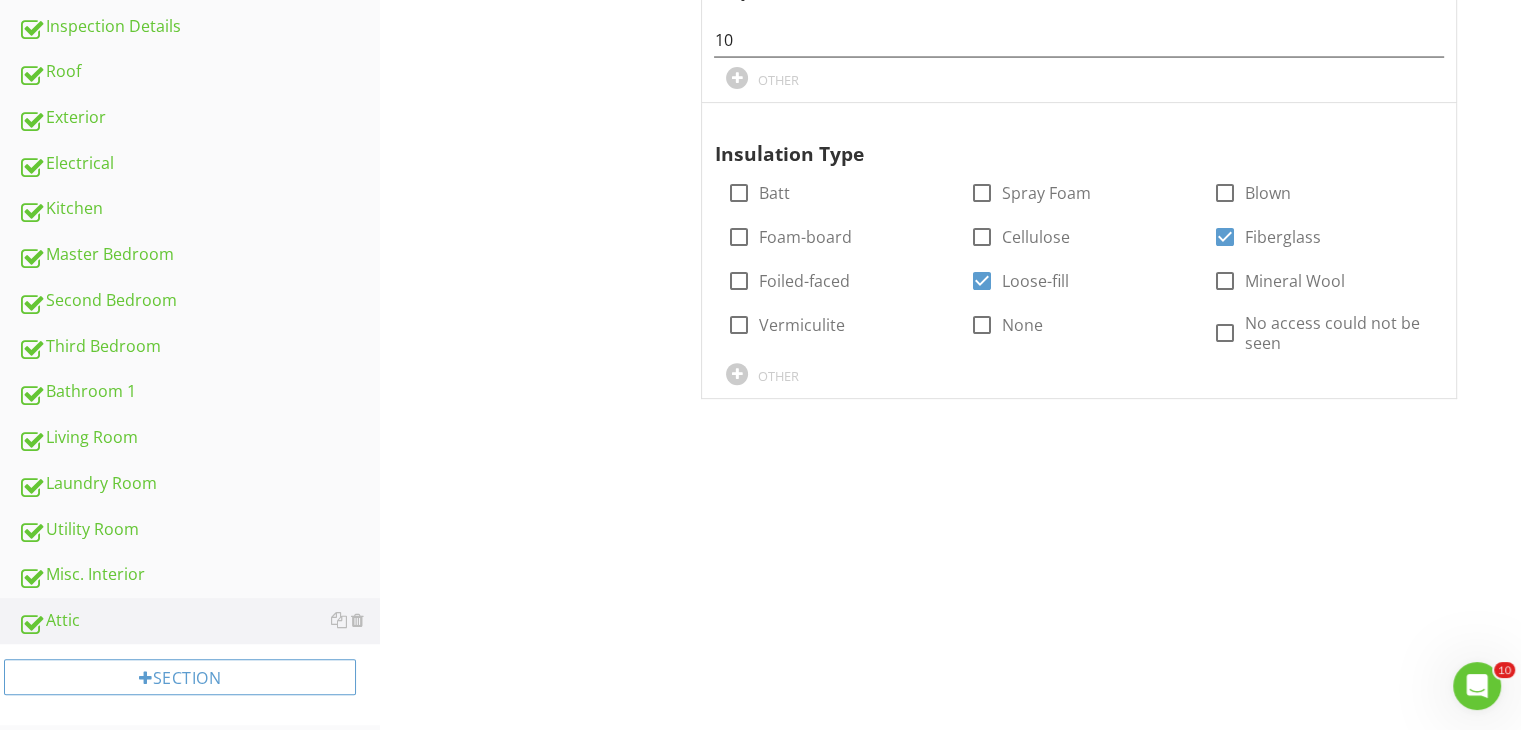 scroll, scrollTop: 626, scrollLeft: 0, axis: vertical 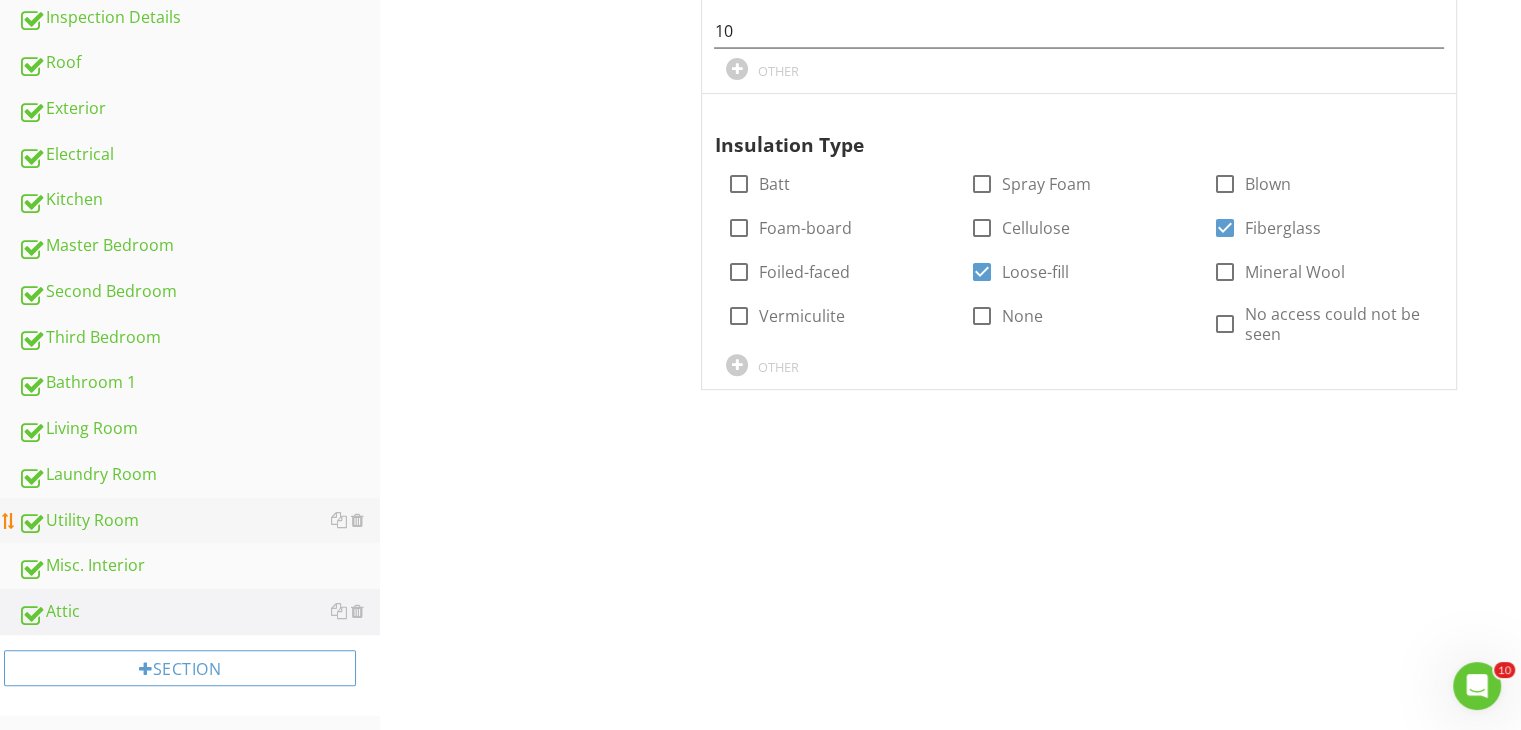 click on "Utility Room" at bounding box center [199, 521] 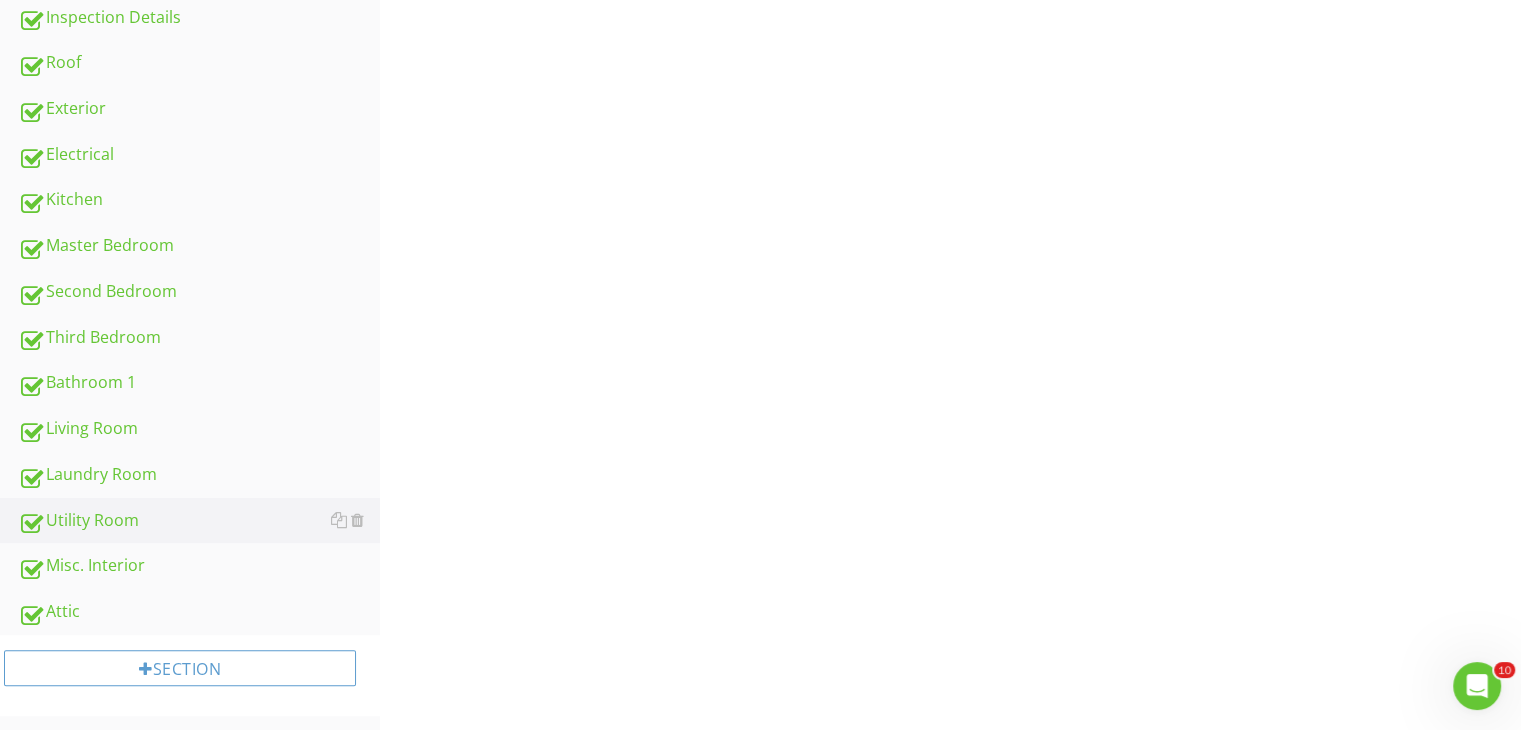 click on "Upload cover photo
Inspection Details
Roof
Exterior
Electrical
Kitchen
Master Bedroom
Second Bedroom
Third Bedroom
Bathroom 1
Living Room
Laundry Room
Utility Room
Misc. Interior
Attic
Section
Utility Room
General
Cooling Equipment
Heating Equipment
Distribution System
Item
General
Info
Information       Limitations" at bounding box center (760, 154) 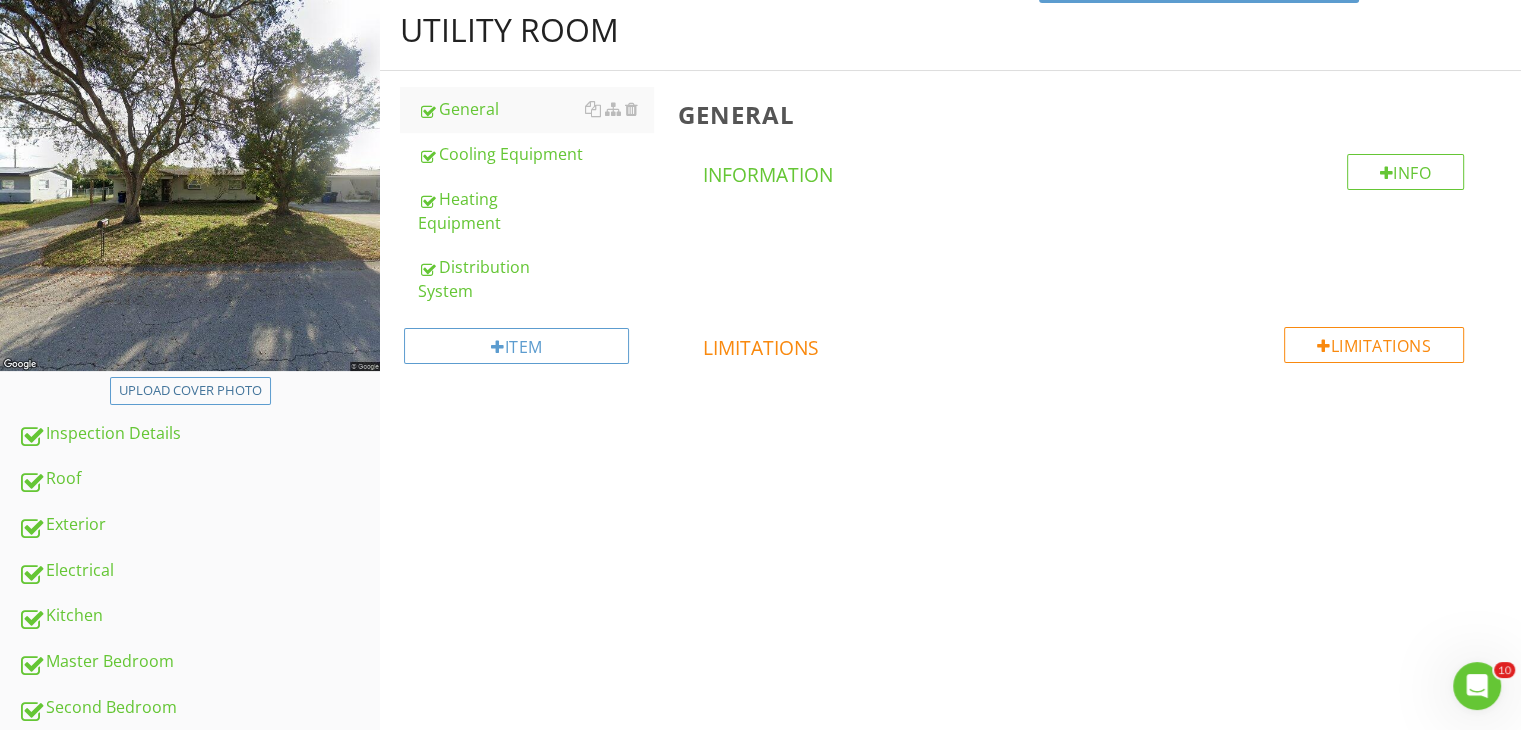 scroll, scrollTop: 186, scrollLeft: 0, axis: vertical 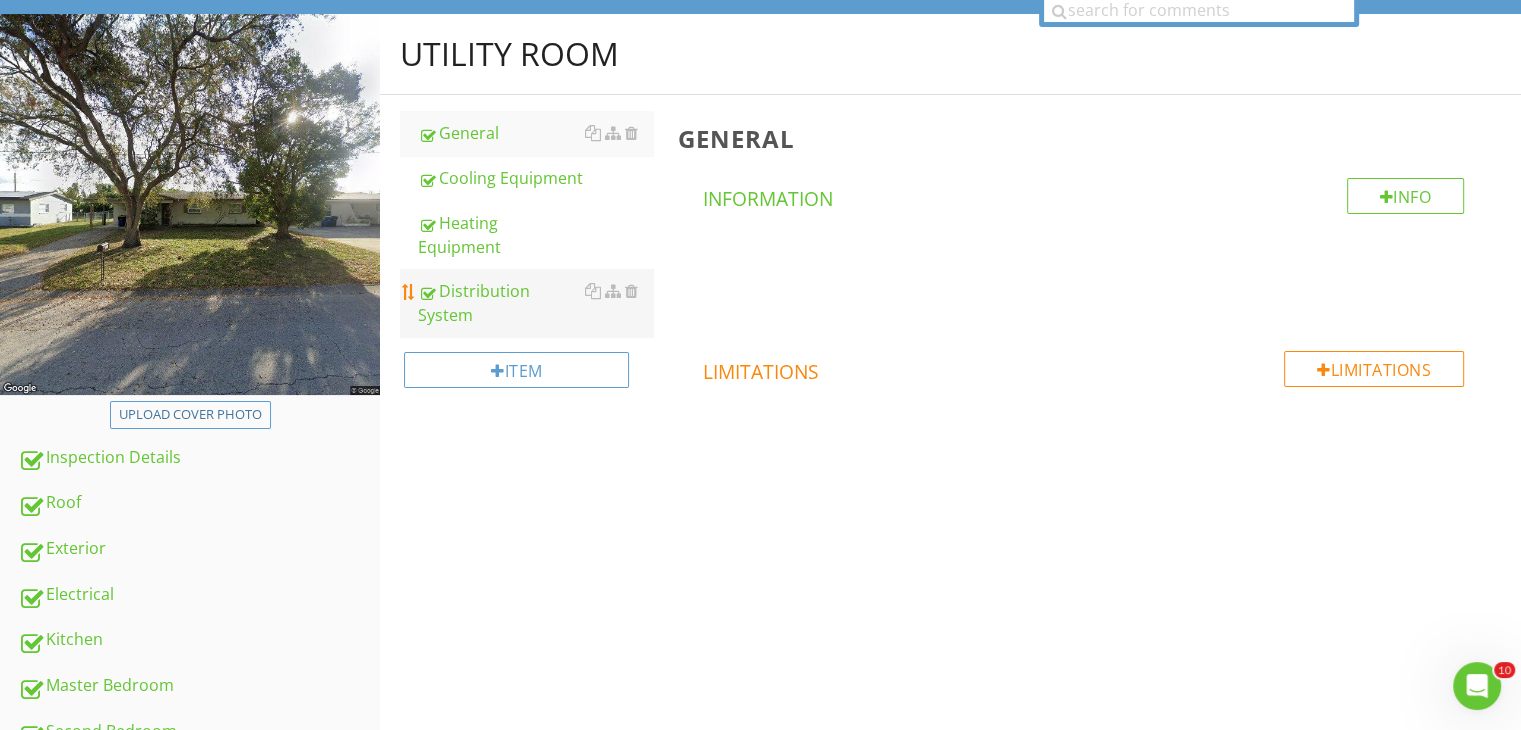 click on "Distribution System" at bounding box center (535, 303) 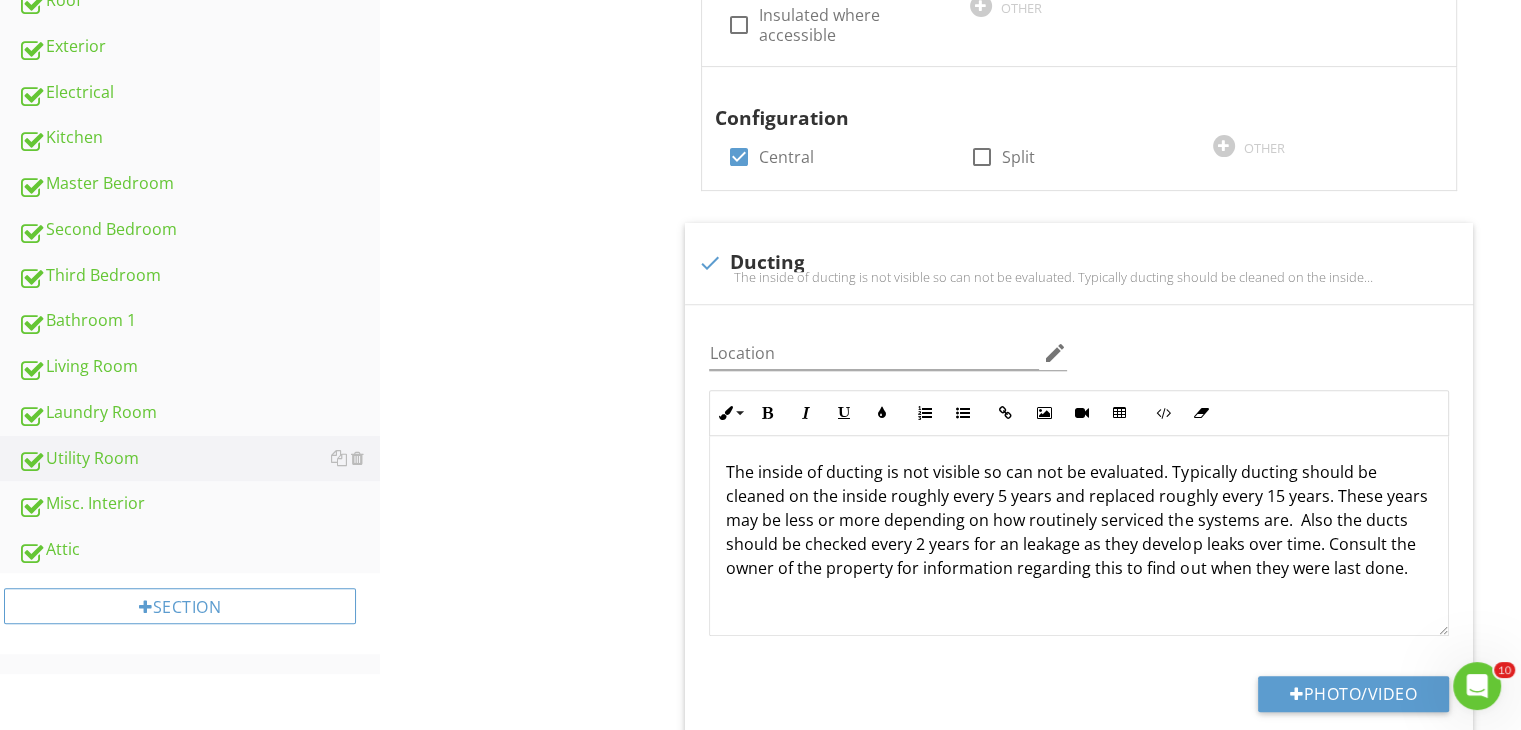 scroll, scrollTop: 742, scrollLeft: 0, axis: vertical 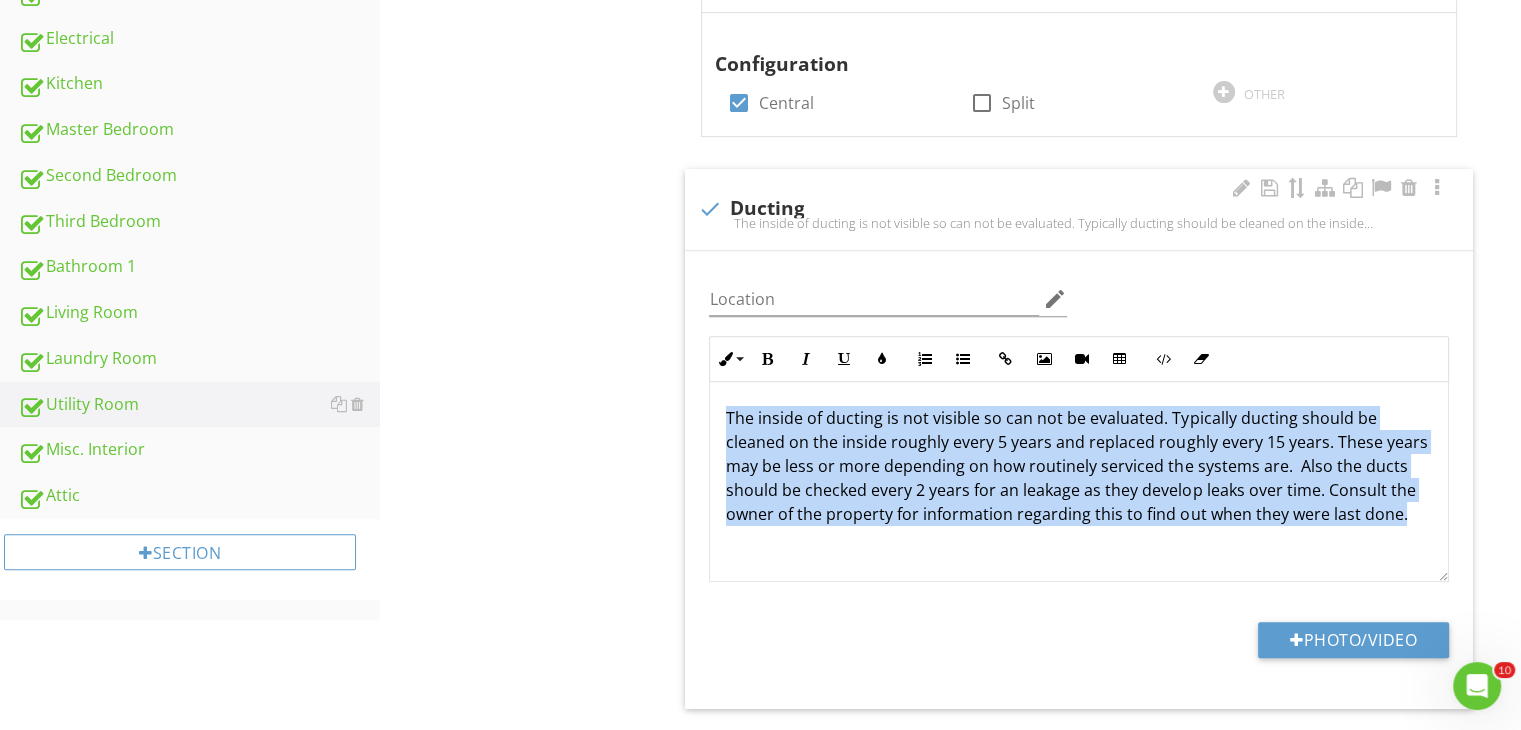 drag, startPoint x: 816, startPoint y: 537, endPoint x: 727, endPoint y: 399, distance: 164.21024 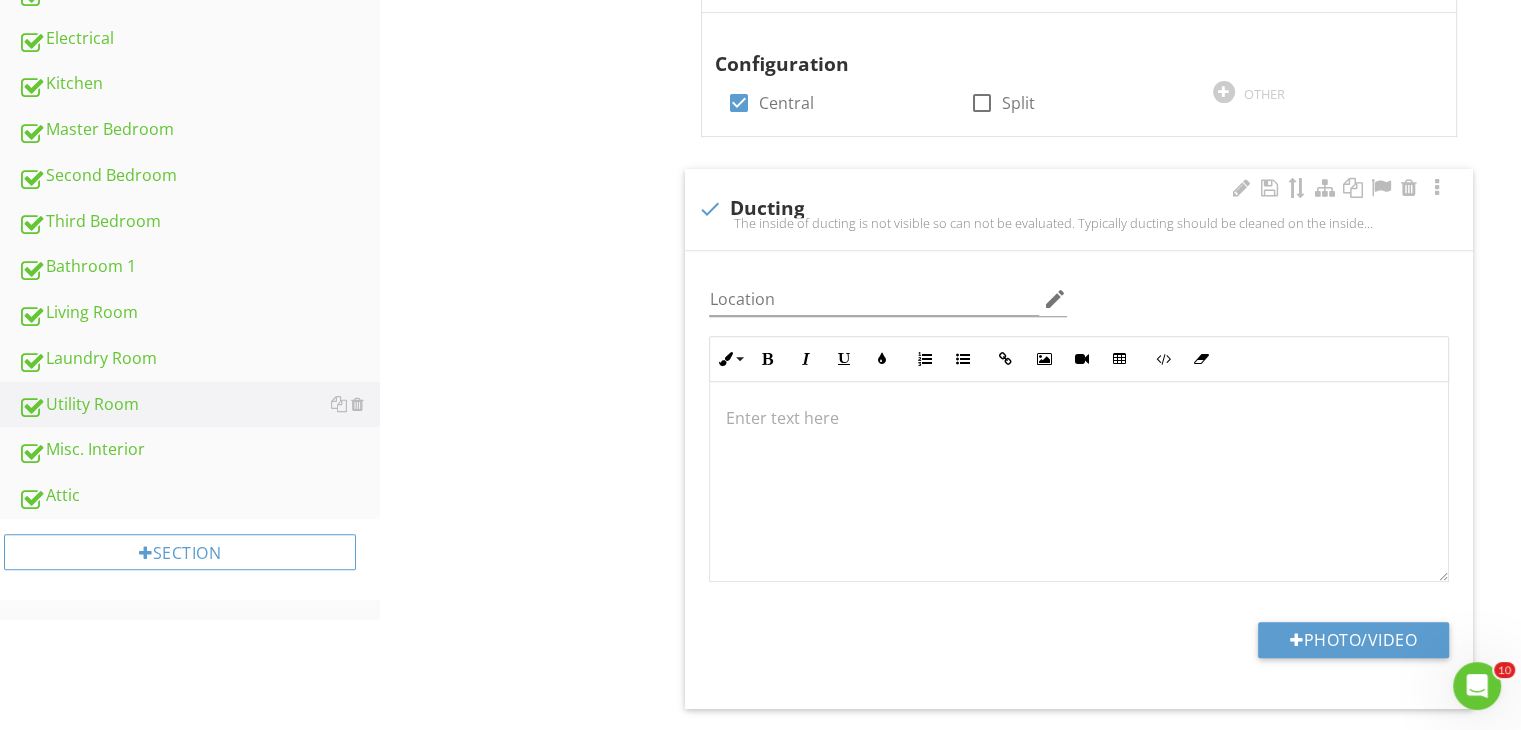 scroll, scrollTop: 726, scrollLeft: 0, axis: vertical 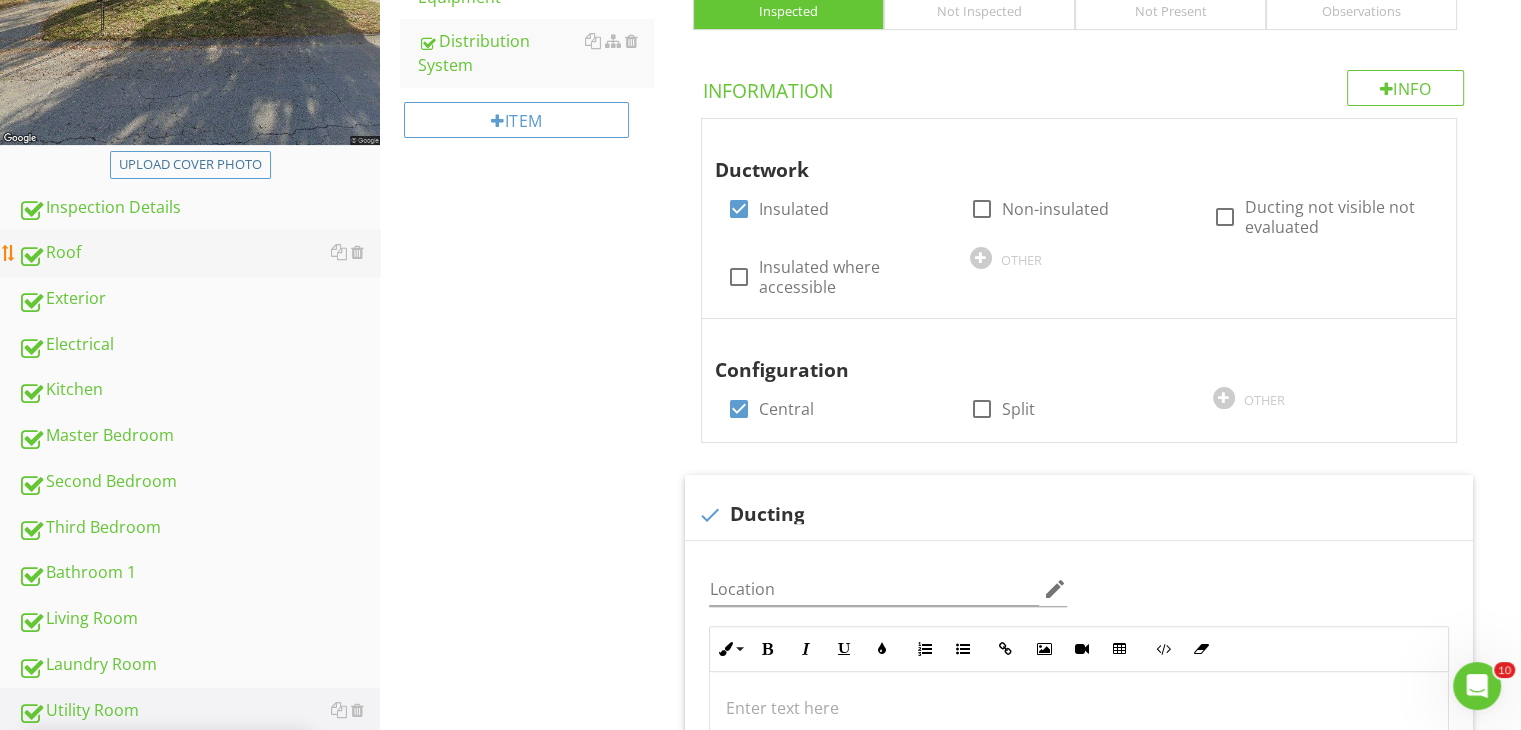 click on "Roof" at bounding box center (199, 253) 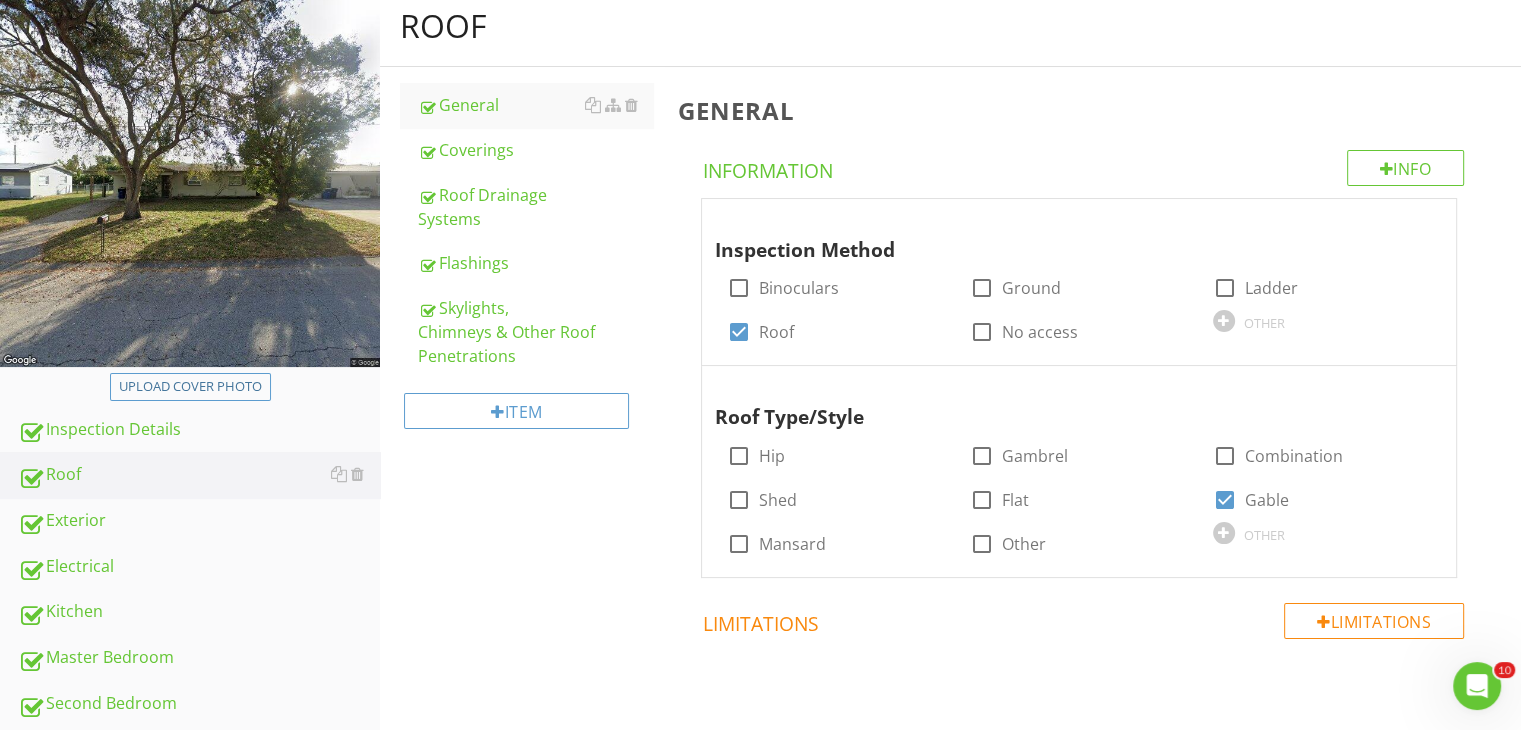 scroll, scrollTop: 193, scrollLeft: 0, axis: vertical 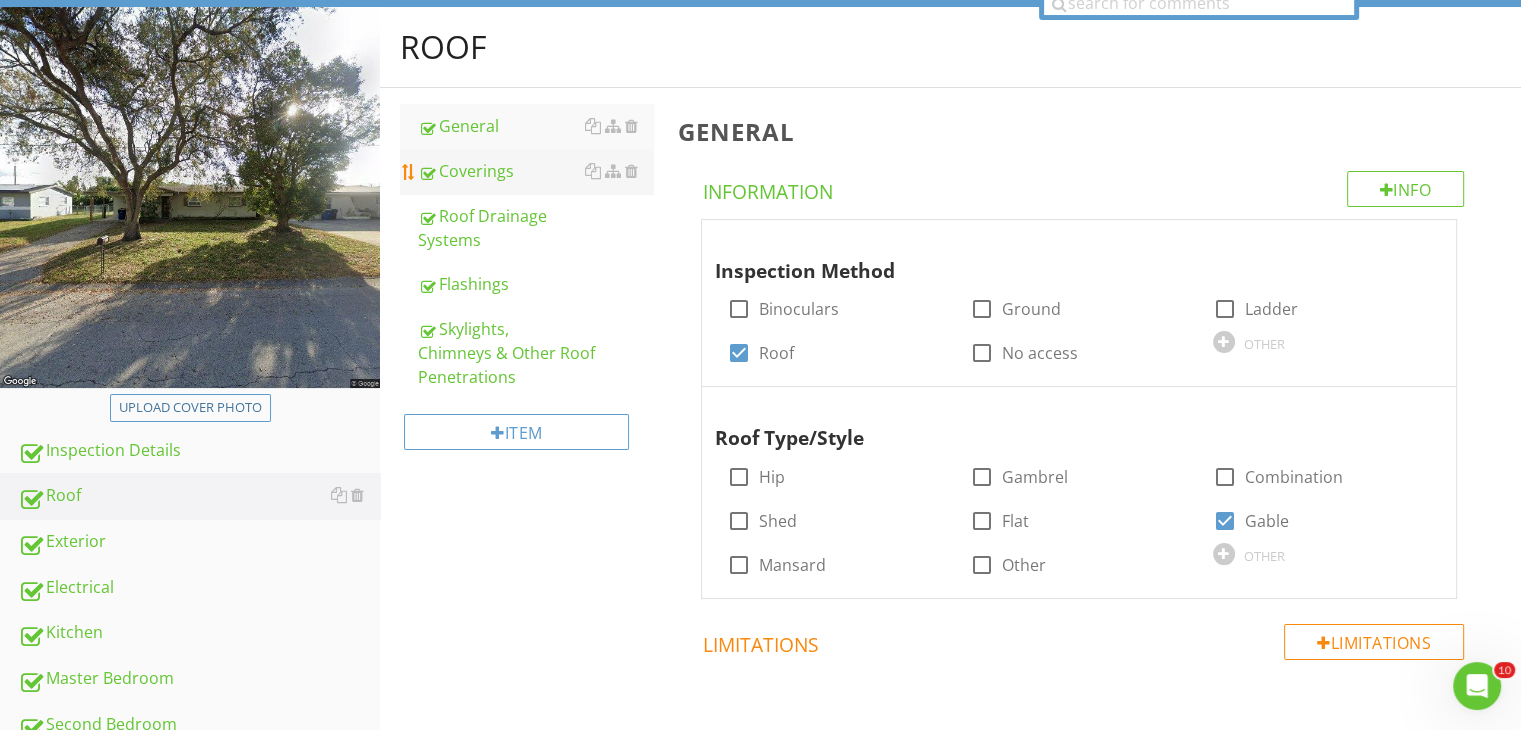 click on "Coverings" at bounding box center [535, 171] 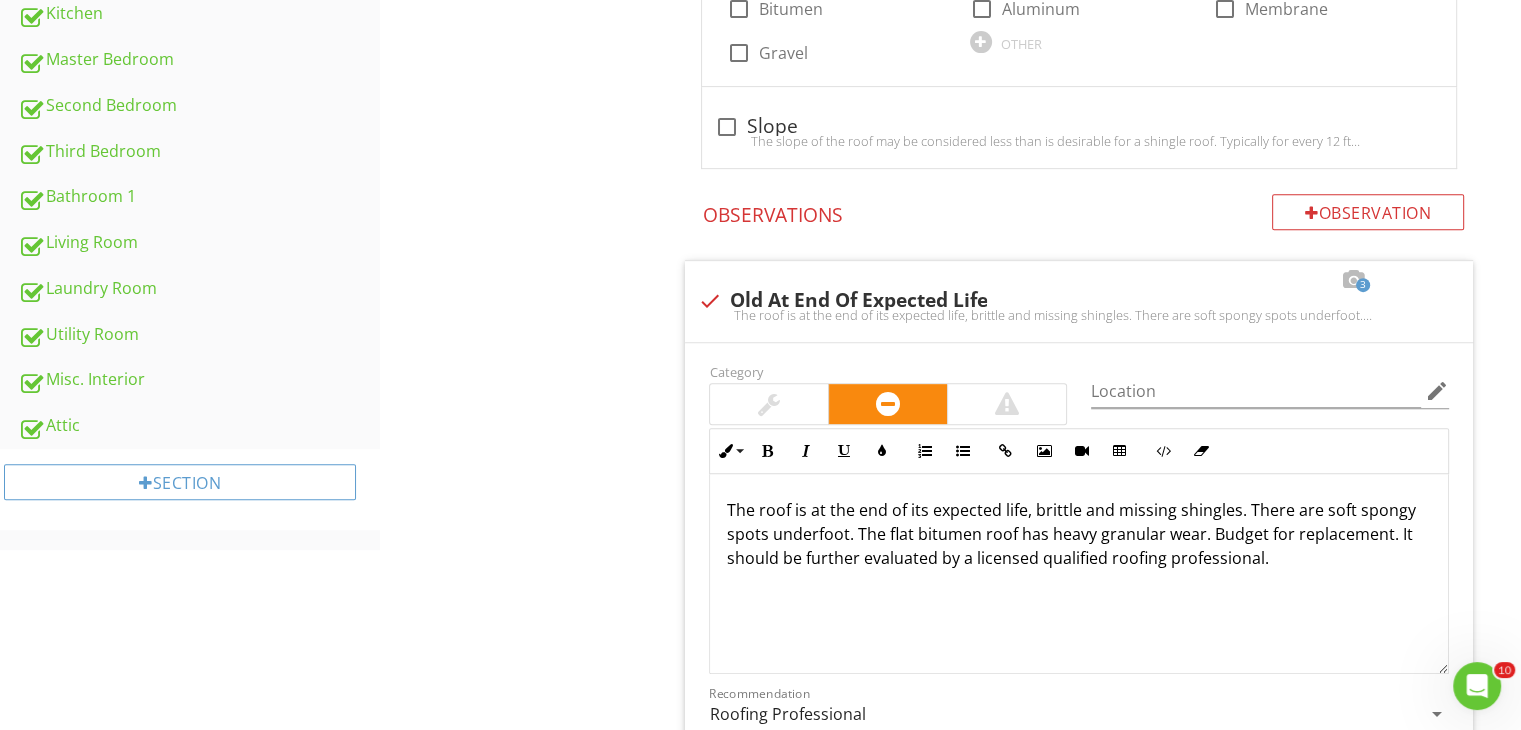 scroll, scrollTop: 808, scrollLeft: 0, axis: vertical 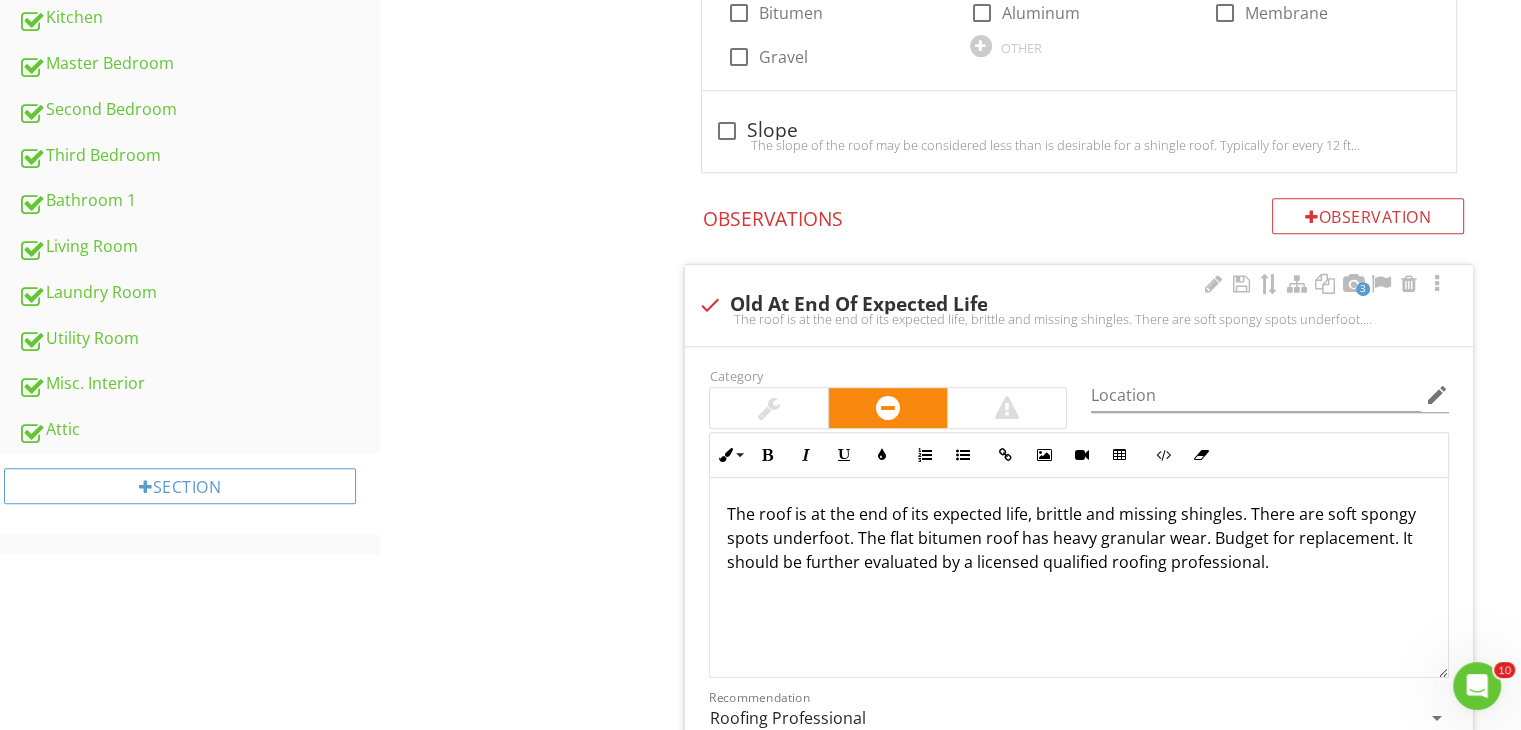 click at bounding box center (1007, 408) 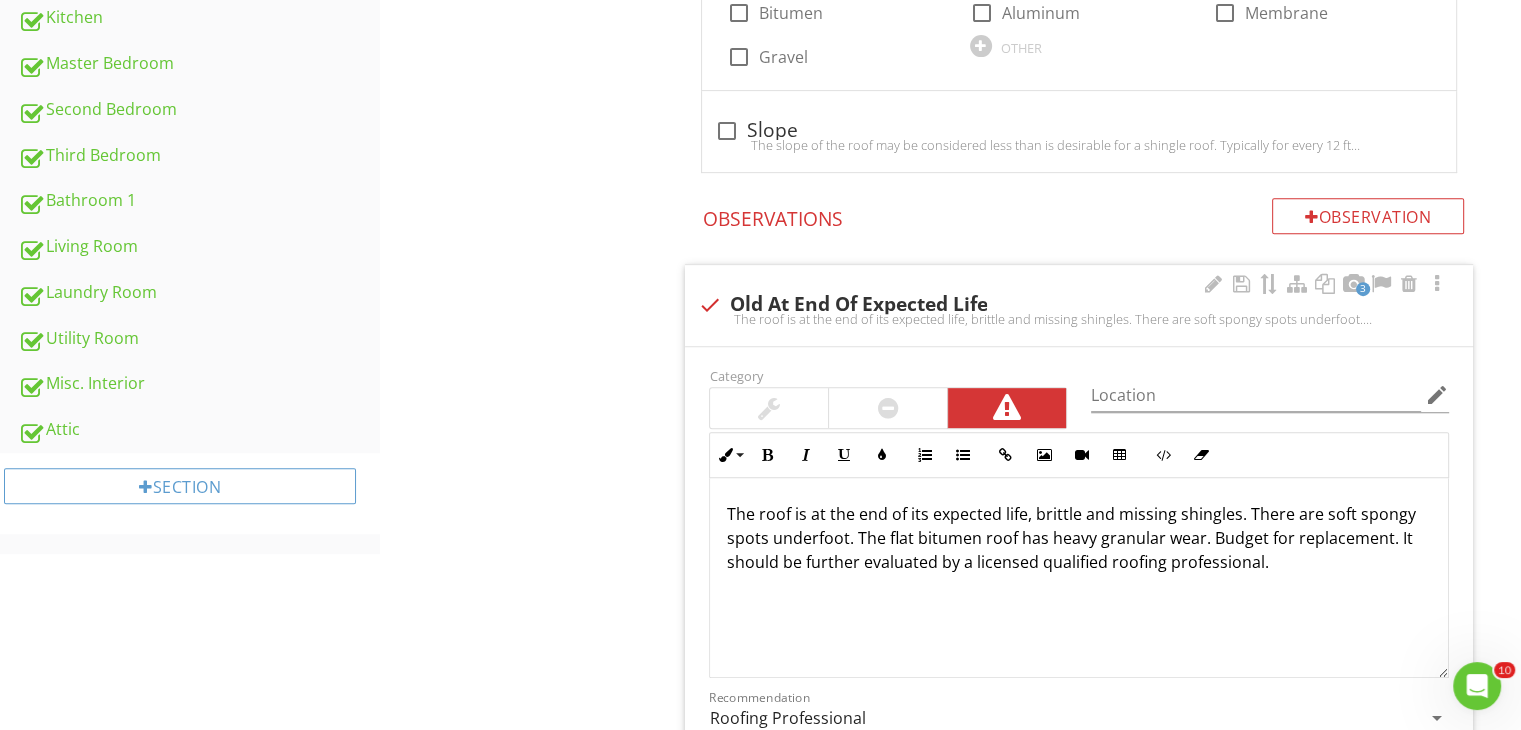 click on "The roof is at the end of its expected life, brittle and missing shingles. There are soft spongy spots underfoot. The flat bitumen roof has heavy granular wear. Budget for replacement. It should be further evaluated by a licensed qualified roofing professional." at bounding box center (1079, 538) 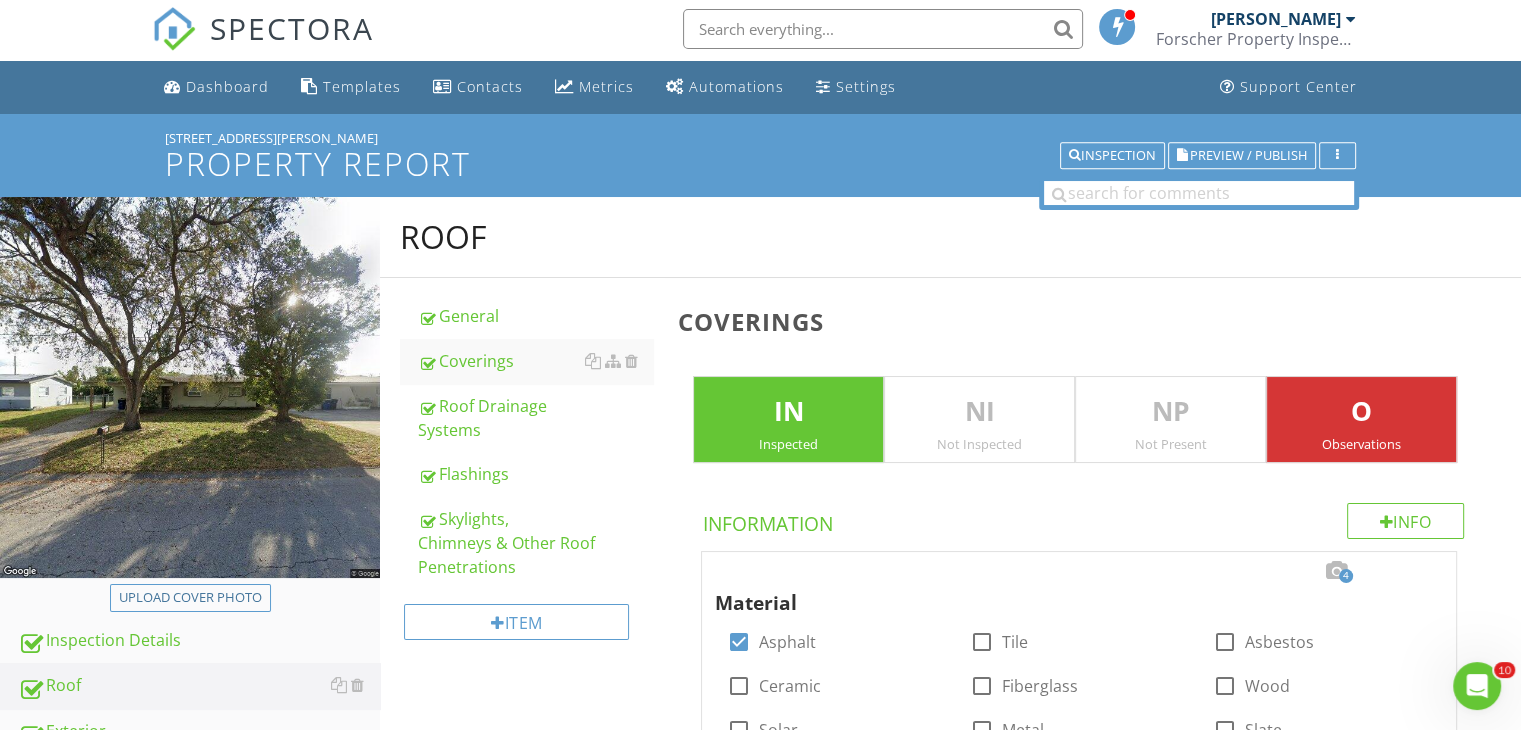 scroll, scrollTop: 0, scrollLeft: 0, axis: both 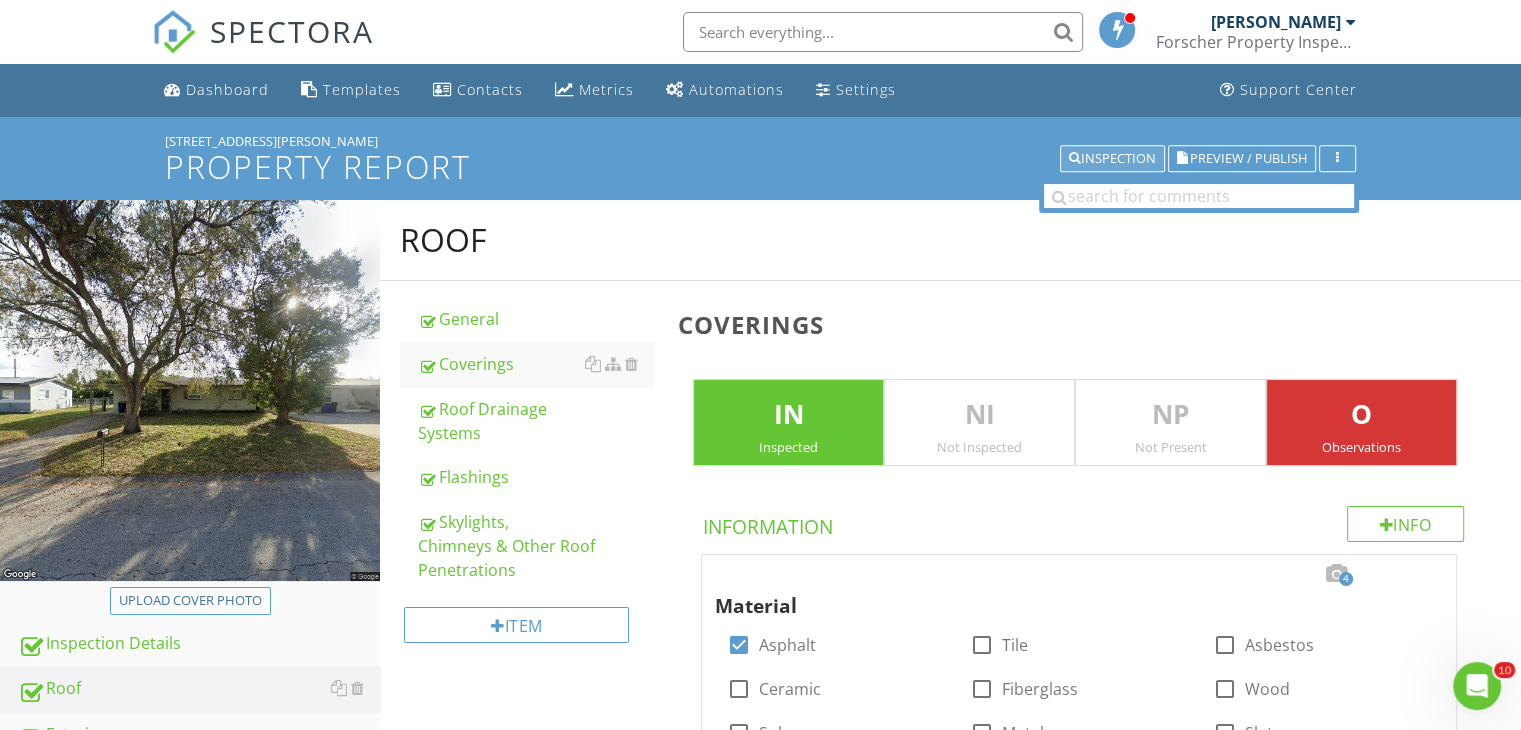 click on "Inspection" at bounding box center (1112, 159) 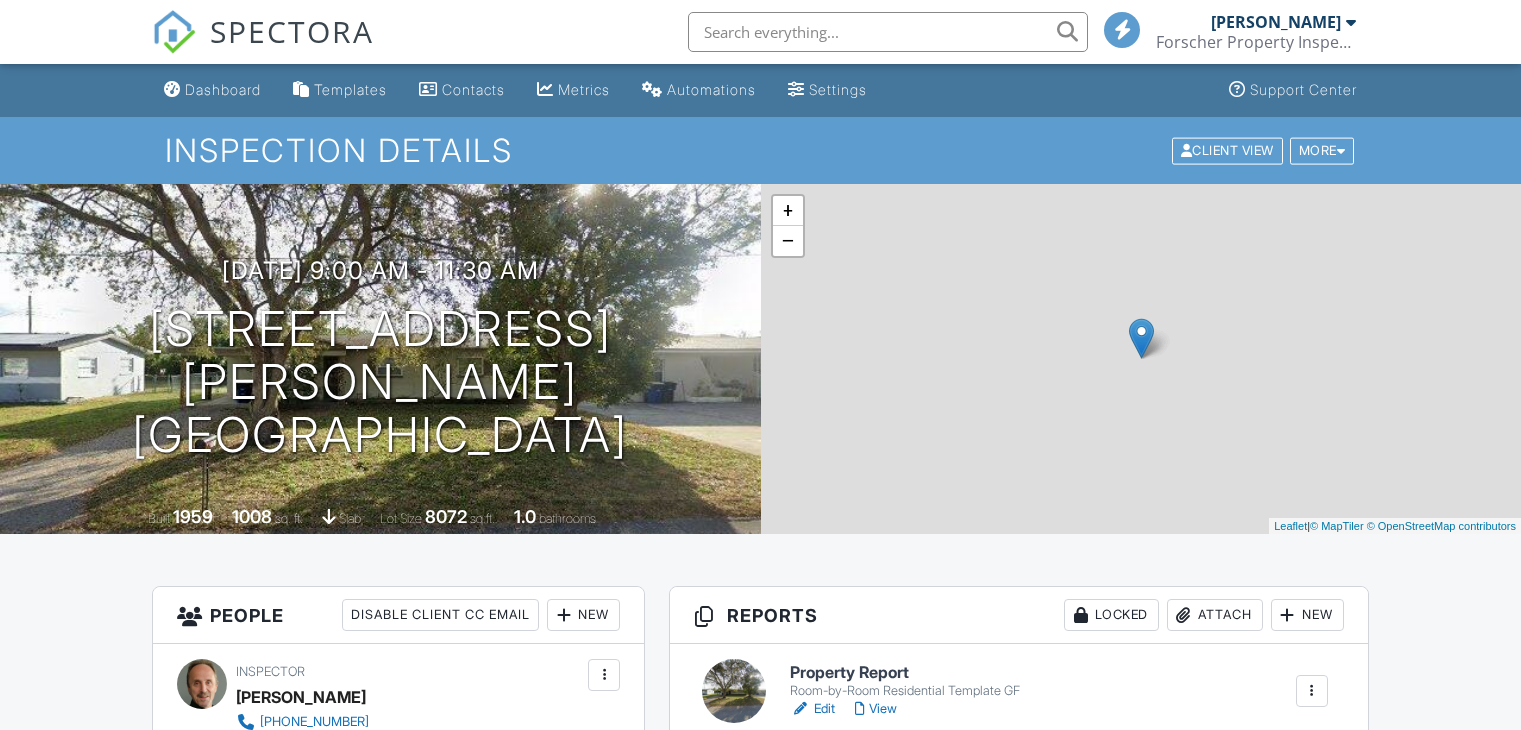 scroll, scrollTop: 0, scrollLeft: 0, axis: both 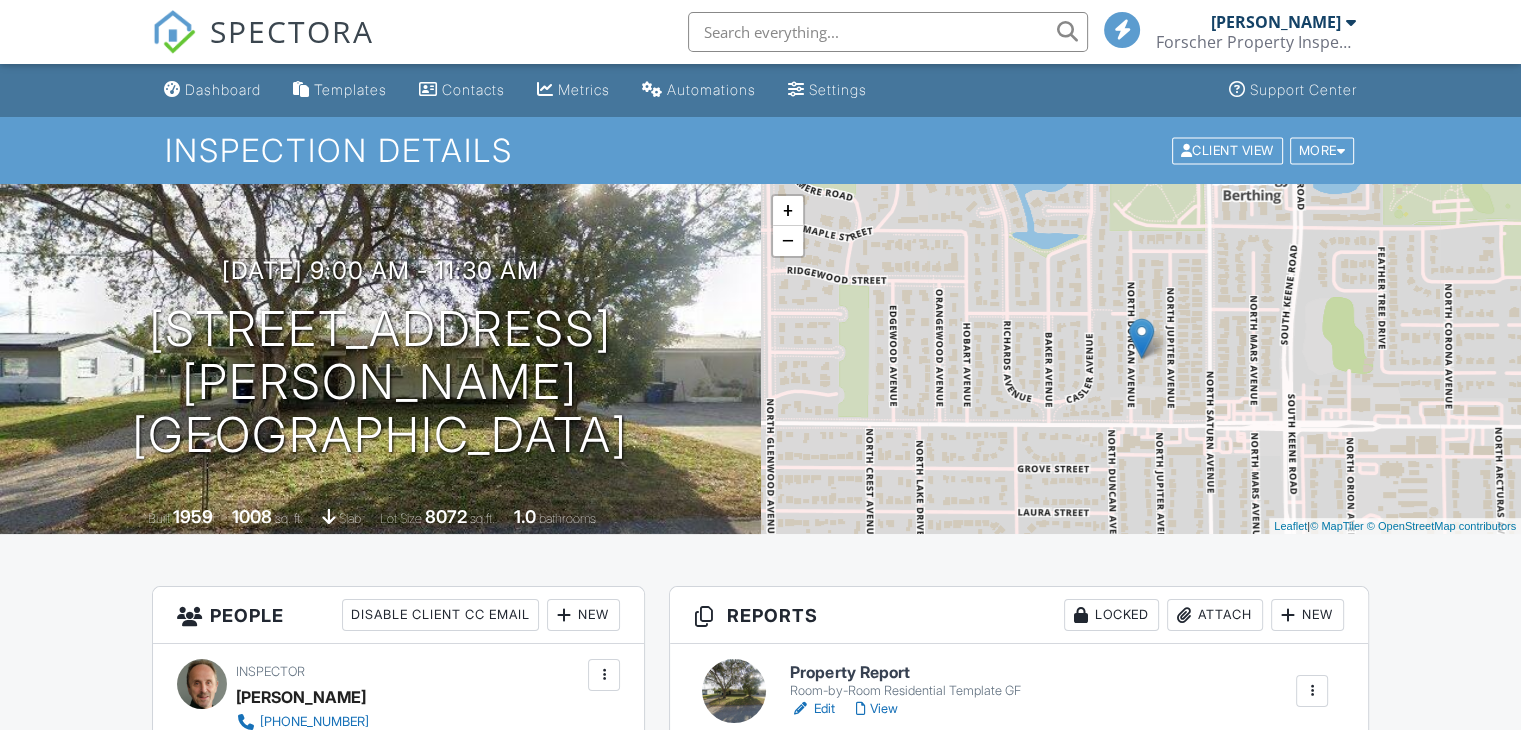 click on "View" at bounding box center [876, 709] 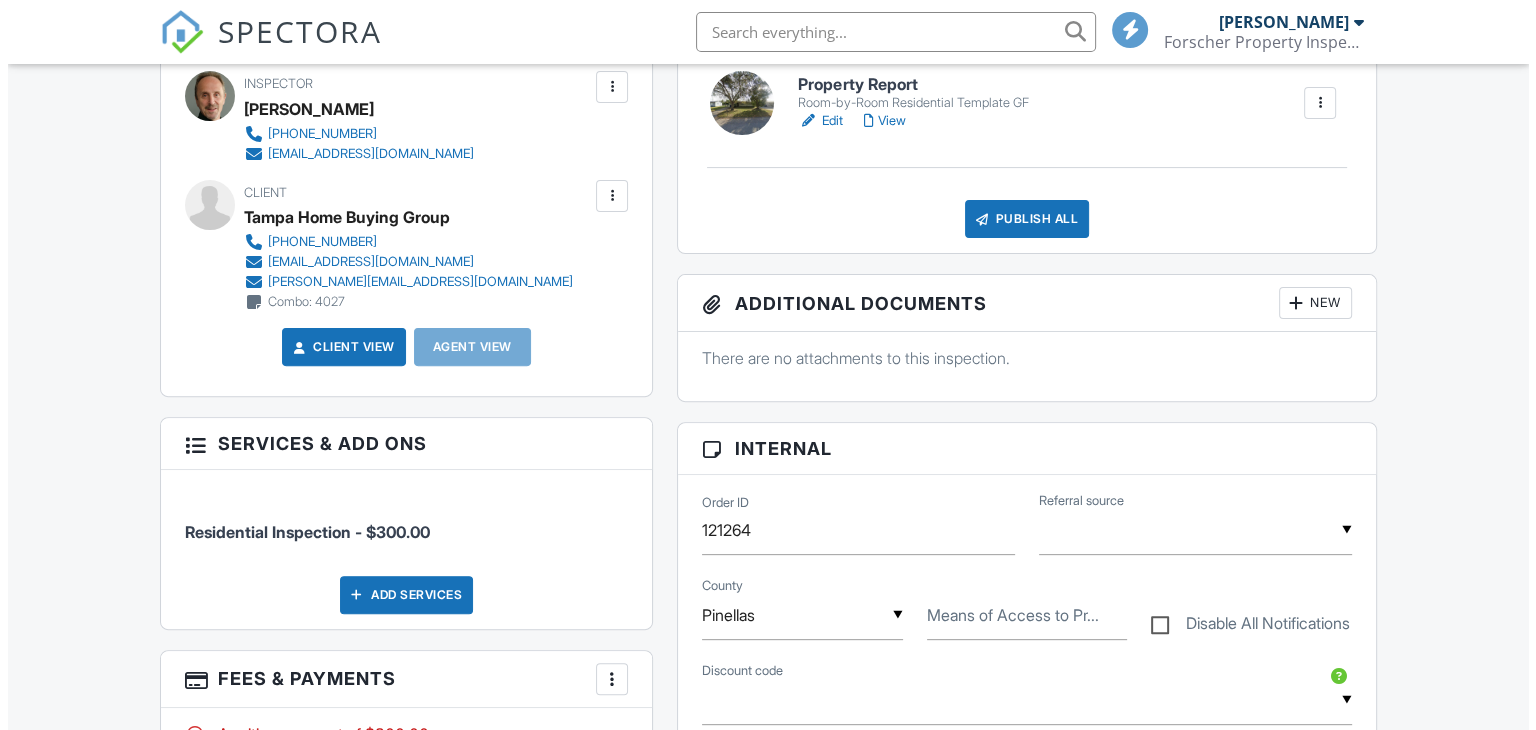 scroll, scrollTop: 580, scrollLeft: 0, axis: vertical 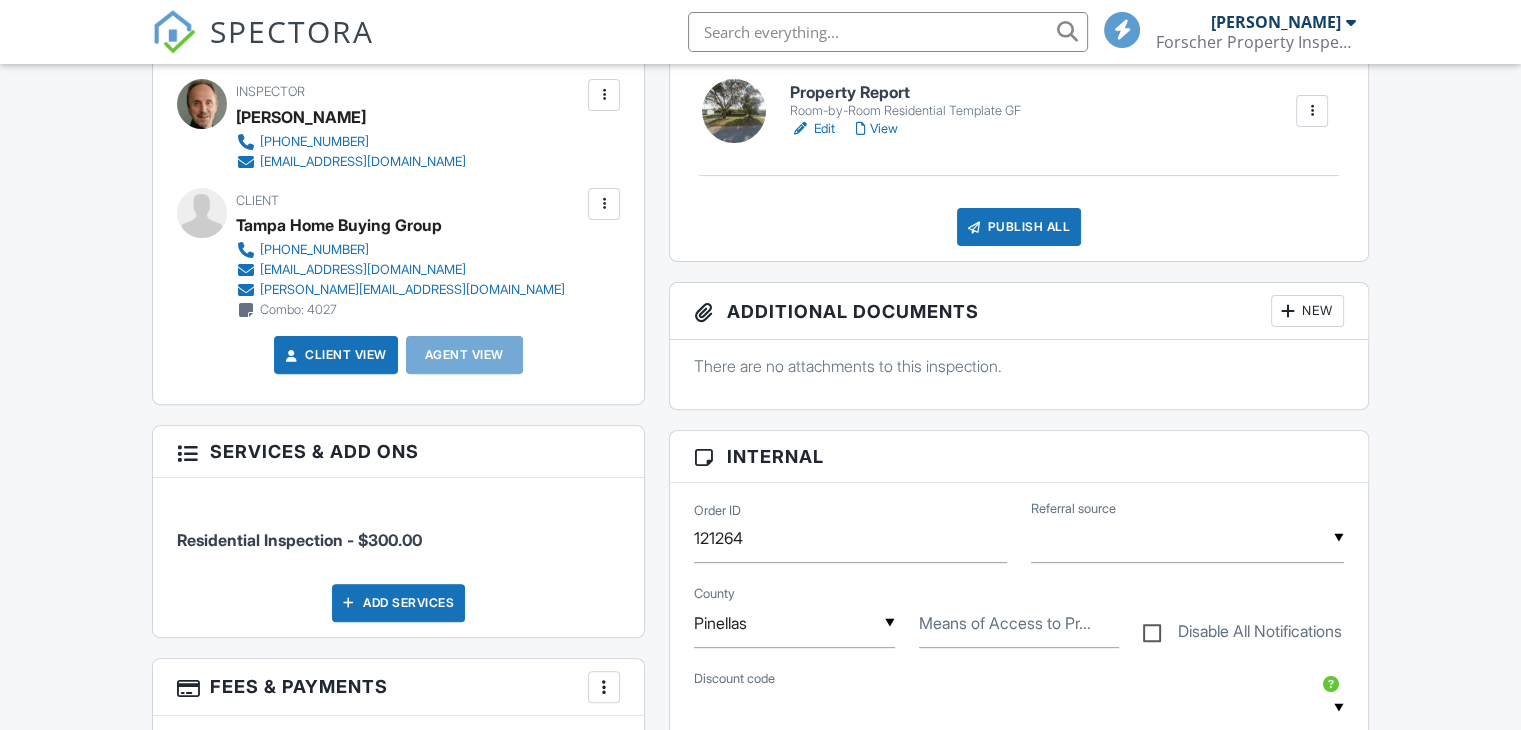 click on "Publish All" at bounding box center [1019, 227] 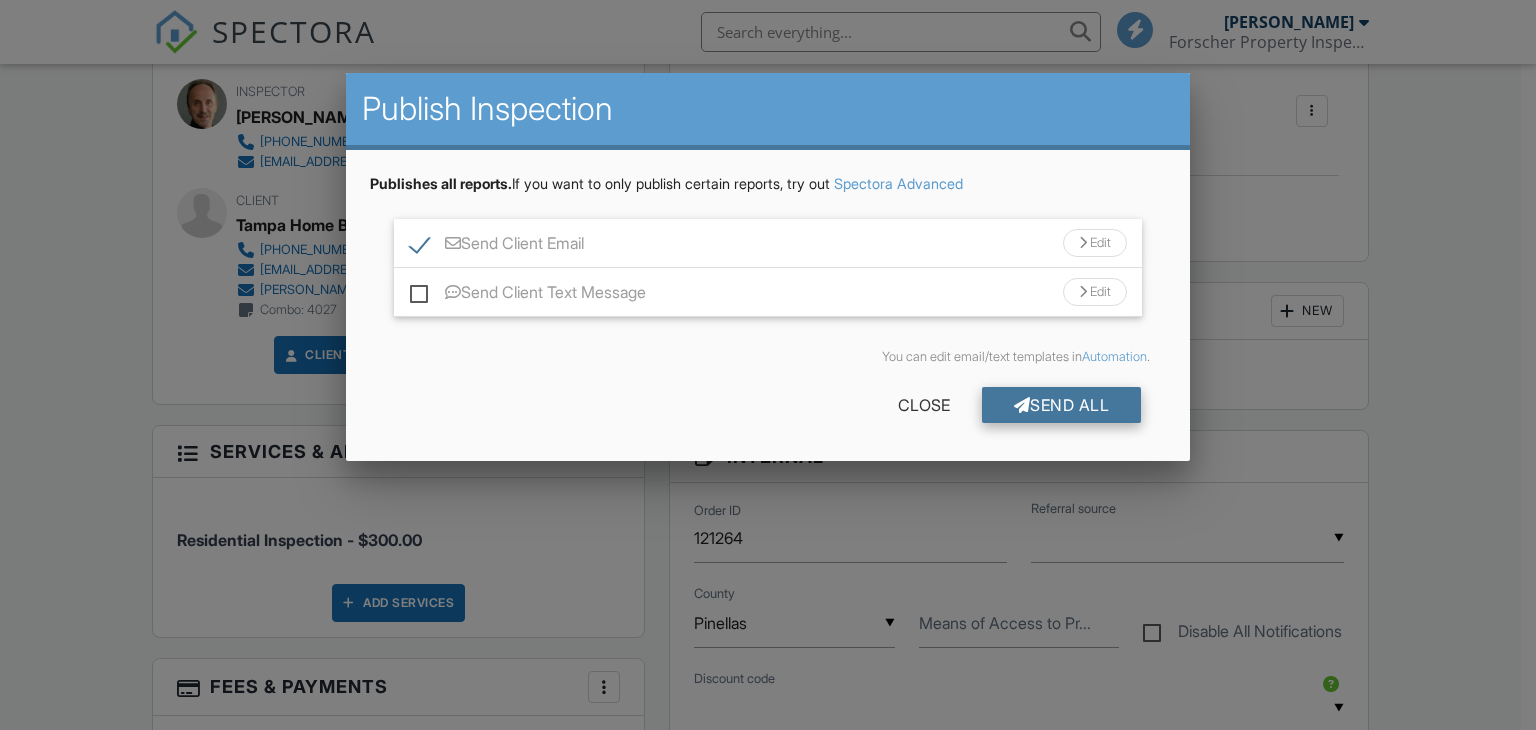 click on "Send All" at bounding box center [1062, 405] 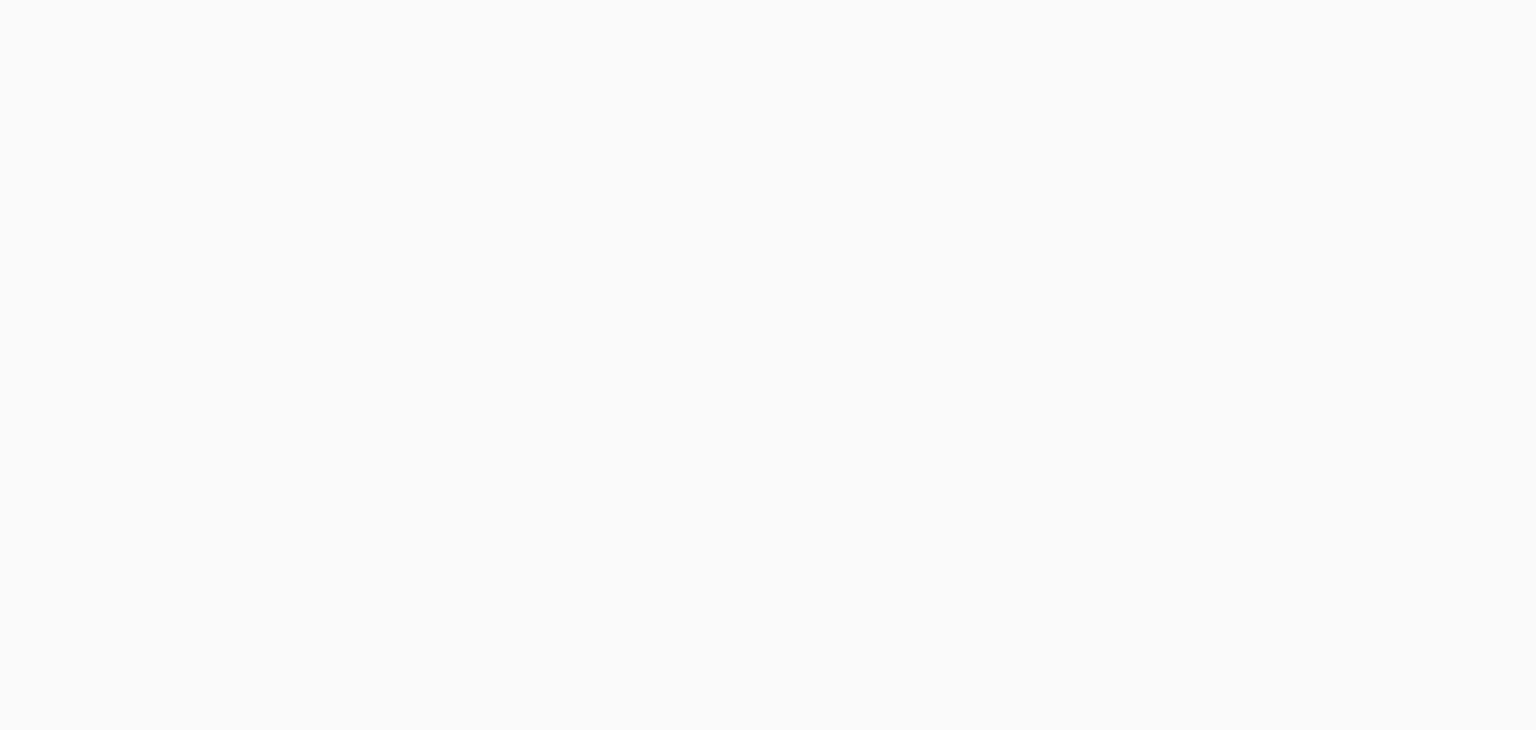 scroll, scrollTop: 0, scrollLeft: 0, axis: both 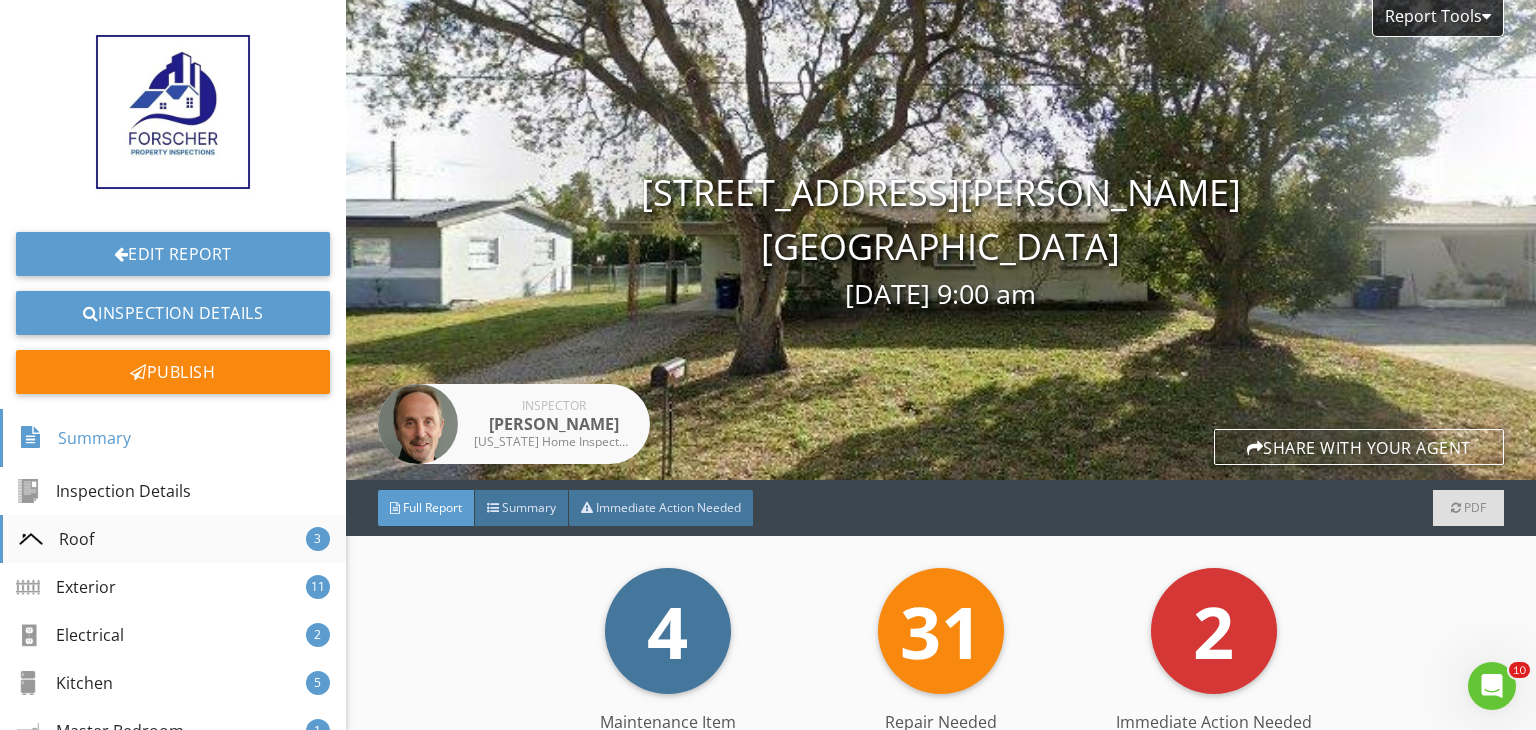 click on "Roof" at bounding box center [56, 539] 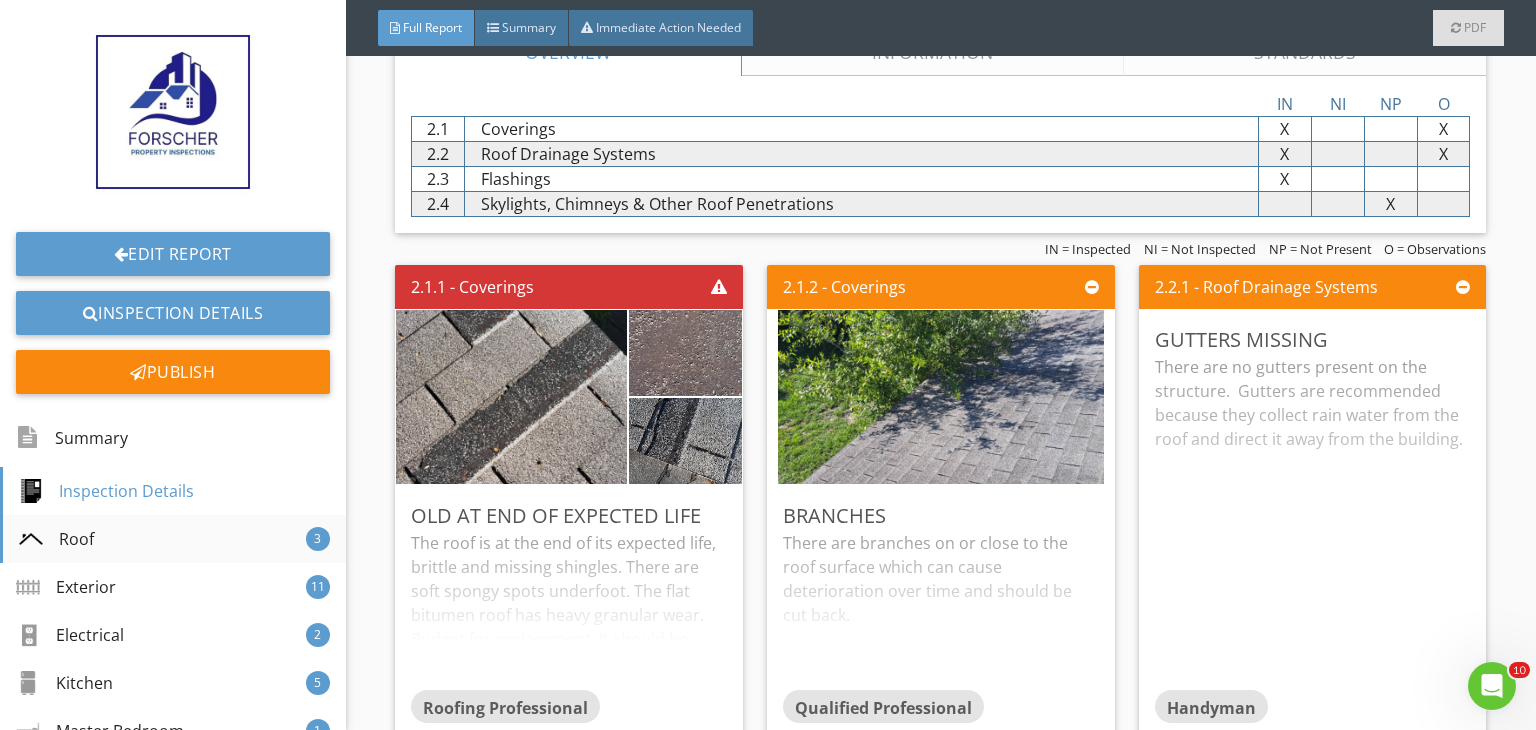 scroll, scrollTop: 1420, scrollLeft: 0, axis: vertical 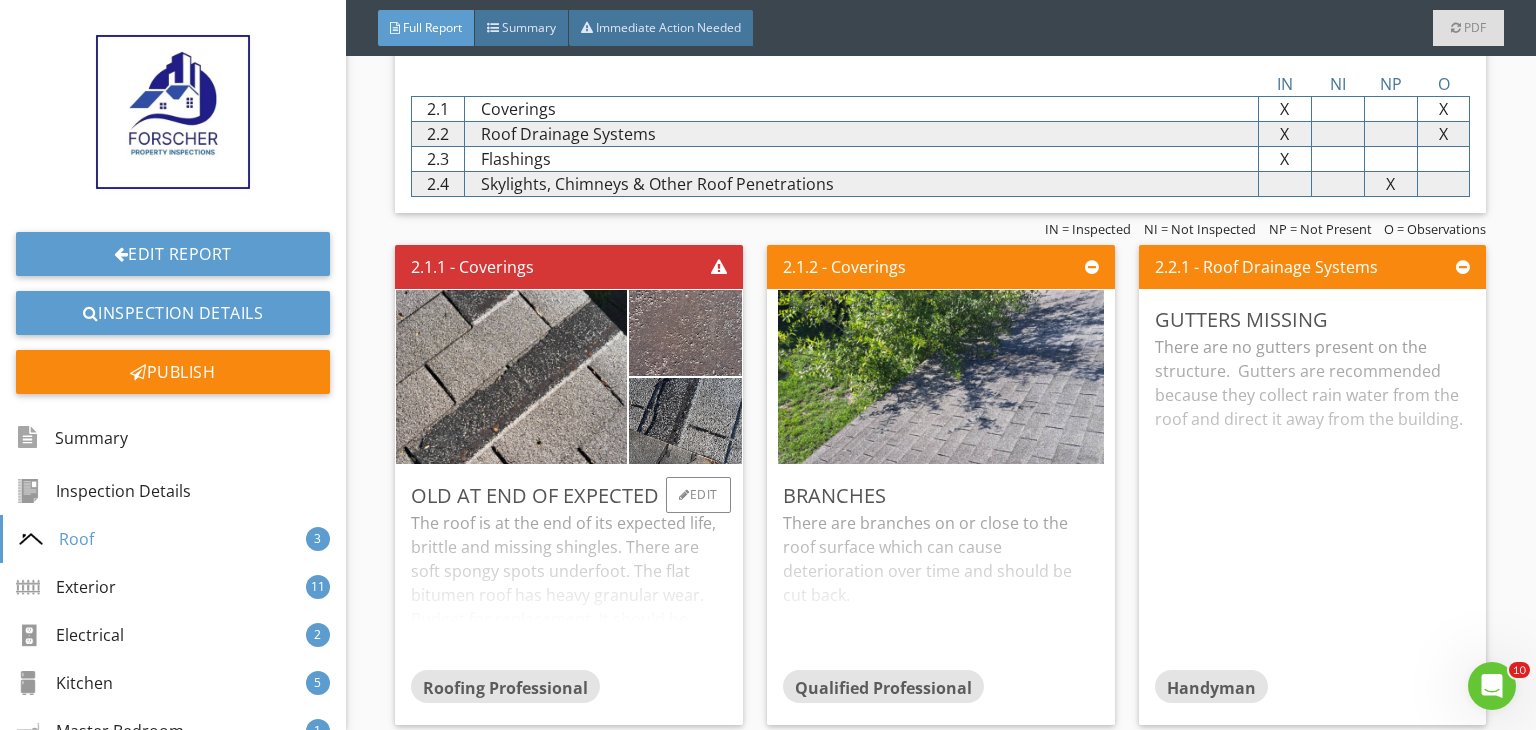 click on "The roof is at the end of its expected life, brittle and missing shingles. There are soft spongy spots underfoot. The flat bitumen roof has heavy granular wear. Budget for replacement. It should be further evaluated by a licensed qualified roofing professional at this time." at bounding box center [569, 590] 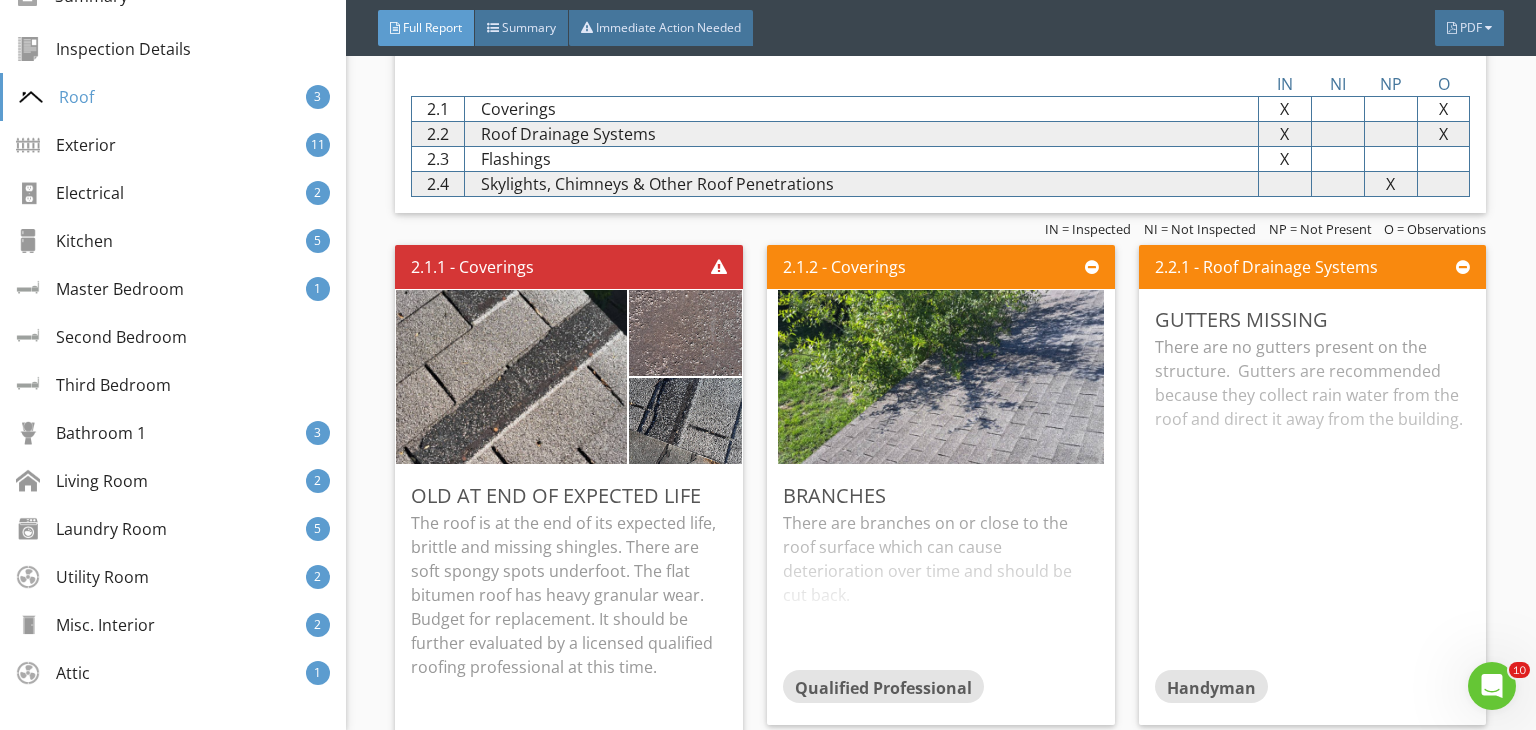 scroll, scrollTop: 447, scrollLeft: 0, axis: vertical 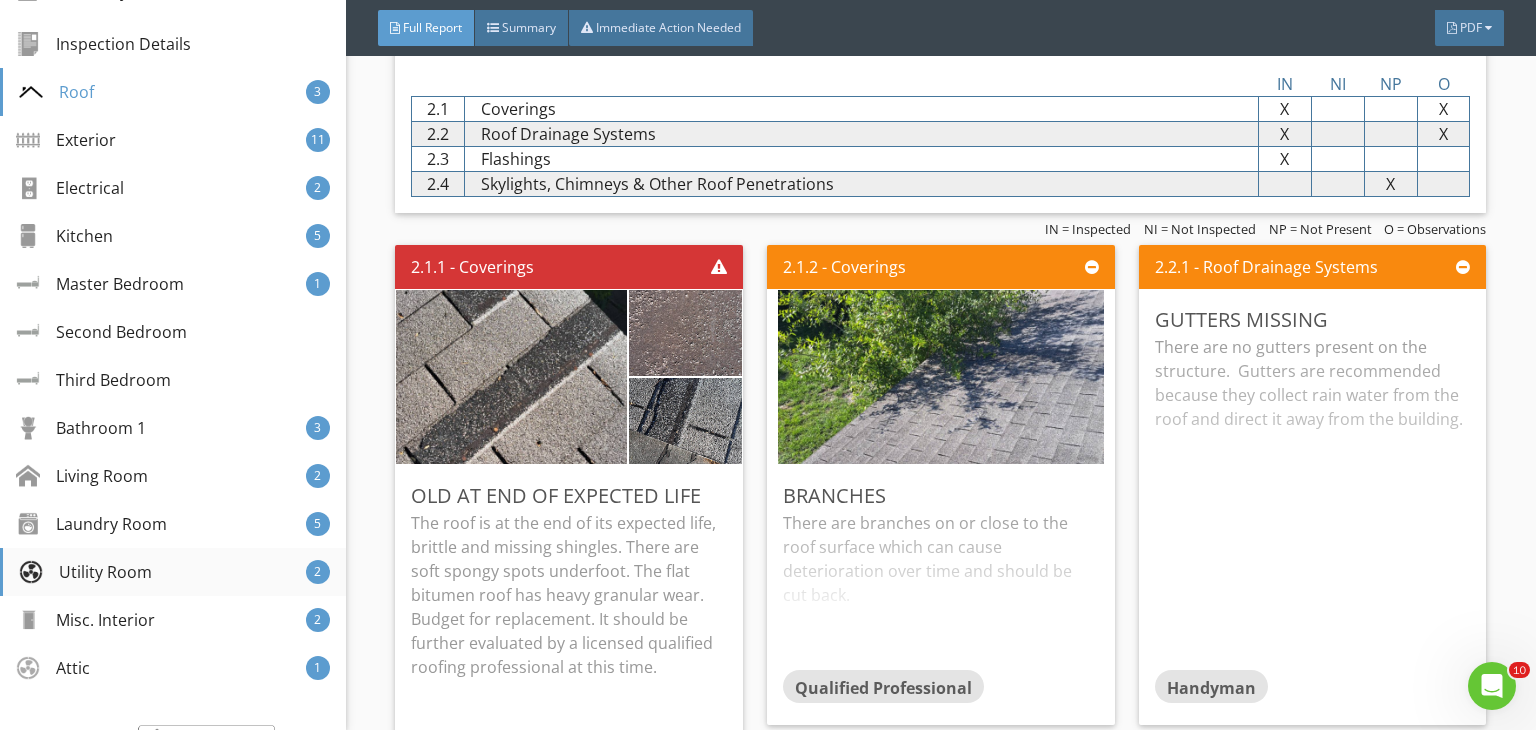 click on "Utility Room" at bounding box center (85, 572) 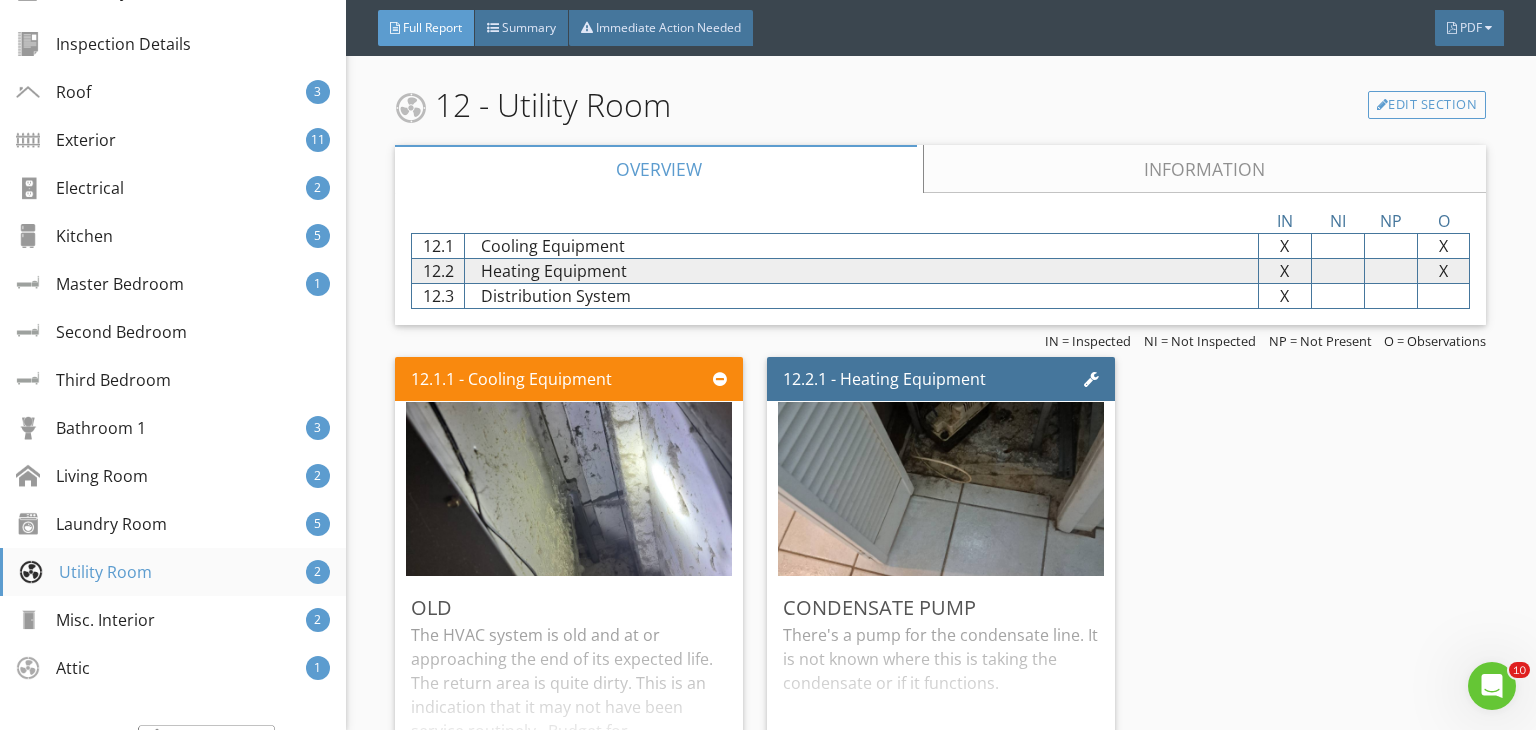 scroll, scrollTop: 11979, scrollLeft: 0, axis: vertical 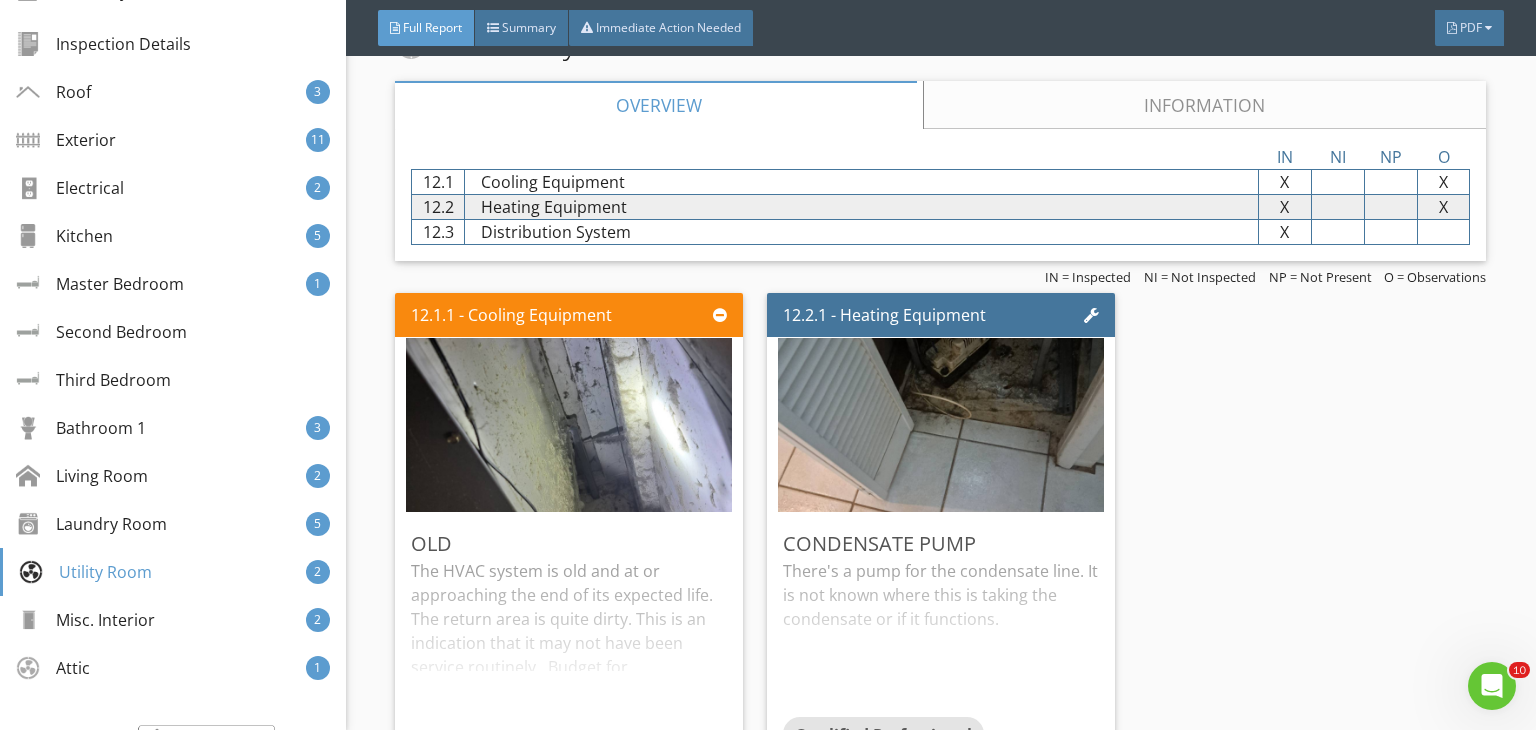 click on "12.1.1 - Cooling Equipment
Old
The HVAC system is old and at or approaching the end of its expected life. The return area is quite dirty. This is an indication that it may not have been service routinely.  Budget for replacement. It should be serviced on a routine basis every 6 months by a licensed qualified HVAC professional who can also recommend when it should be replaced.
Edit
12.2.1 - Heating Equipment
Condensate pump
There's a pump for the condensate line. It is not known where this is taking the condensate or if it functions.    Qualified Professional
Edit" at bounding box center [940, 533] 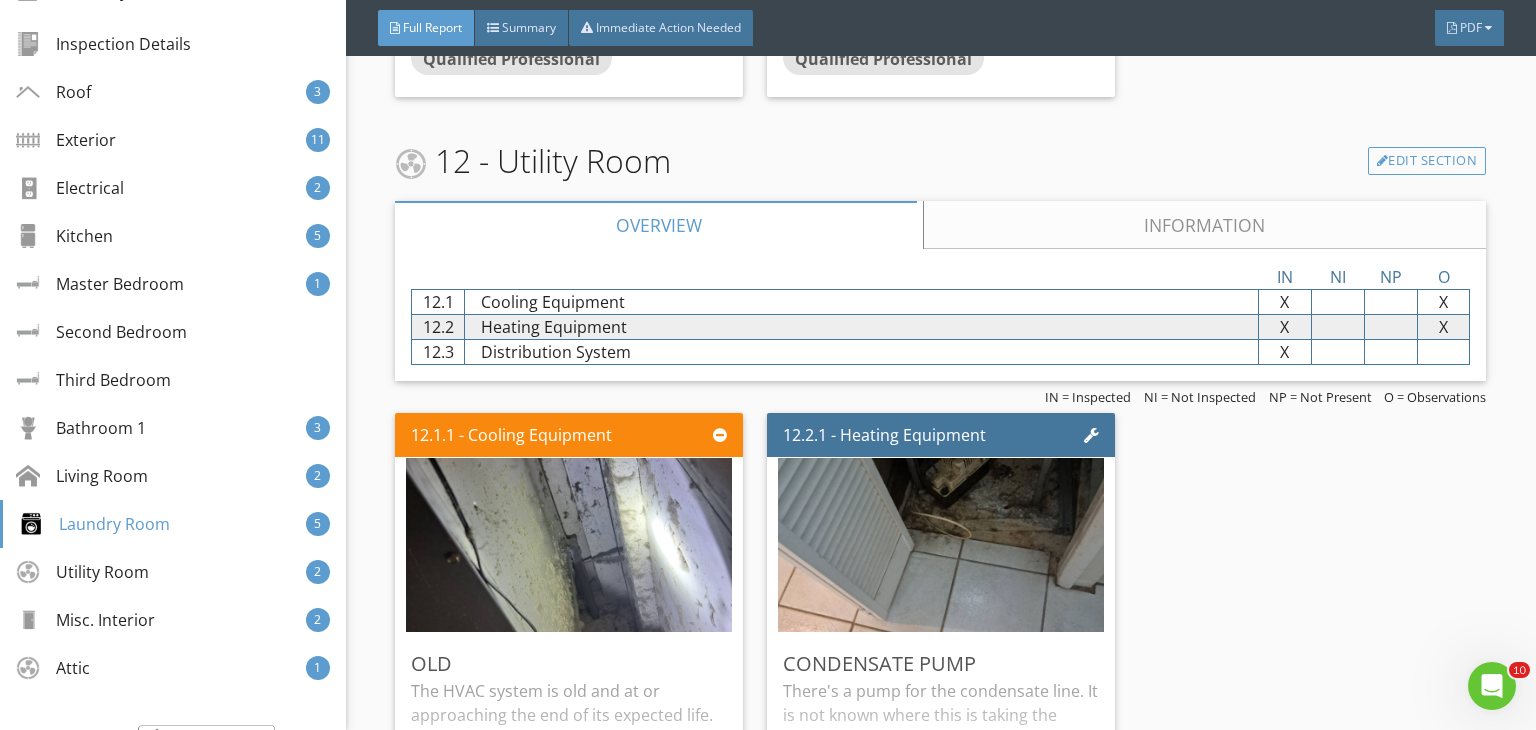 scroll, scrollTop: 11819, scrollLeft: 0, axis: vertical 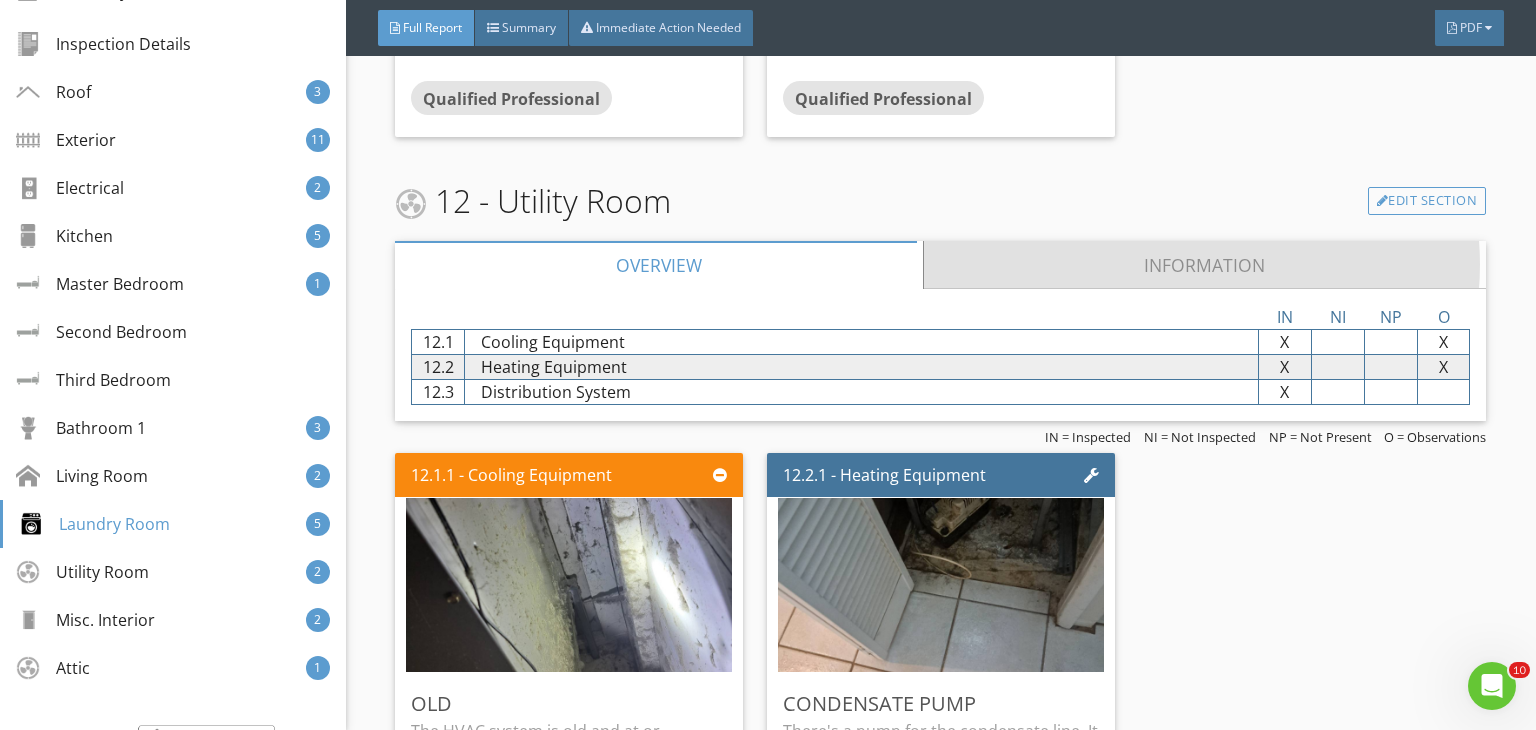 click on "Information" at bounding box center [1205, 265] 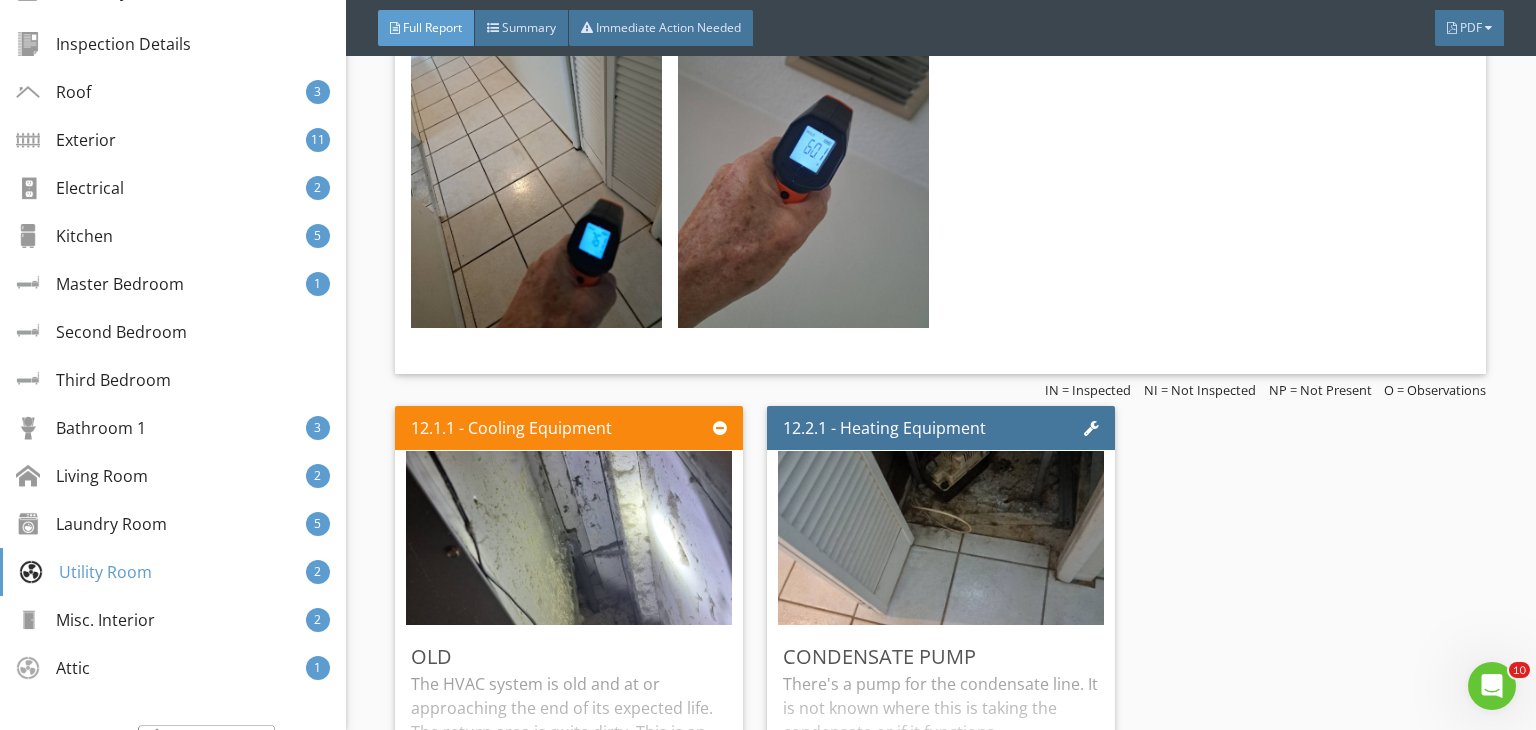 scroll, scrollTop: 13499, scrollLeft: 0, axis: vertical 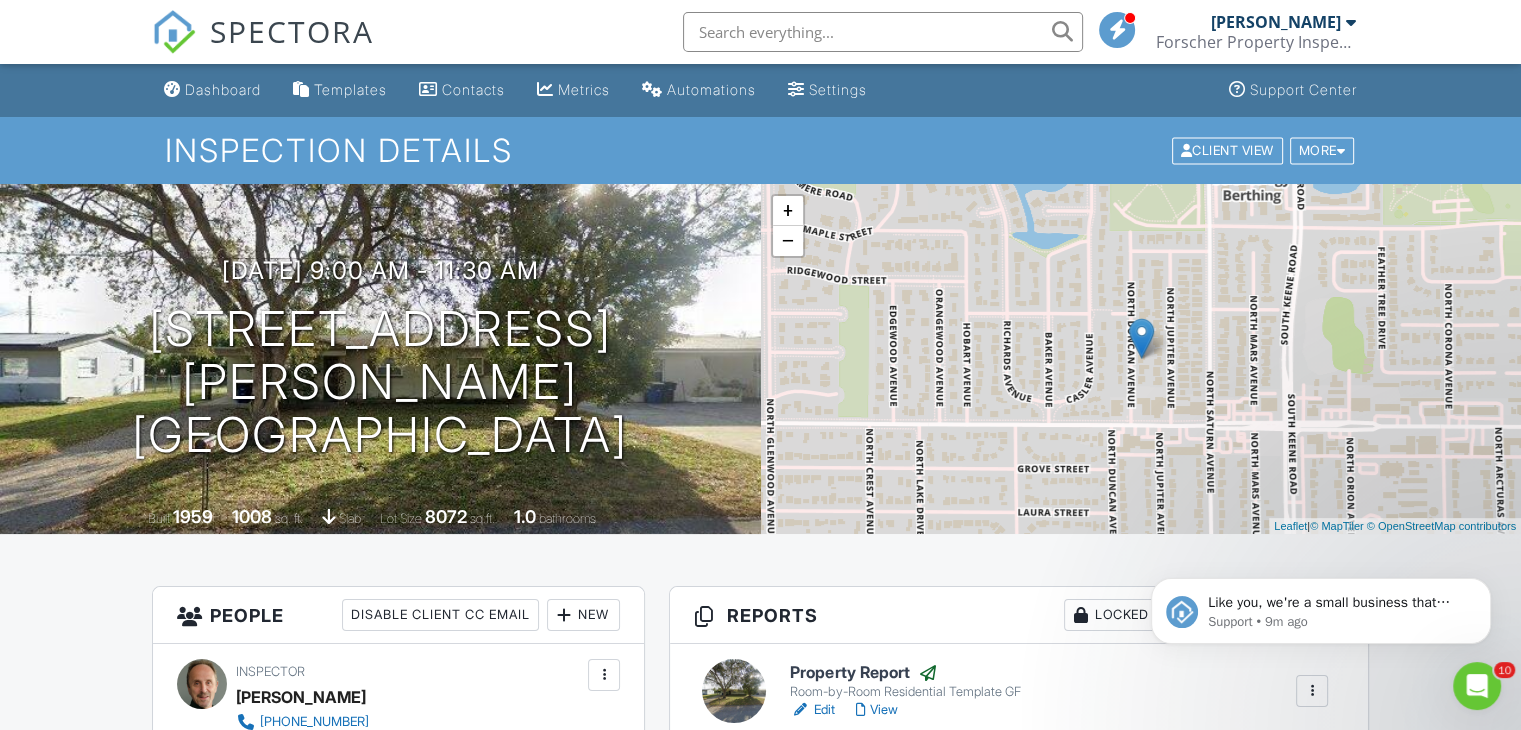 click at bounding box center [1351, 22] 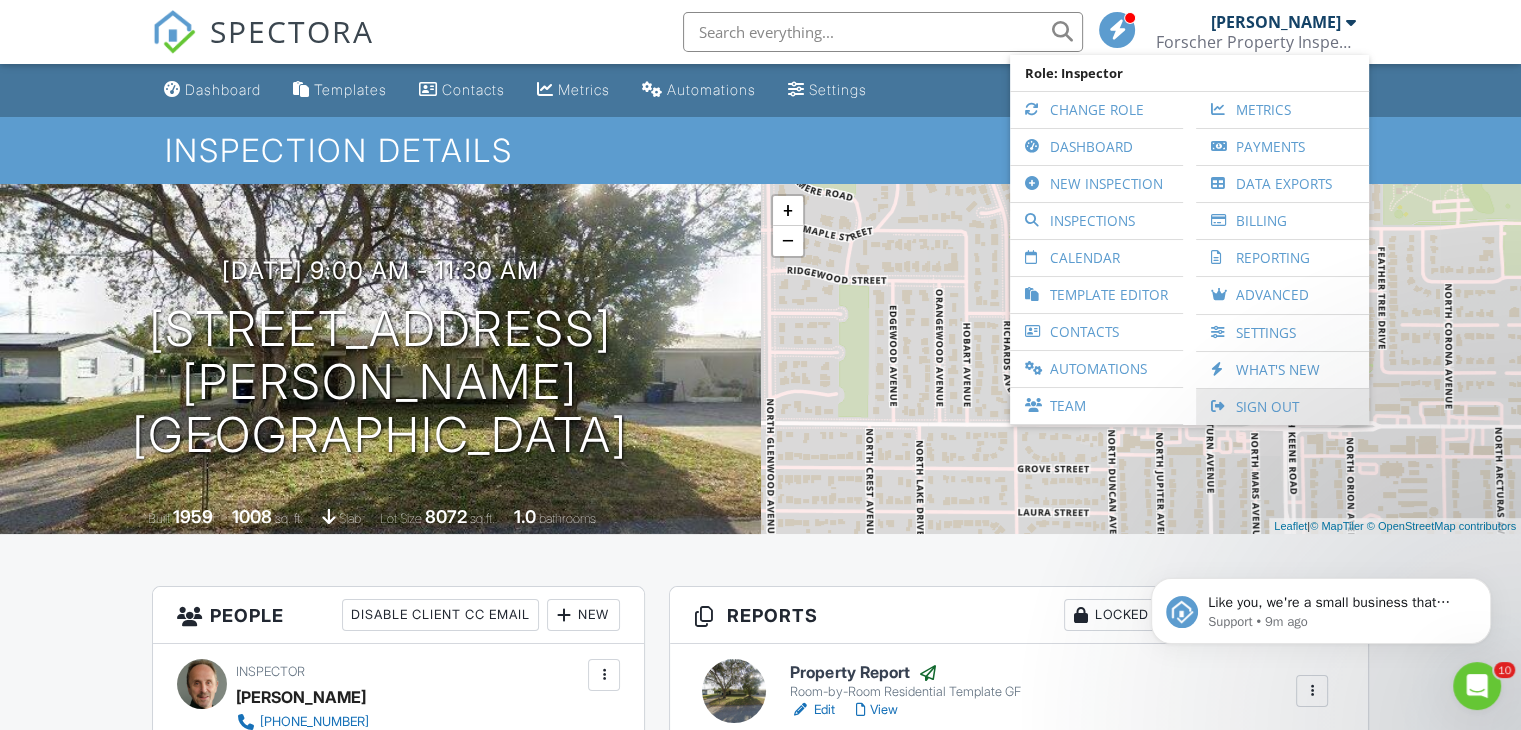 click on "Sign Out" at bounding box center [1282, 407] 